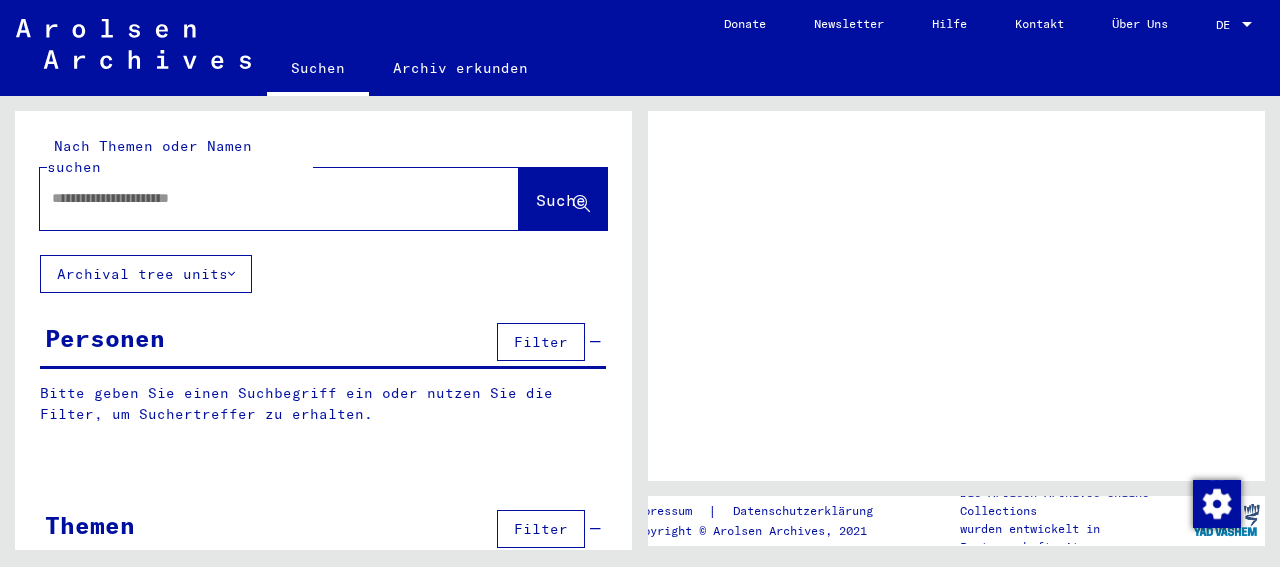 scroll, scrollTop: 0, scrollLeft: 0, axis: both 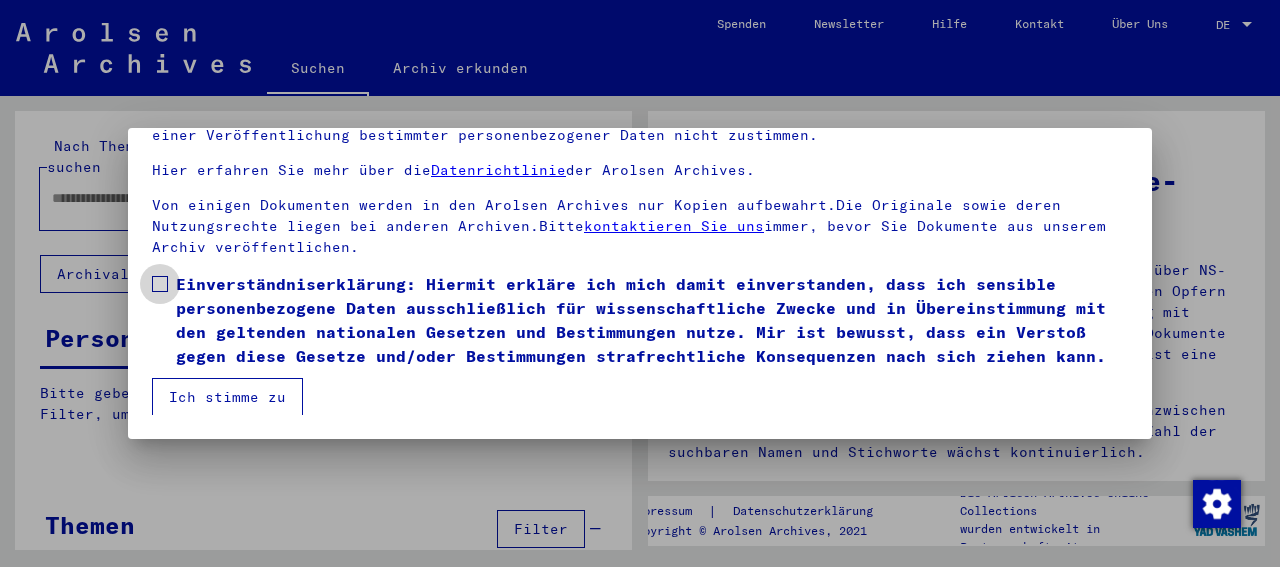 click at bounding box center (160, 284) 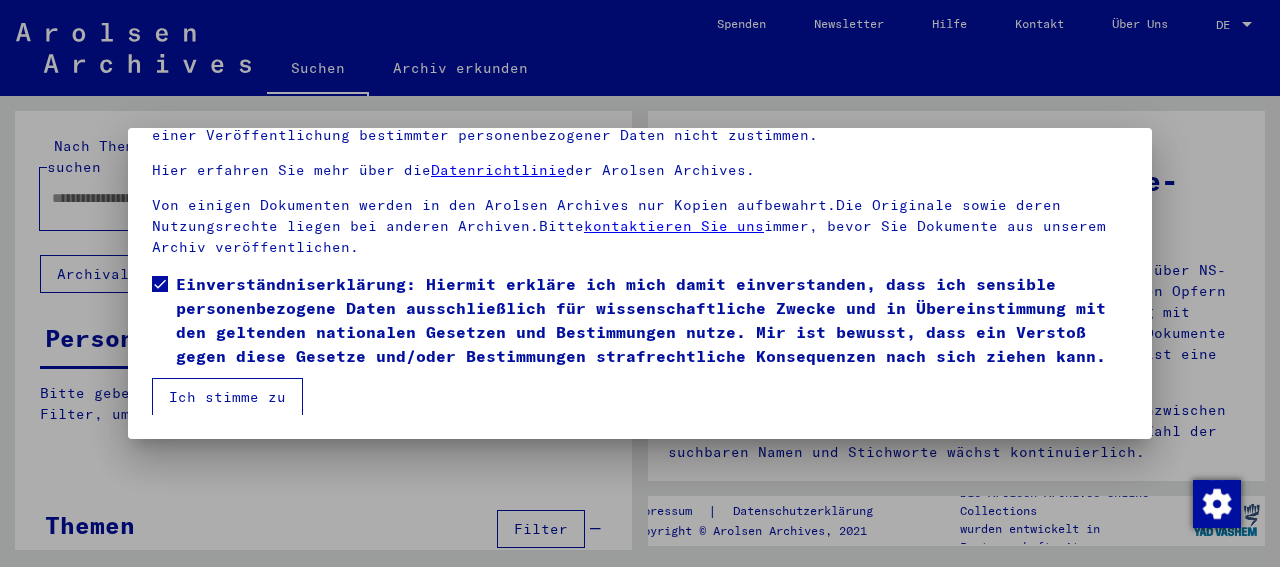 click on "Ich stimme zu" at bounding box center [227, 397] 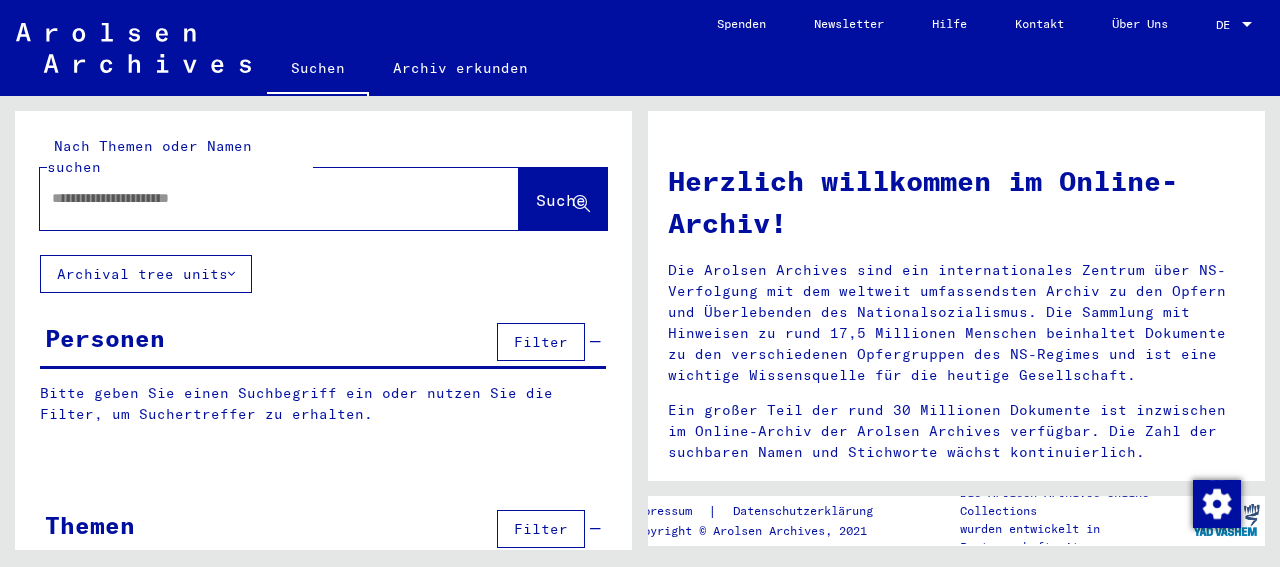 click at bounding box center (255, 198) 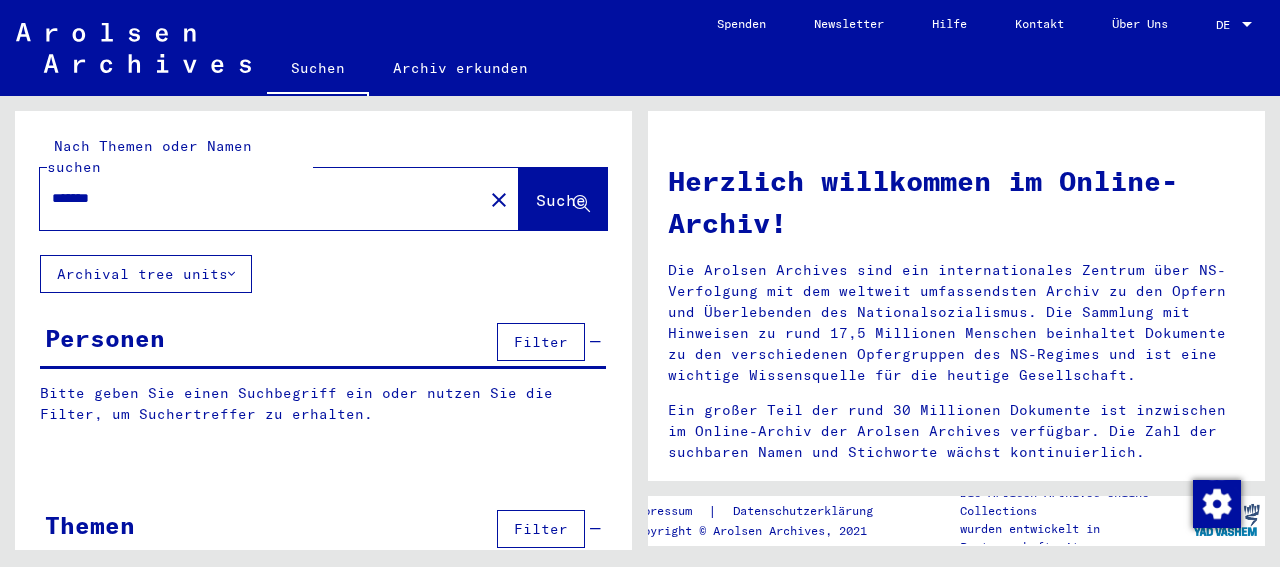 click on "Suche" at bounding box center [561, 200] 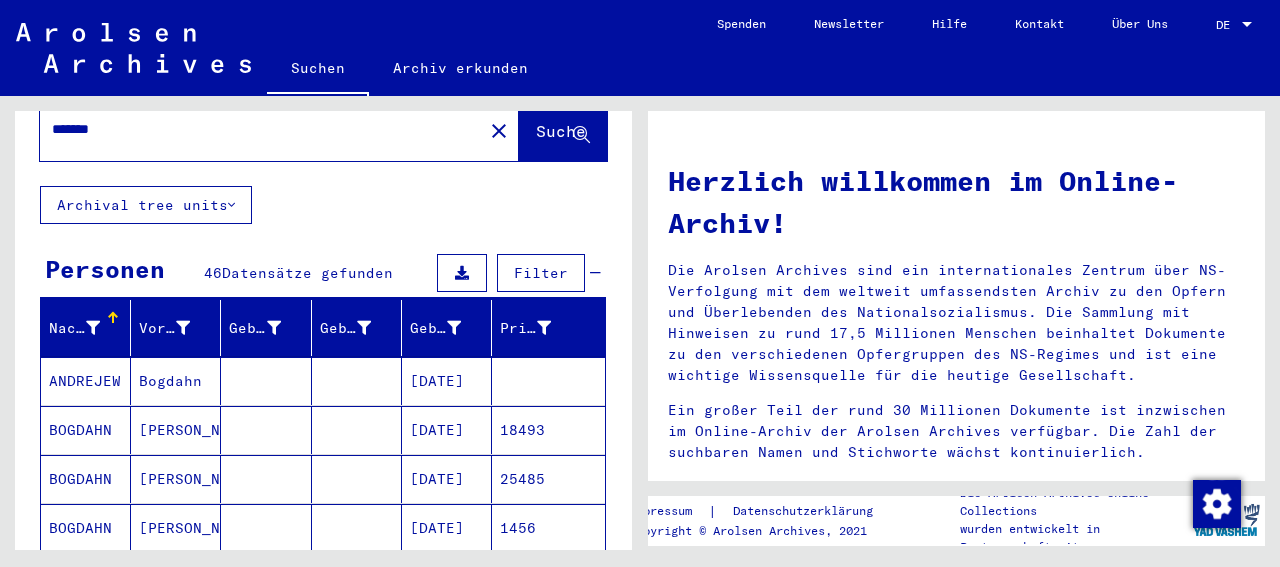 scroll, scrollTop: 208, scrollLeft: 0, axis: vertical 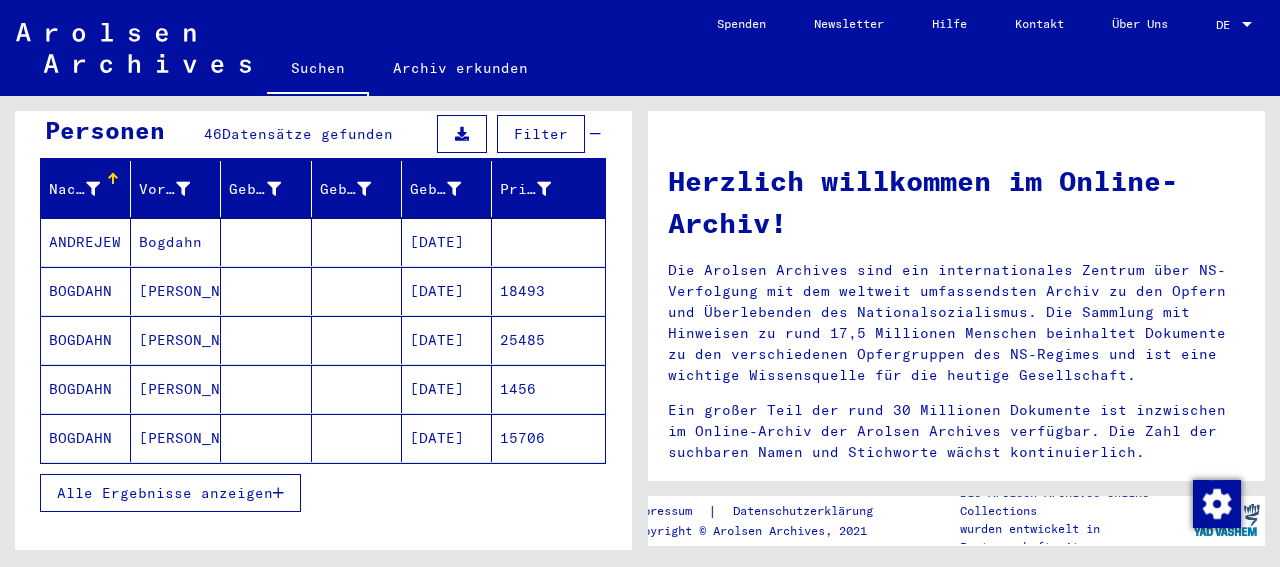 click at bounding box center (278, 493) 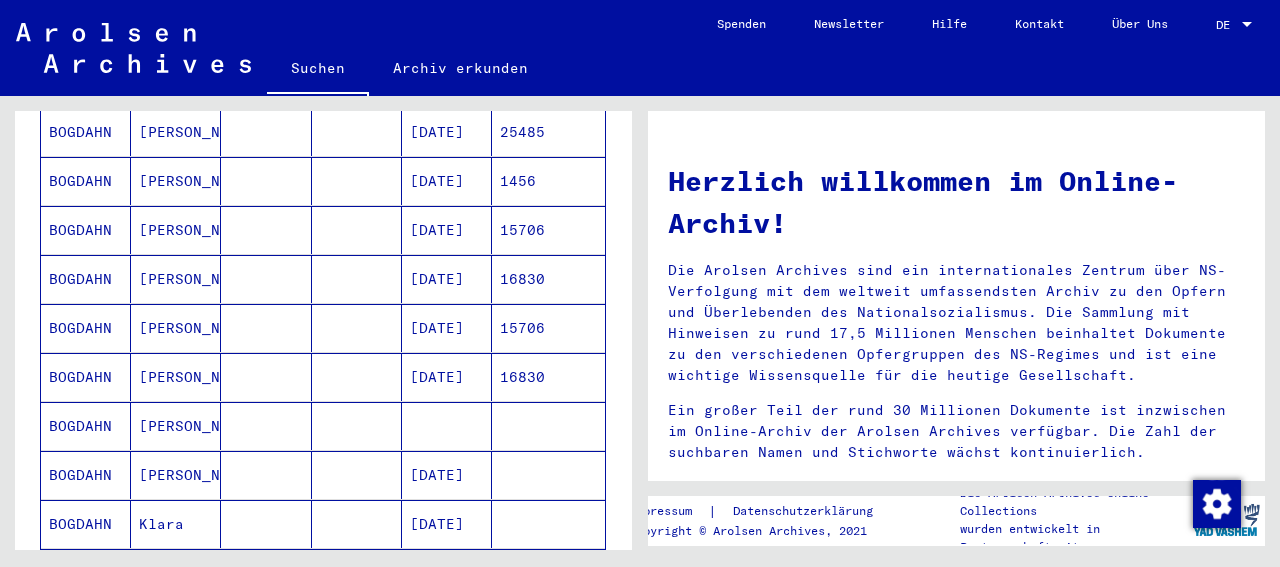scroll, scrollTop: 312, scrollLeft: 0, axis: vertical 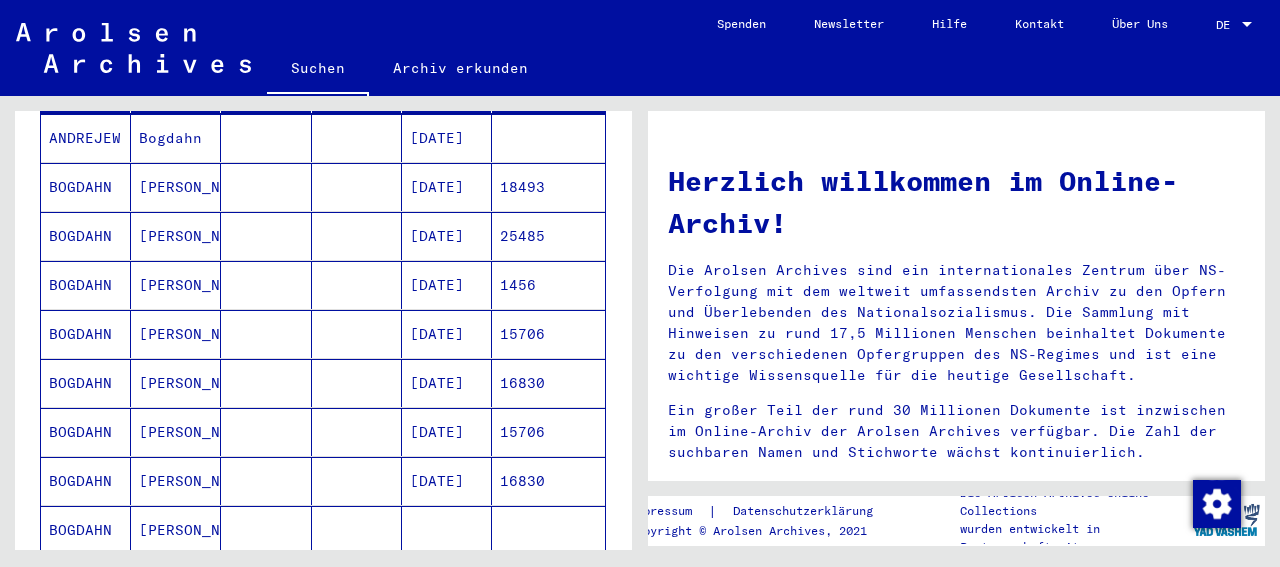 click on "[PERSON_NAME]" at bounding box center (176, 236) 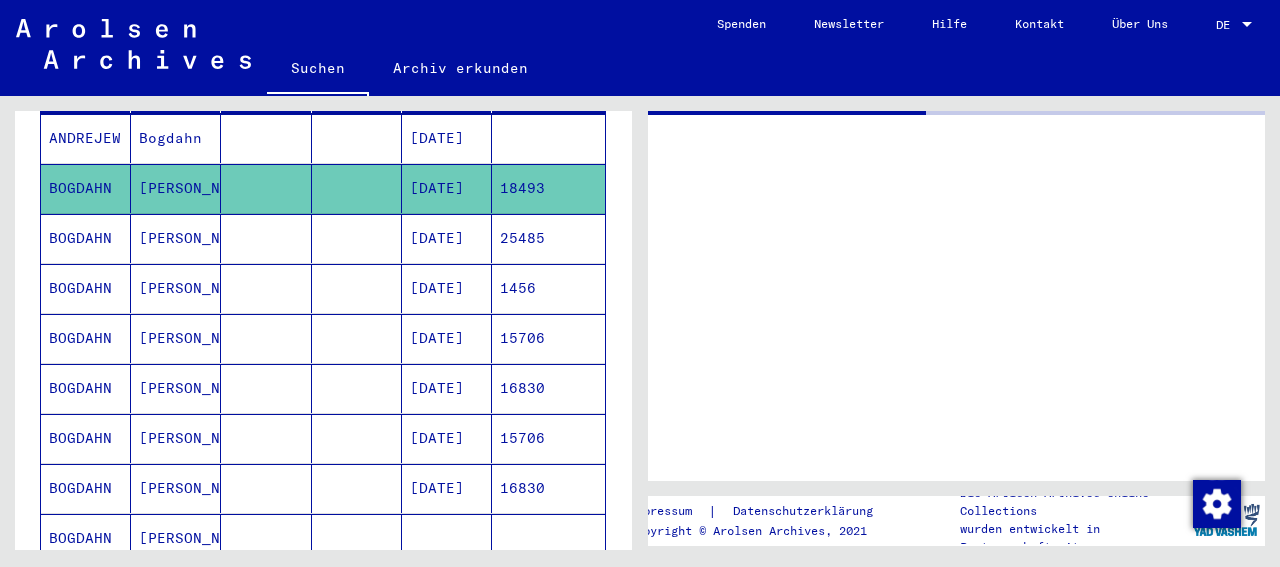 scroll, scrollTop: 312, scrollLeft: 0, axis: vertical 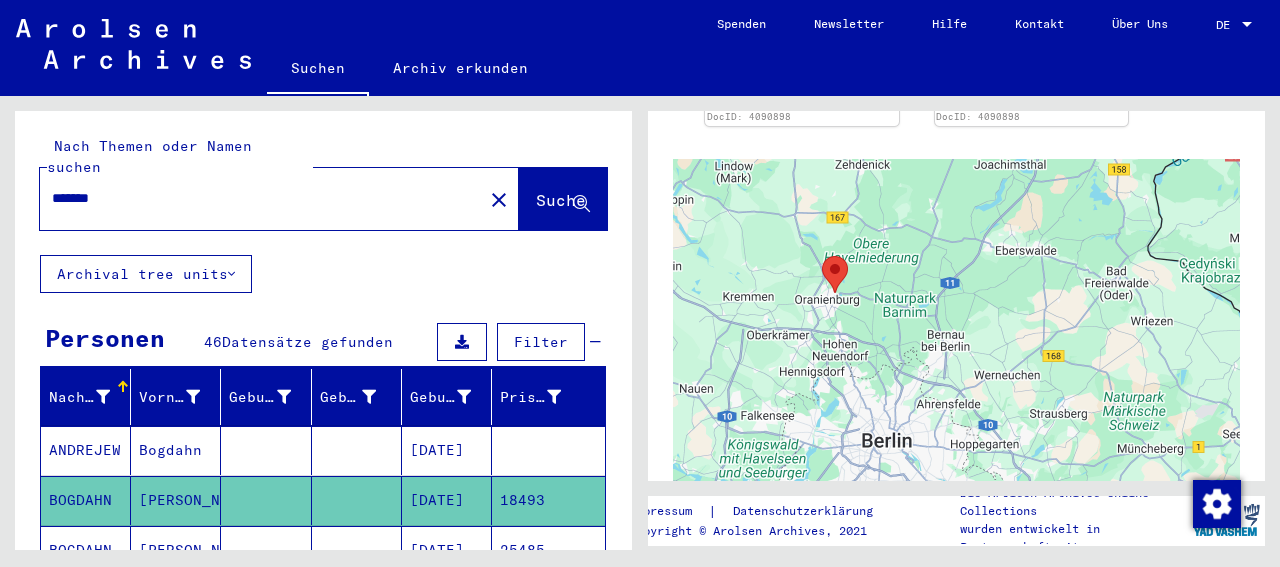 drag, startPoint x: 137, startPoint y: 165, endPoint x: 0, endPoint y: 167, distance: 137.0146 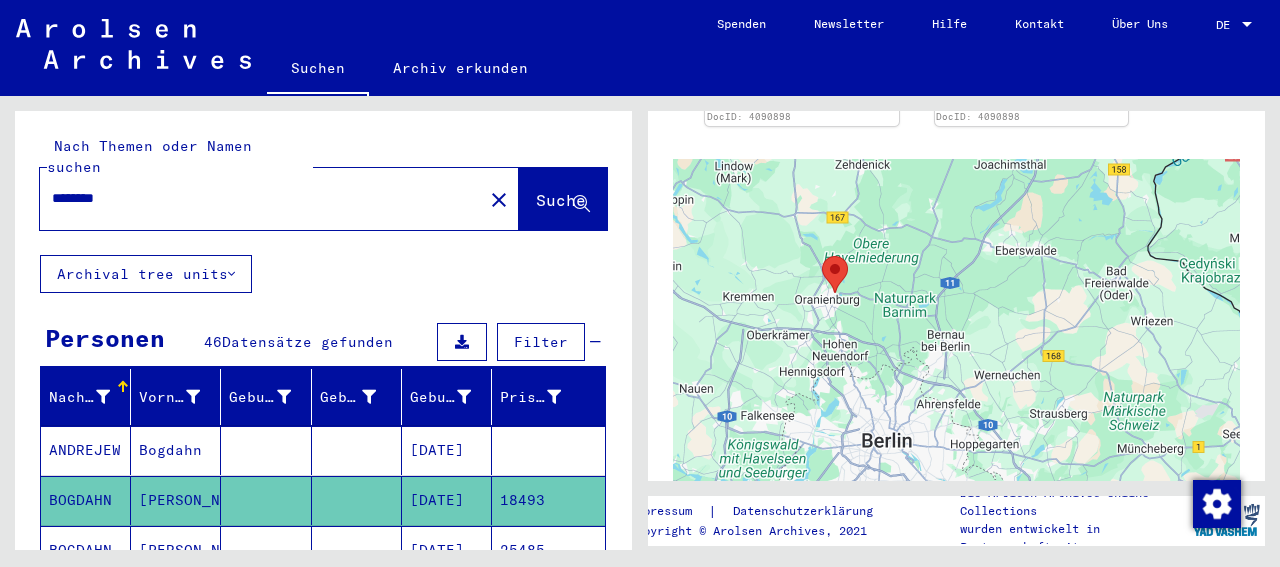 type on "********" 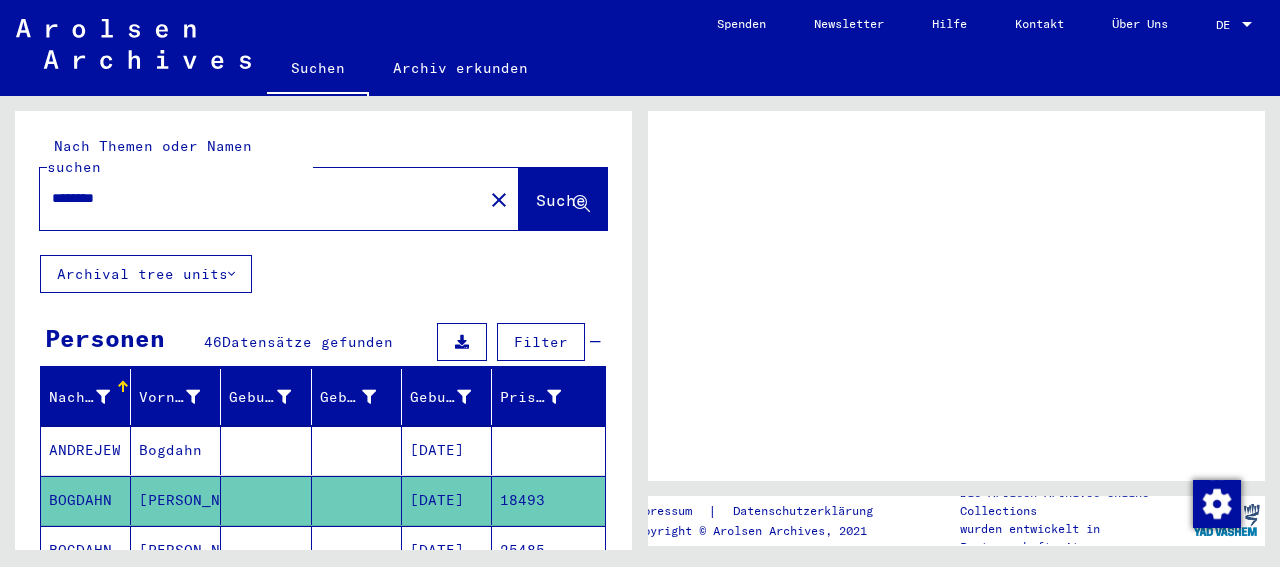 scroll, scrollTop: 0, scrollLeft: 0, axis: both 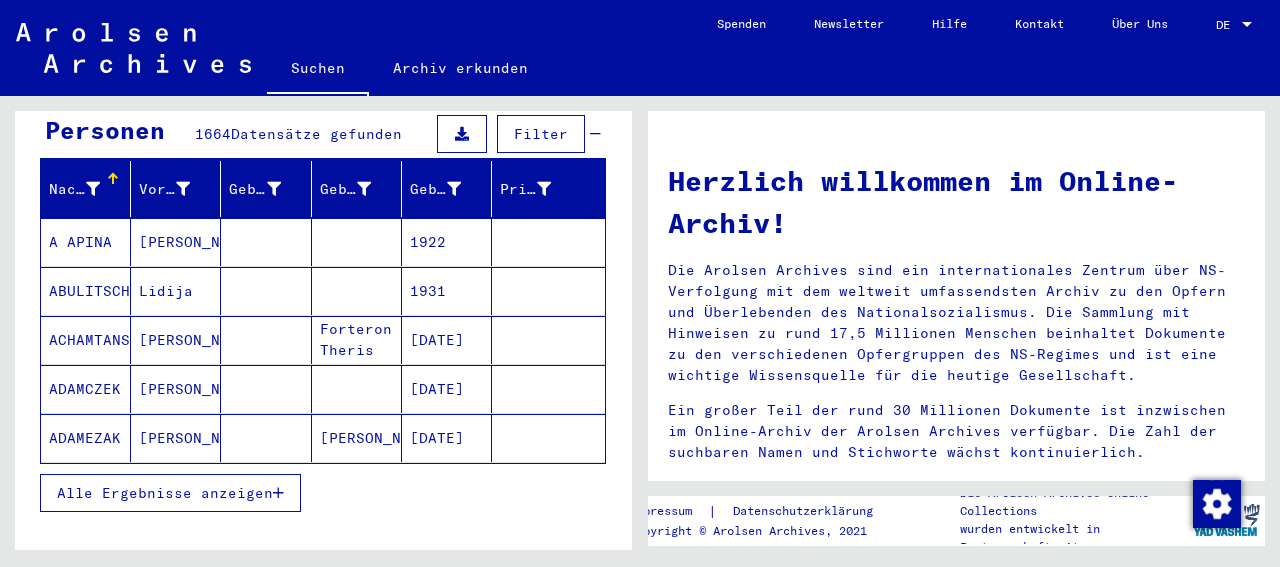 click on "Alle Ergebnisse anzeigen" at bounding box center (165, 493) 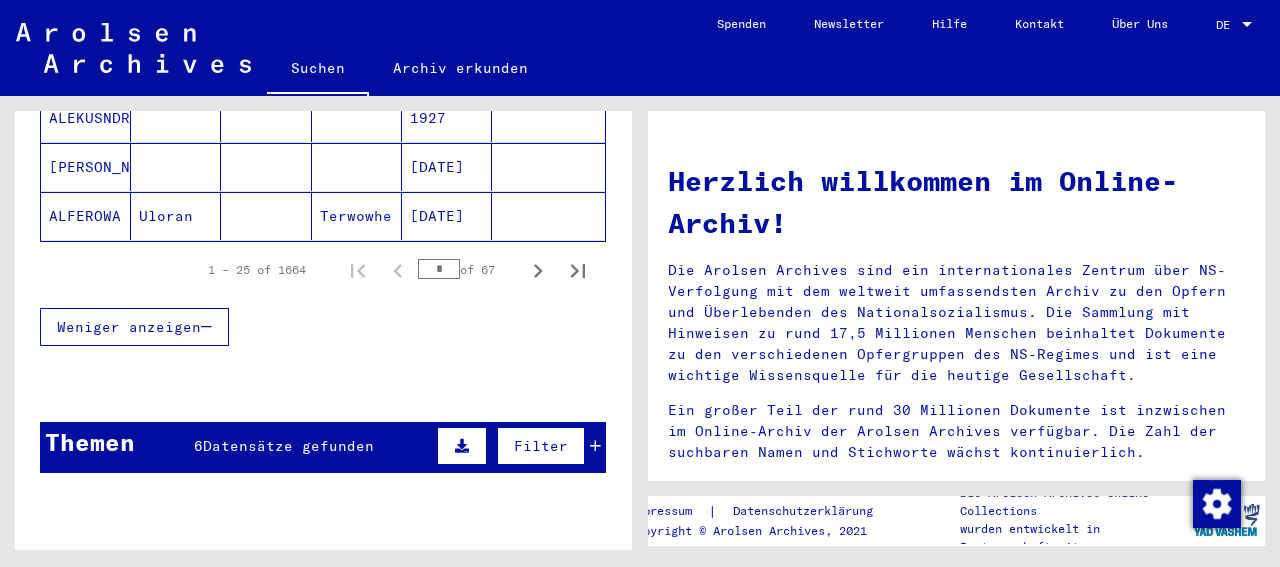 scroll, scrollTop: 1248, scrollLeft: 0, axis: vertical 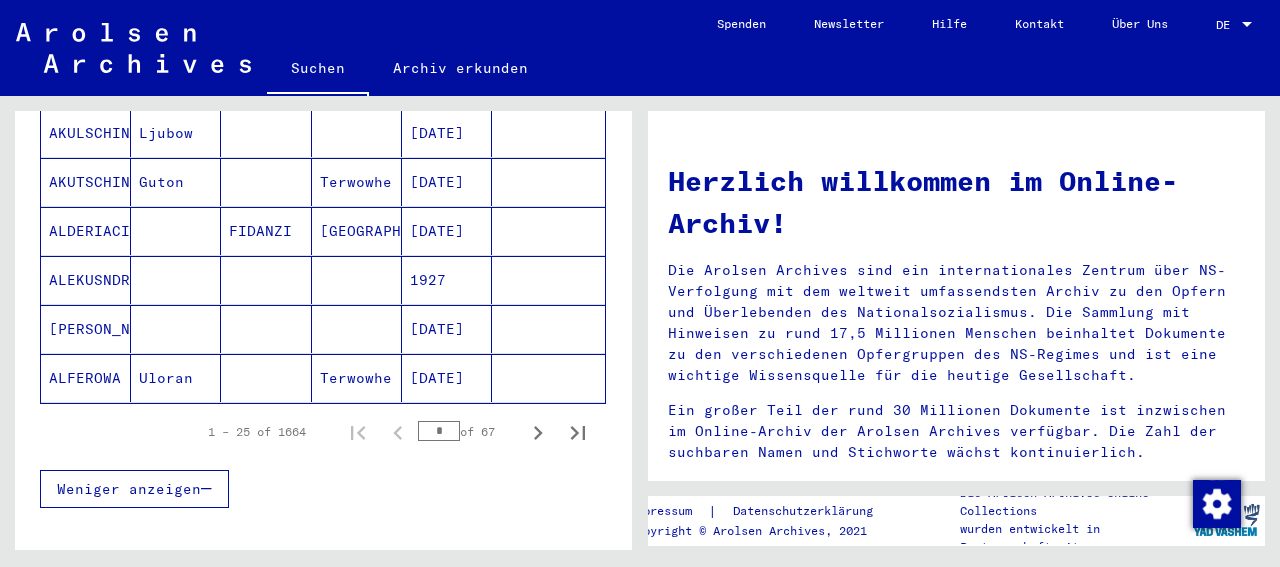 click on "Terwowhe" 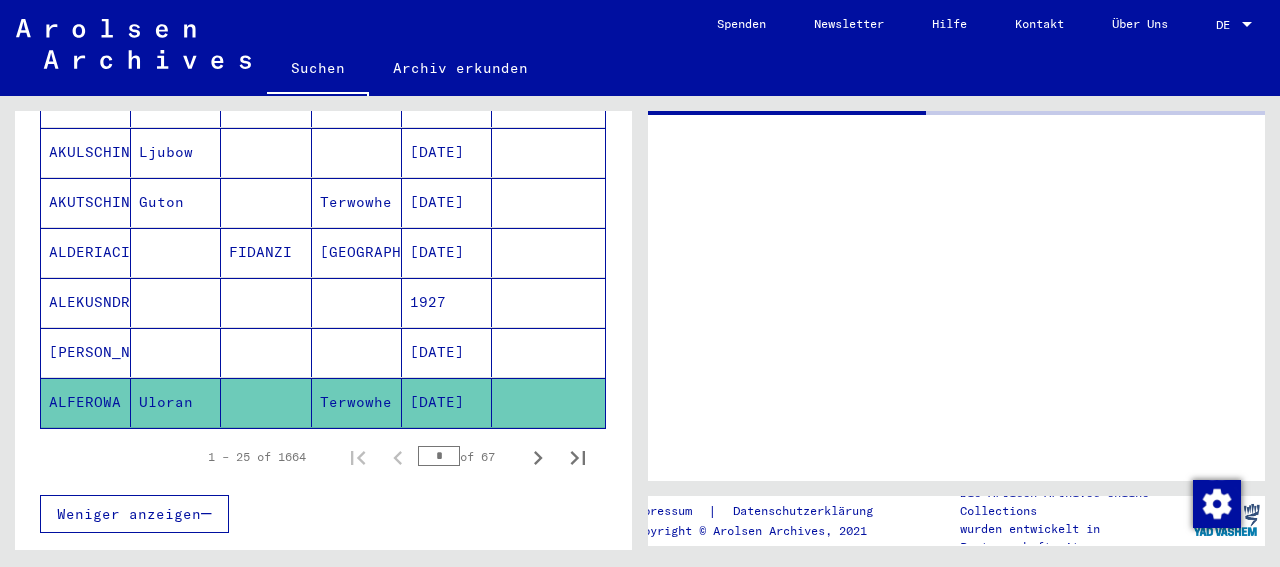 scroll, scrollTop: 1261, scrollLeft: 0, axis: vertical 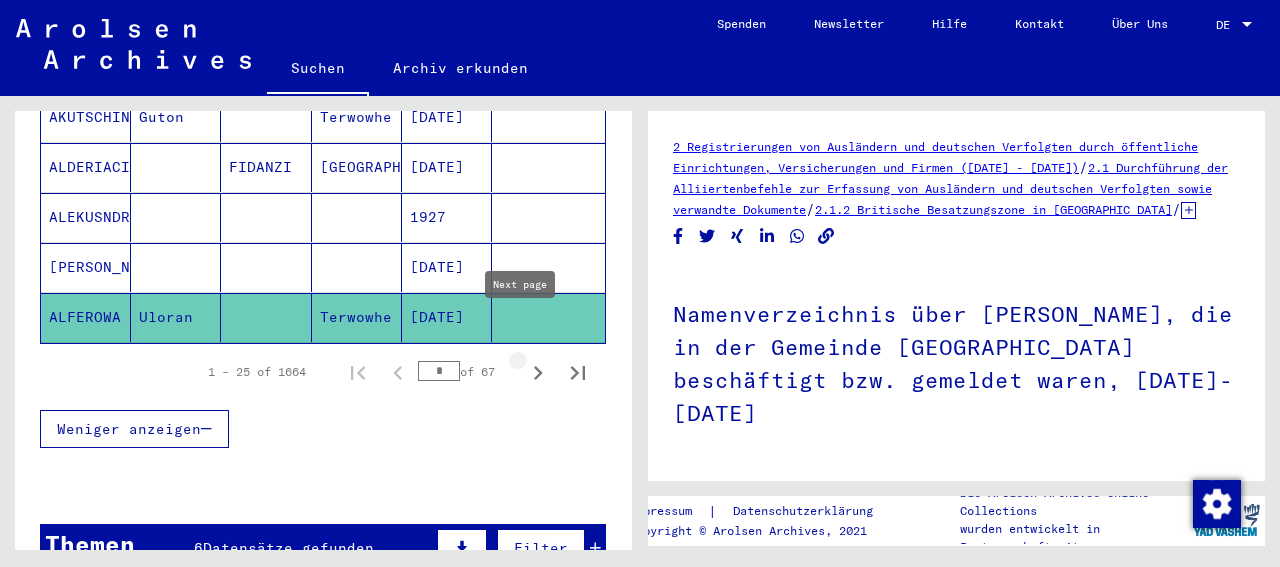 click 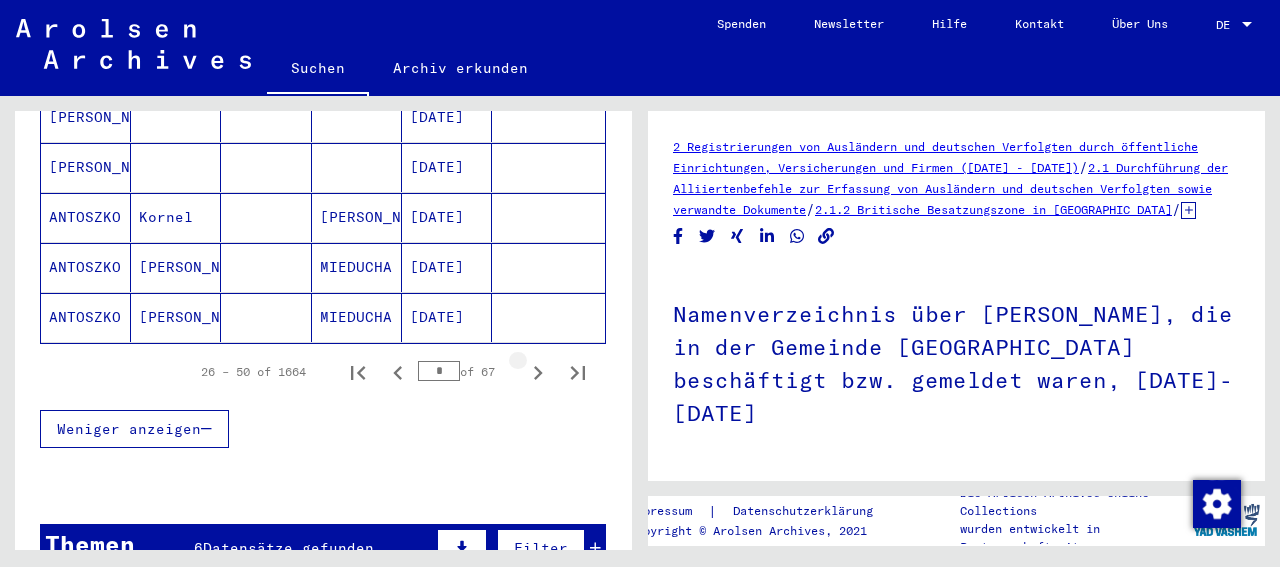 click 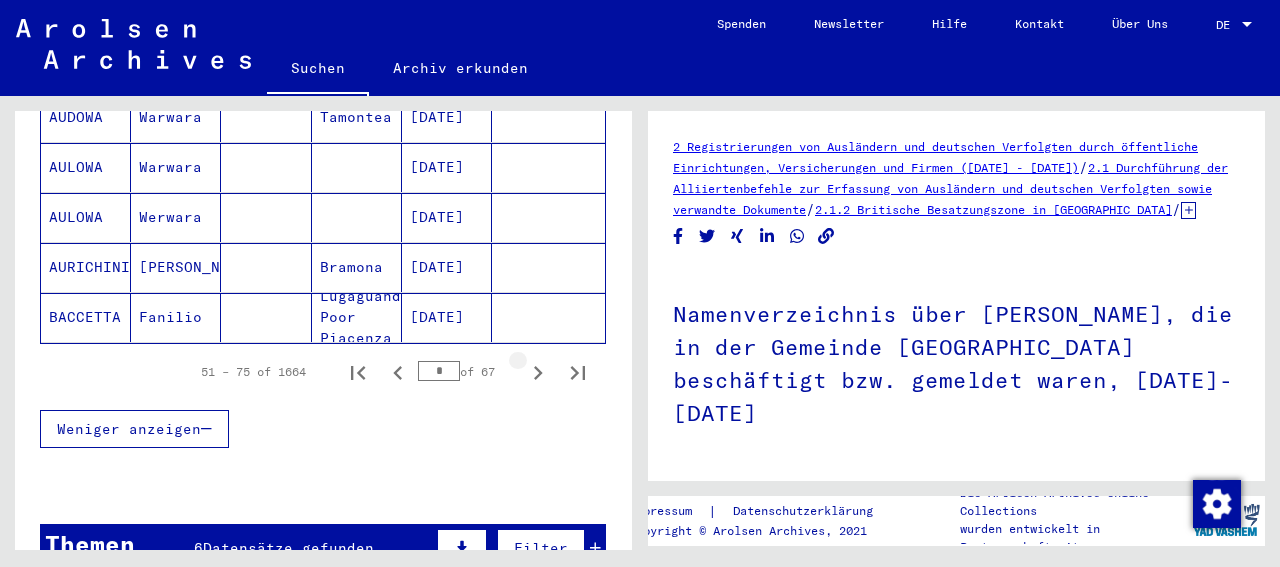 click 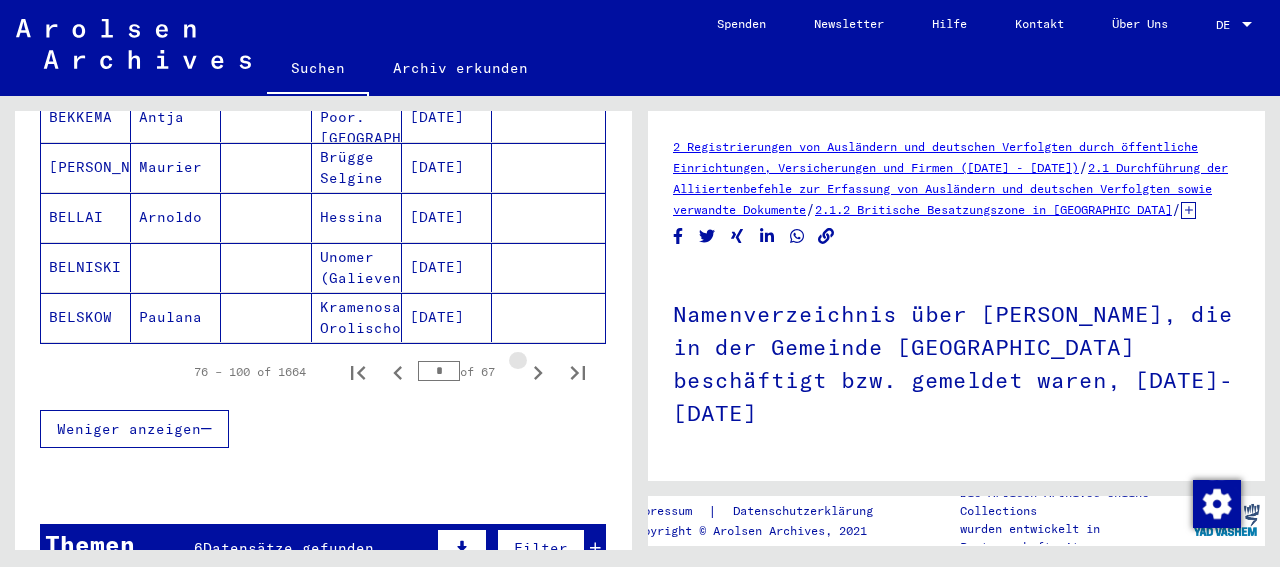 click 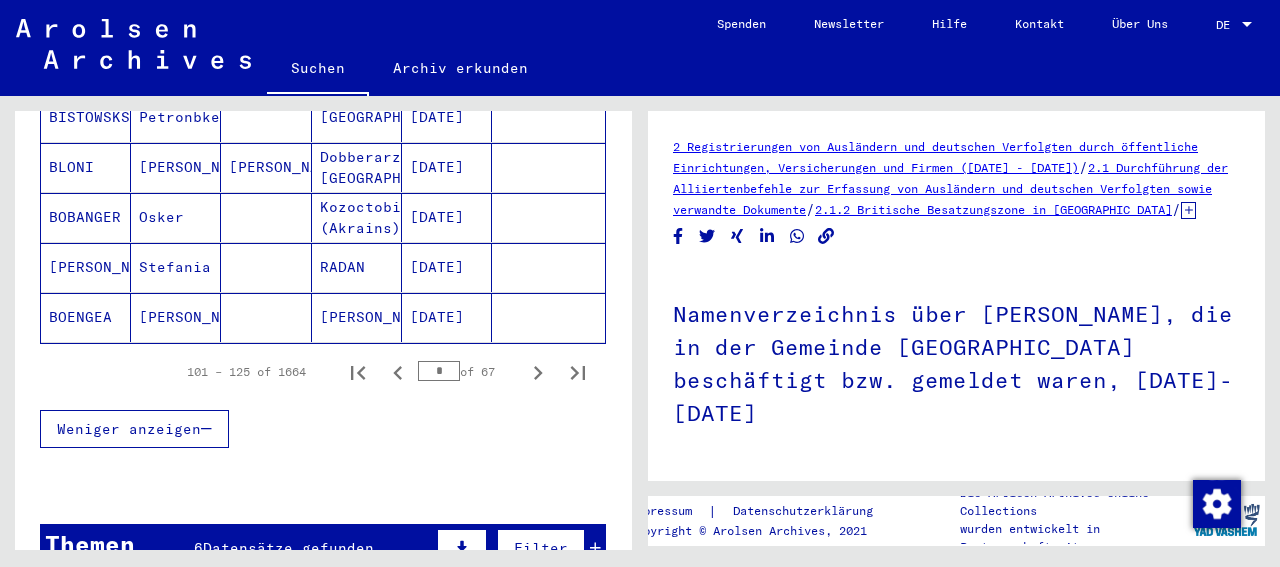 click 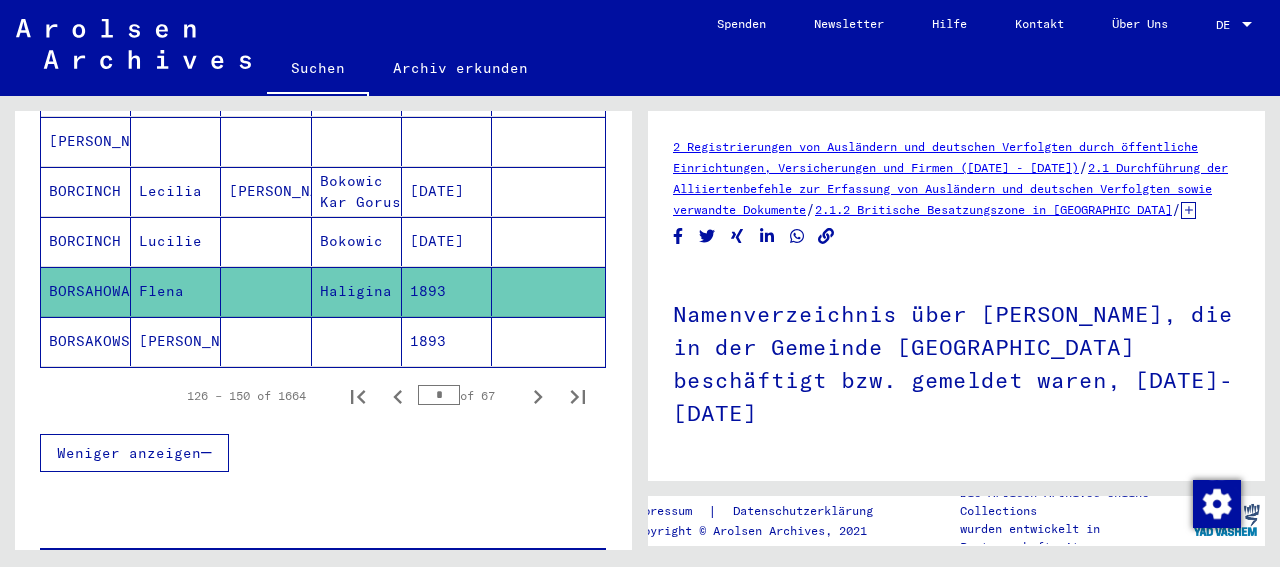 scroll, scrollTop: 1352, scrollLeft: 0, axis: vertical 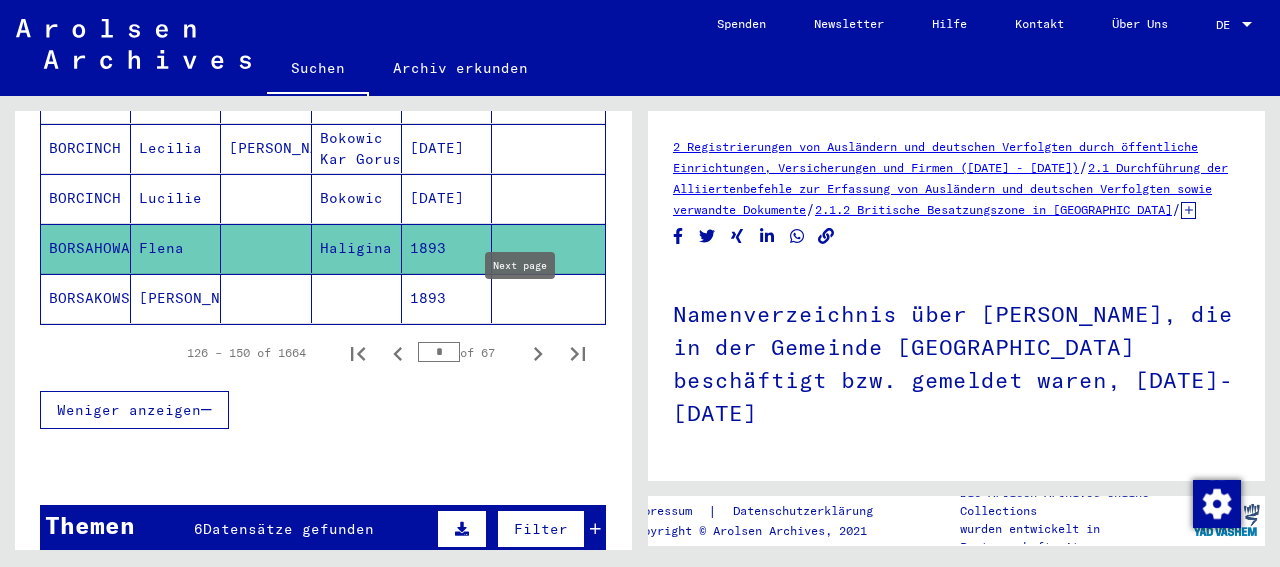 click 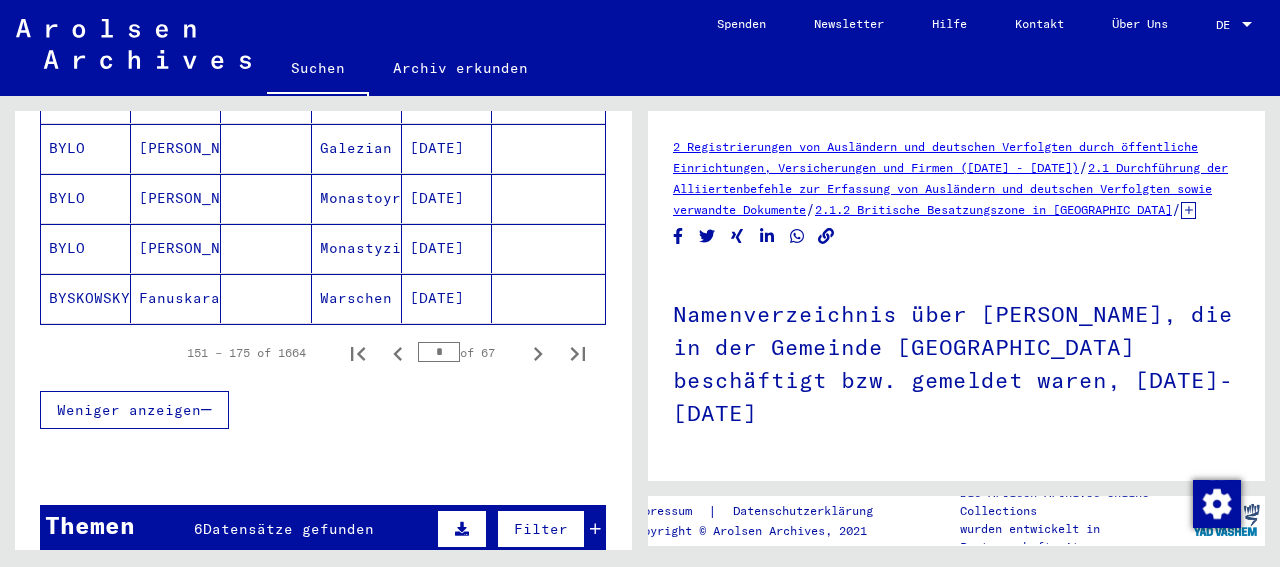 click 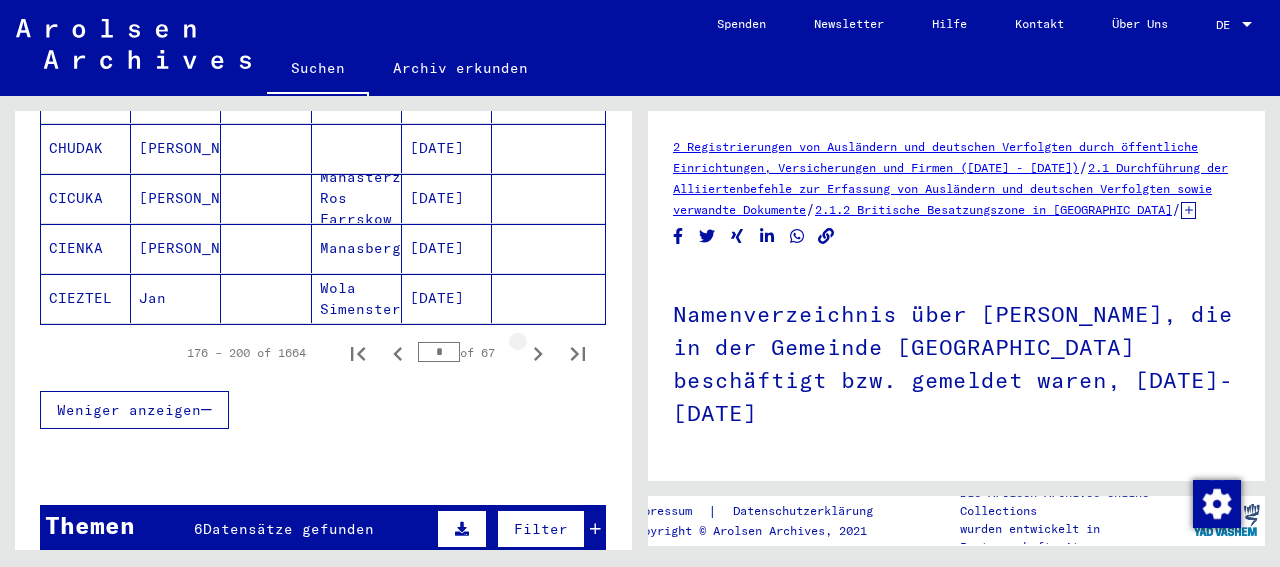 click 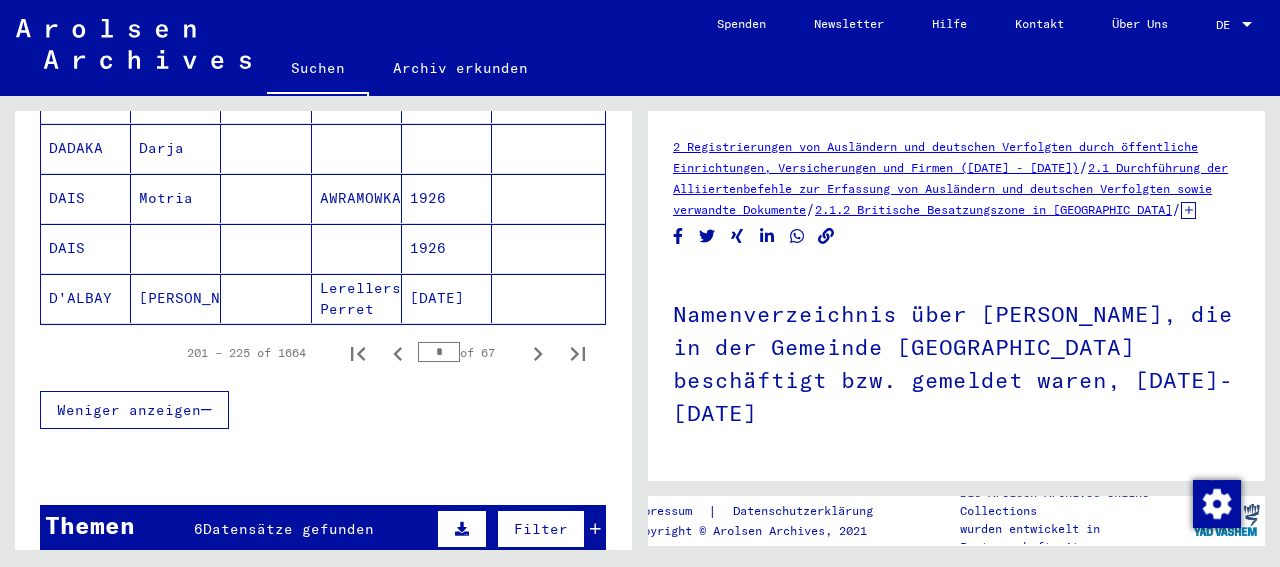 click 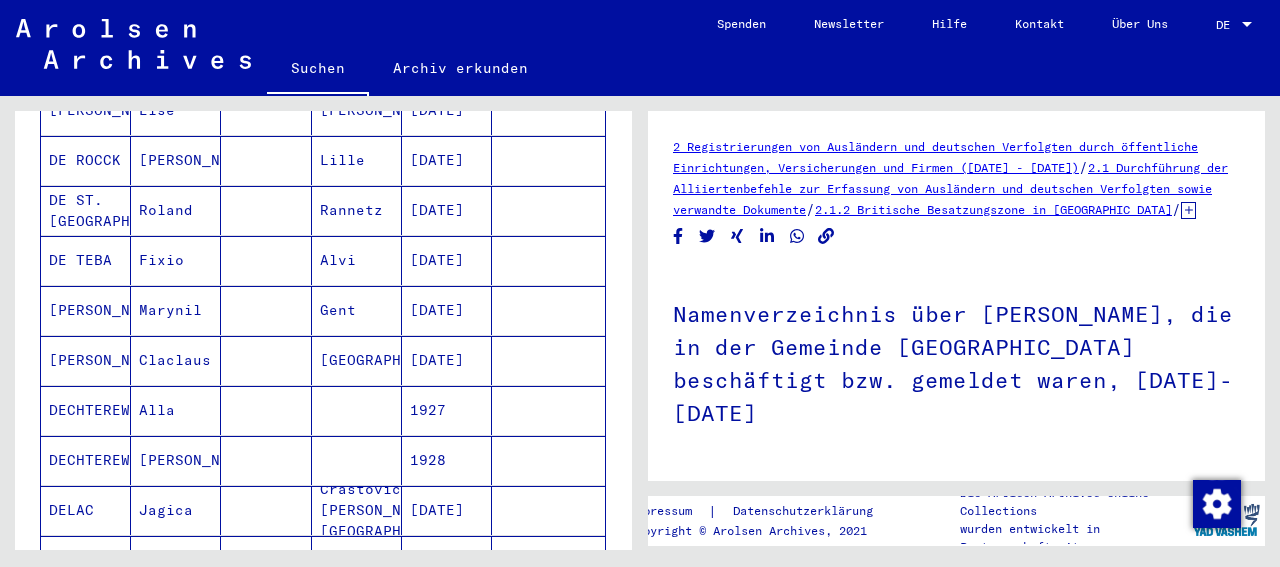 scroll, scrollTop: 1352, scrollLeft: 0, axis: vertical 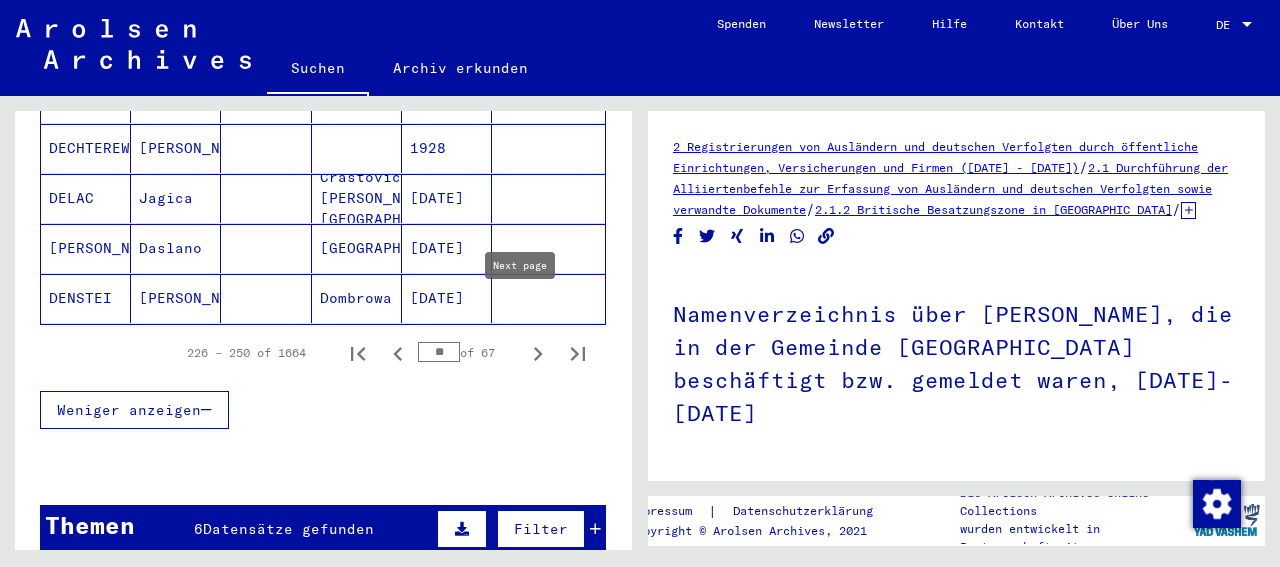 click 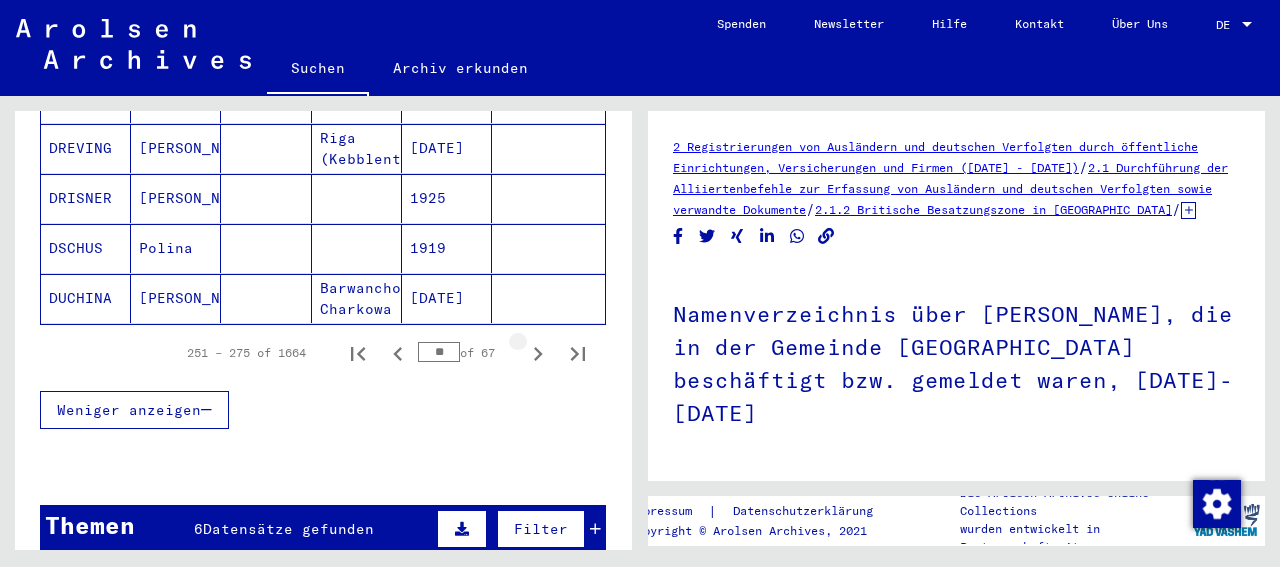 click 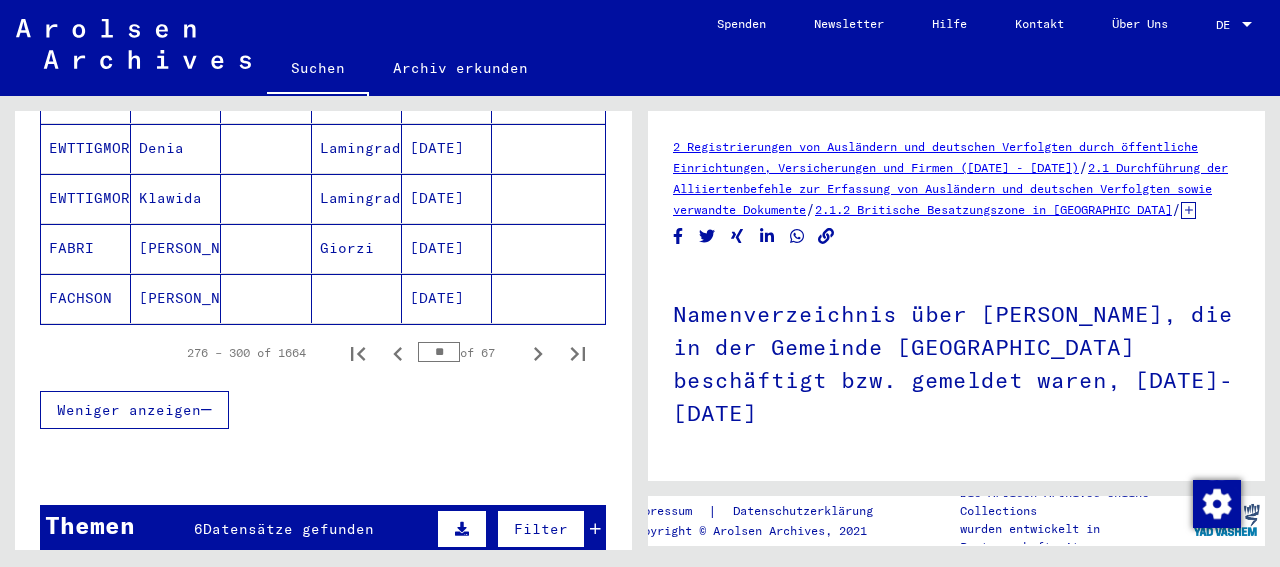 click 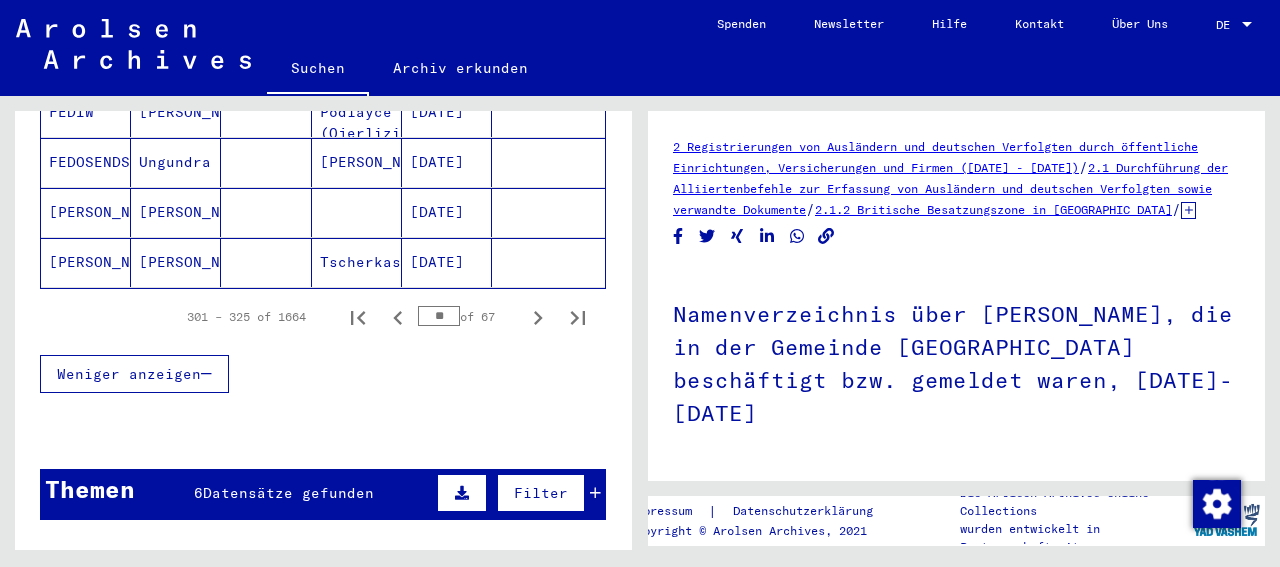 scroll, scrollTop: 1229, scrollLeft: 0, axis: vertical 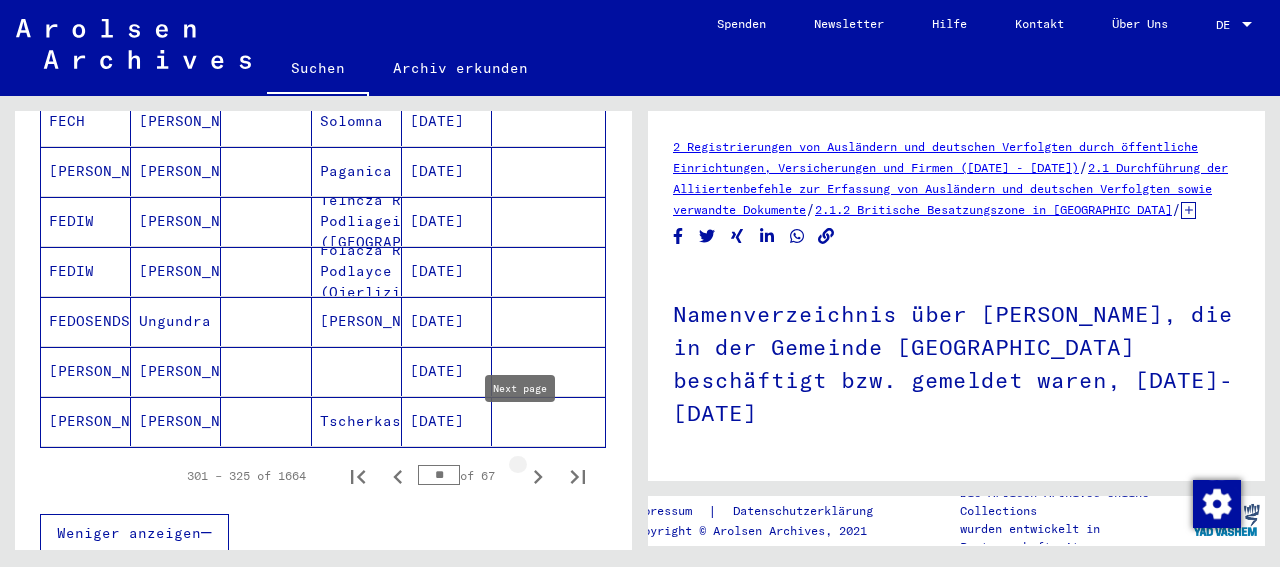click 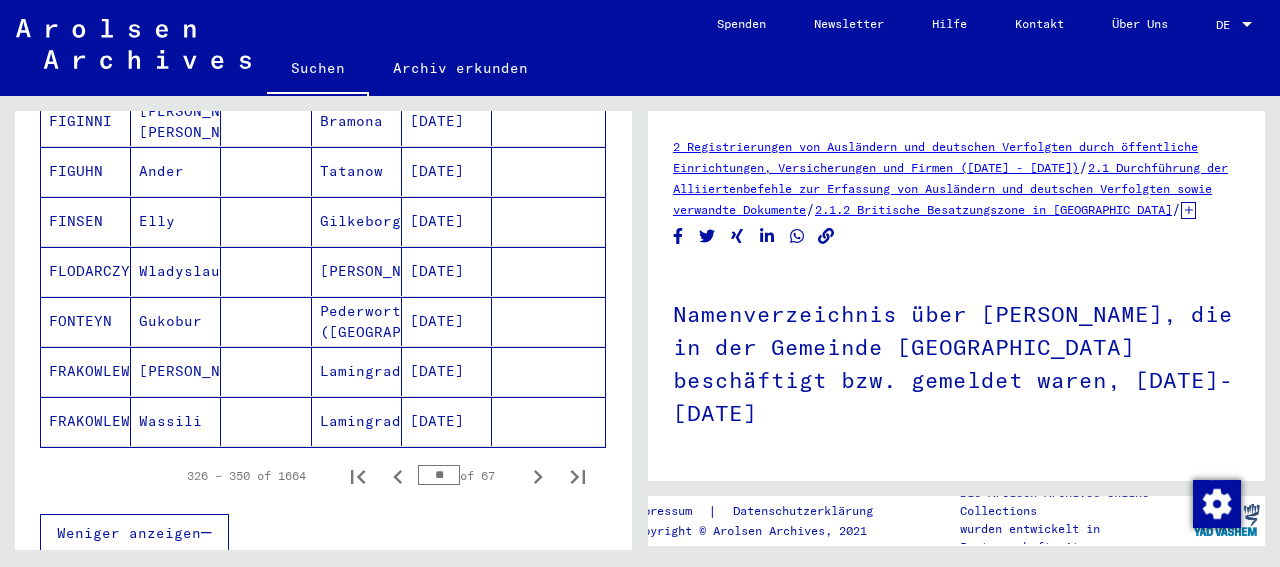 click 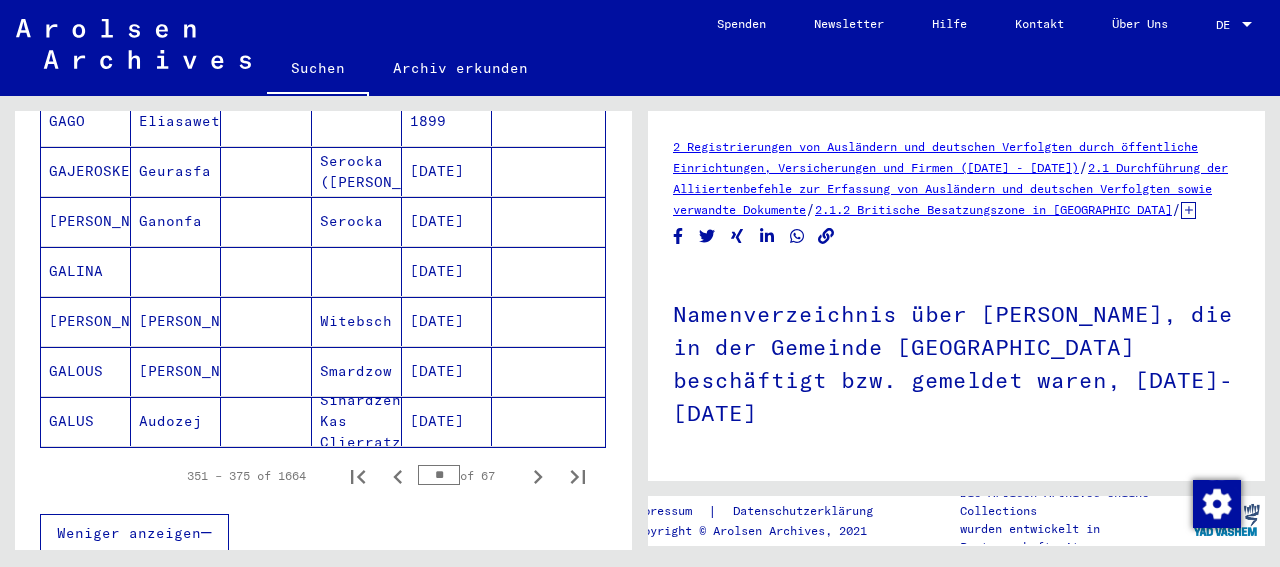 click 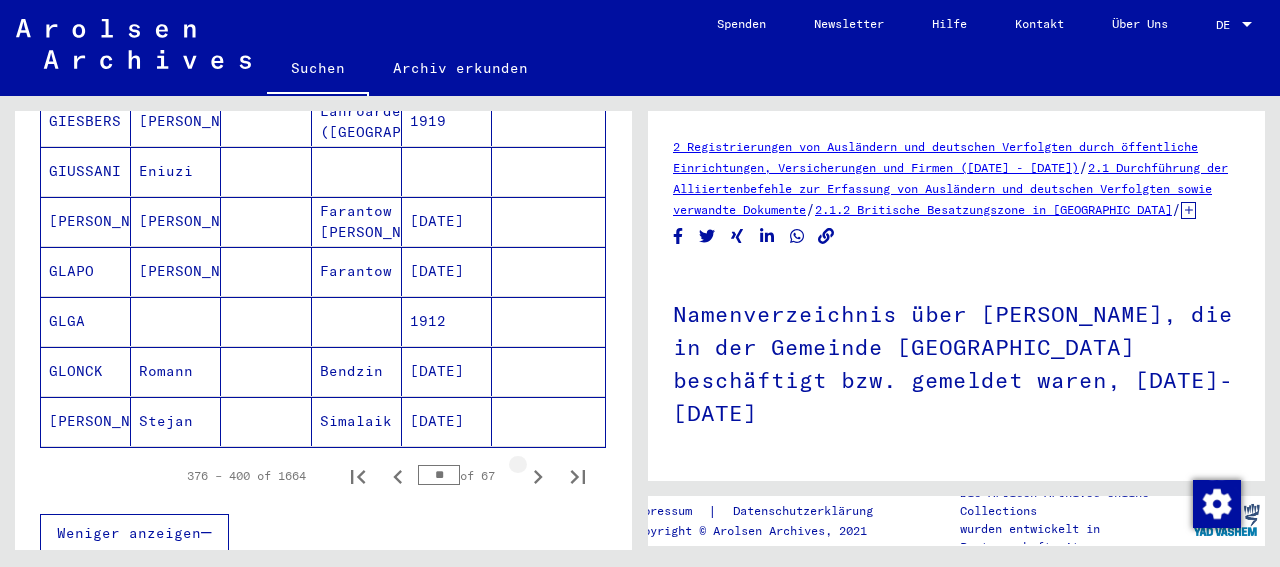 click 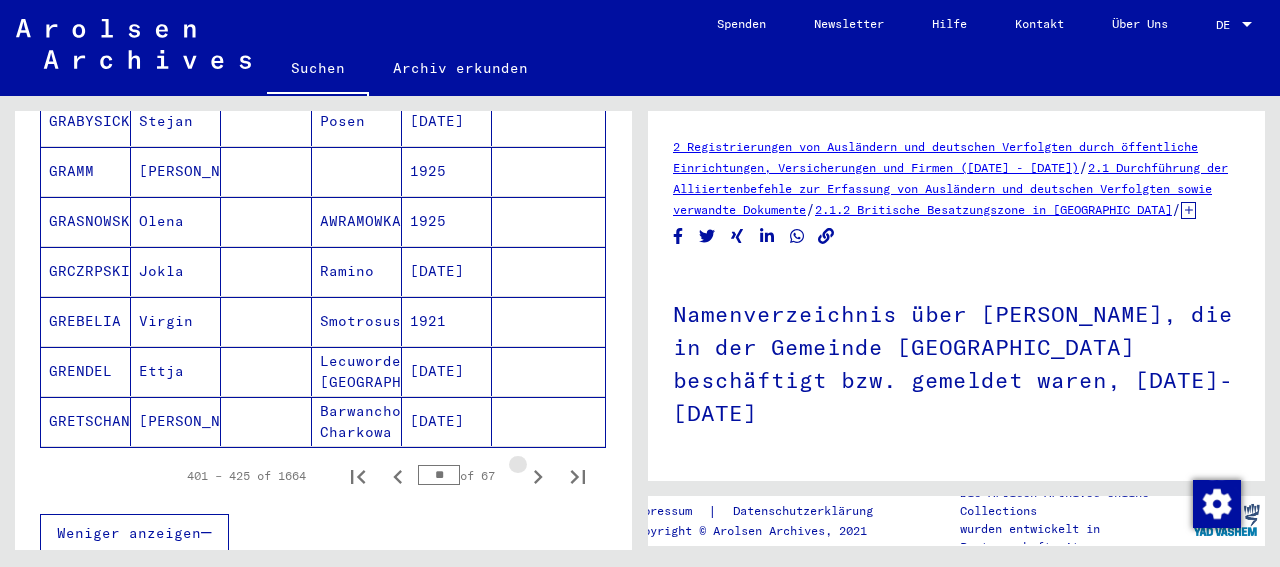 click 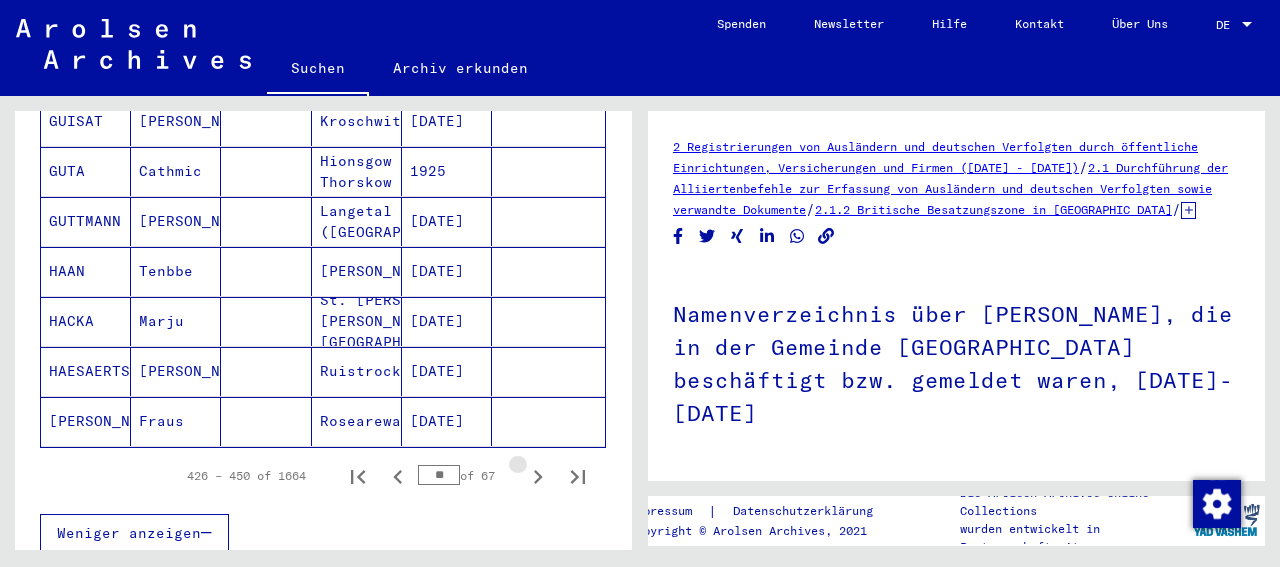 click 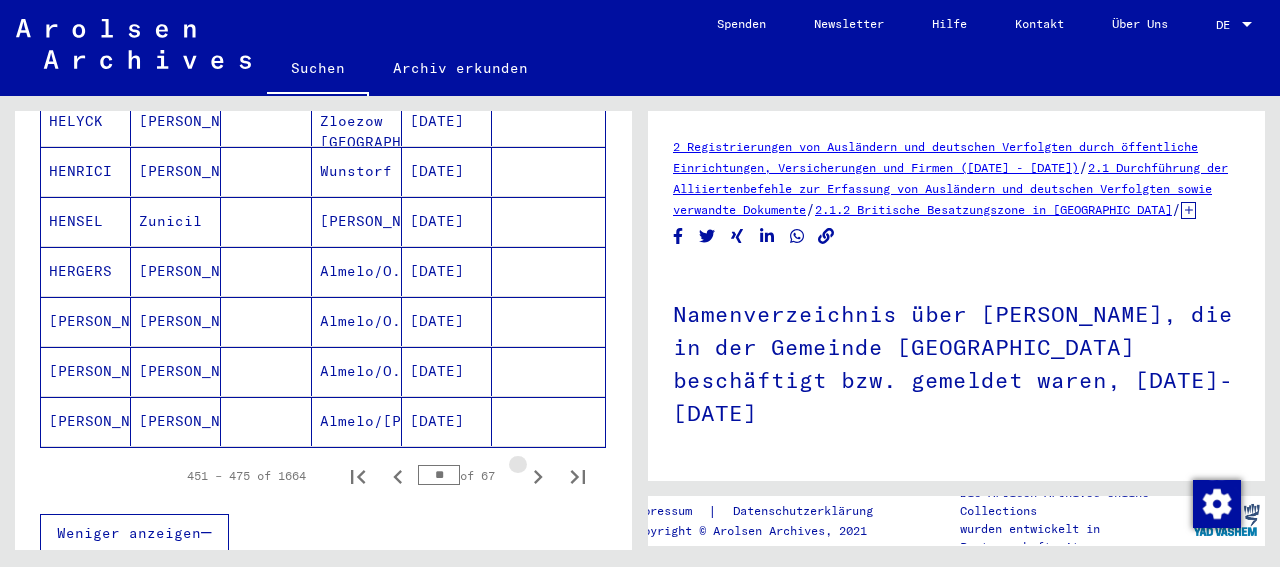 click 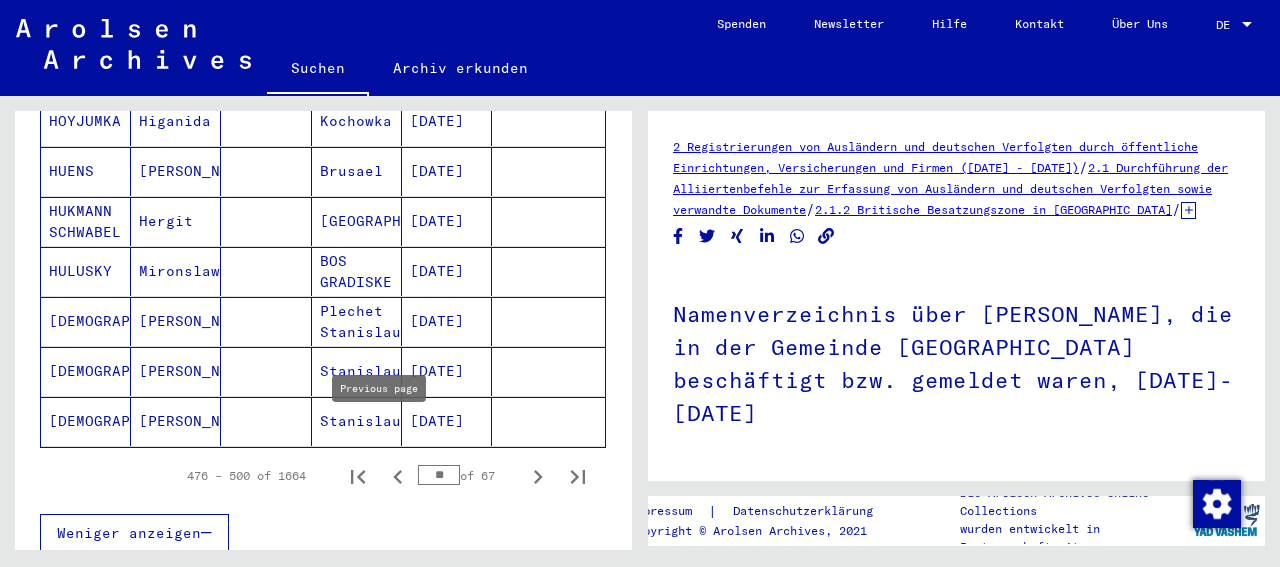 click 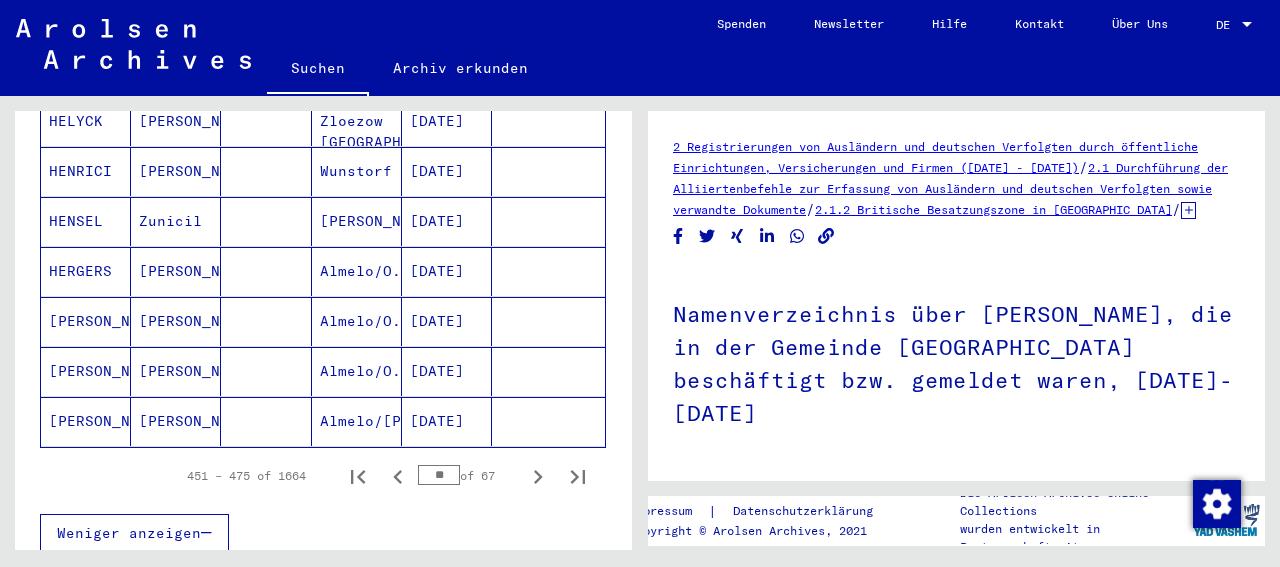 click 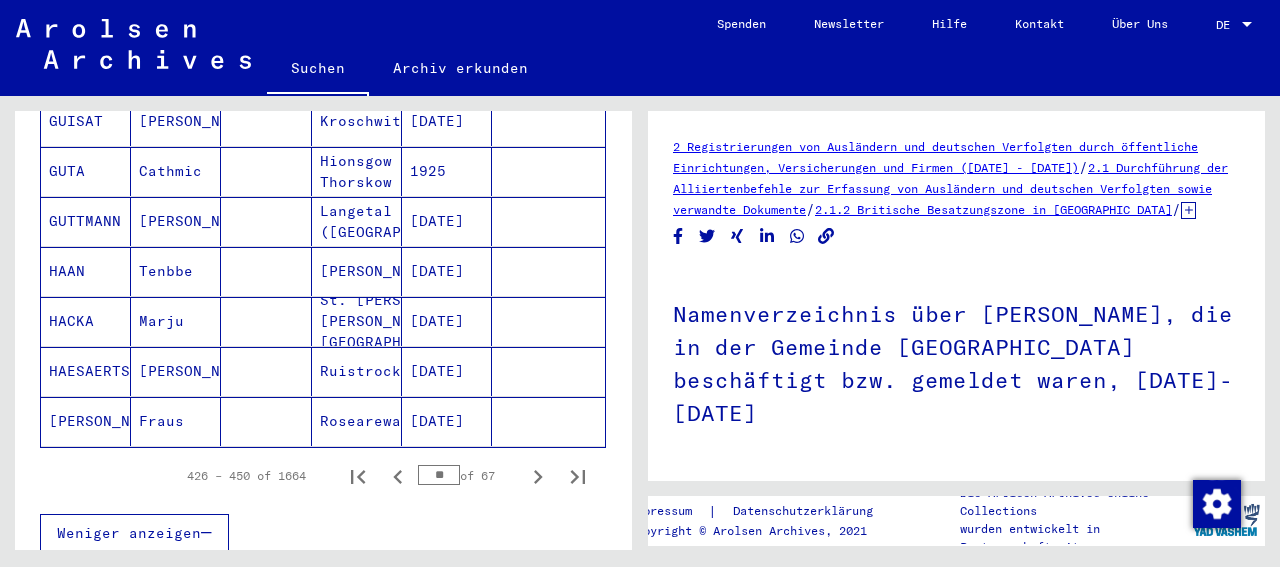 click on "GUTTMANN" at bounding box center [86, 271] 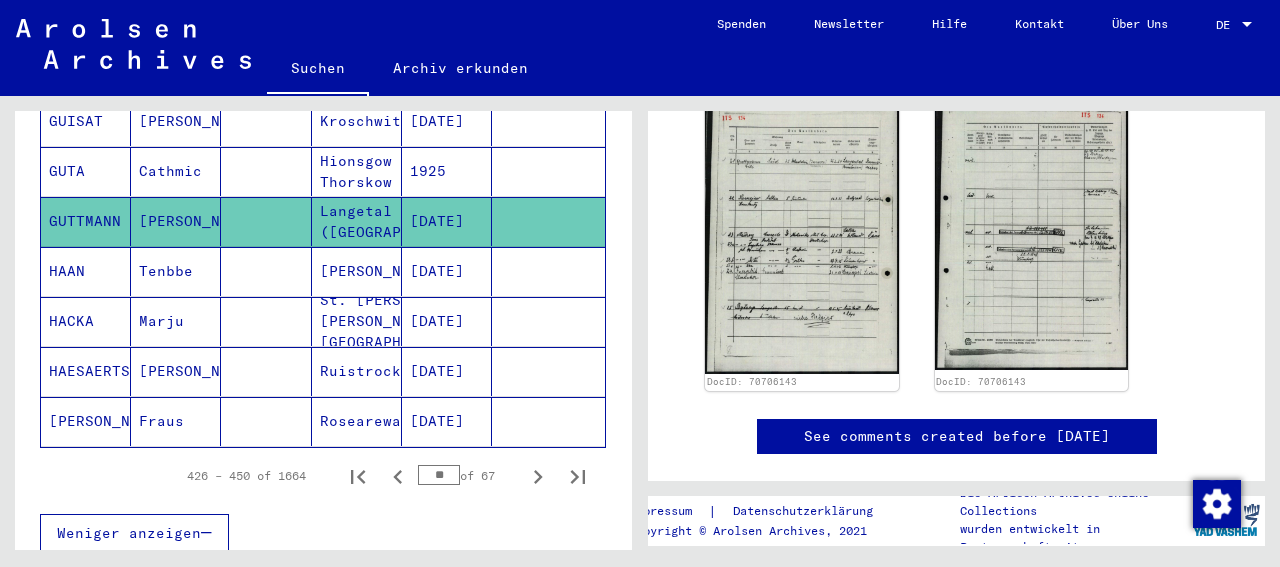 scroll, scrollTop: 416, scrollLeft: 0, axis: vertical 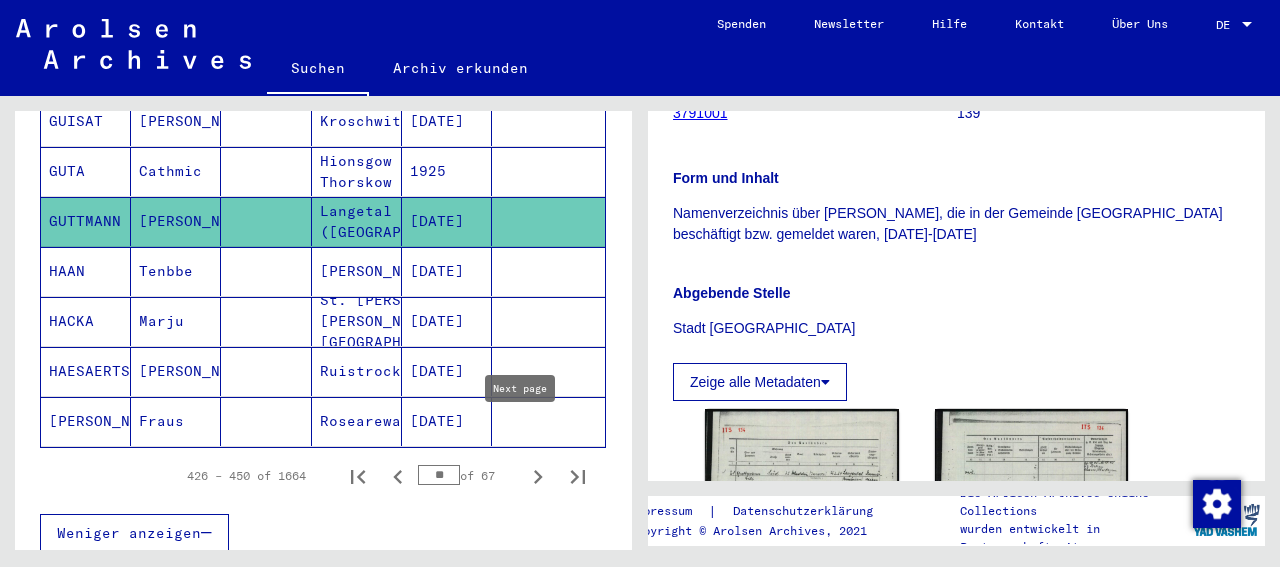 click 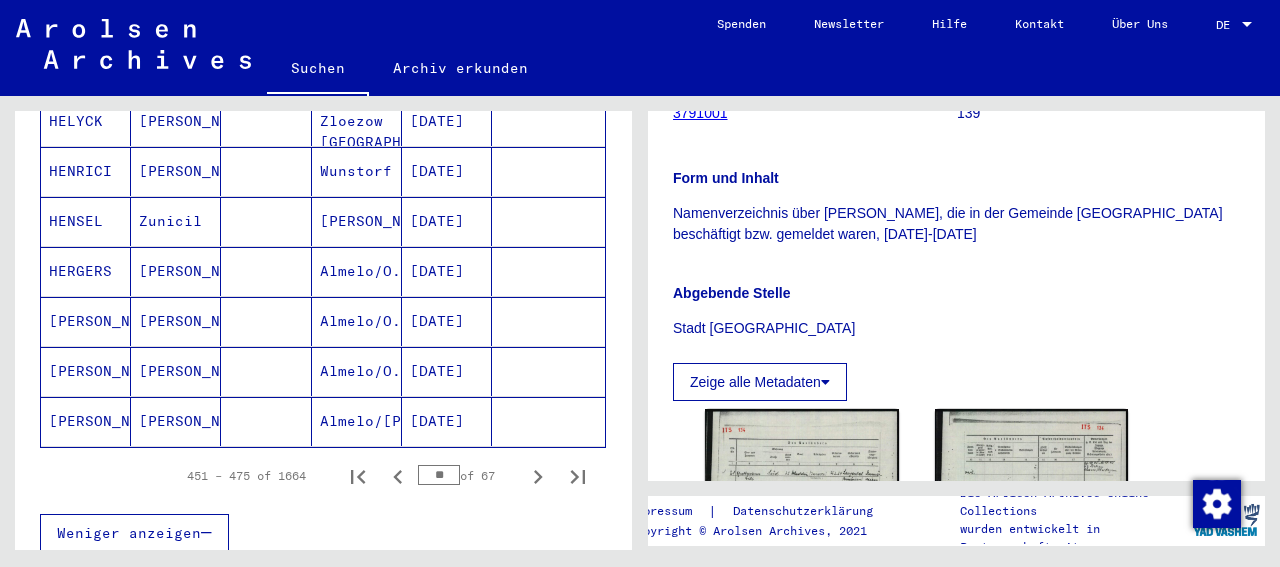 click on "HENRICI" at bounding box center (86, 221) 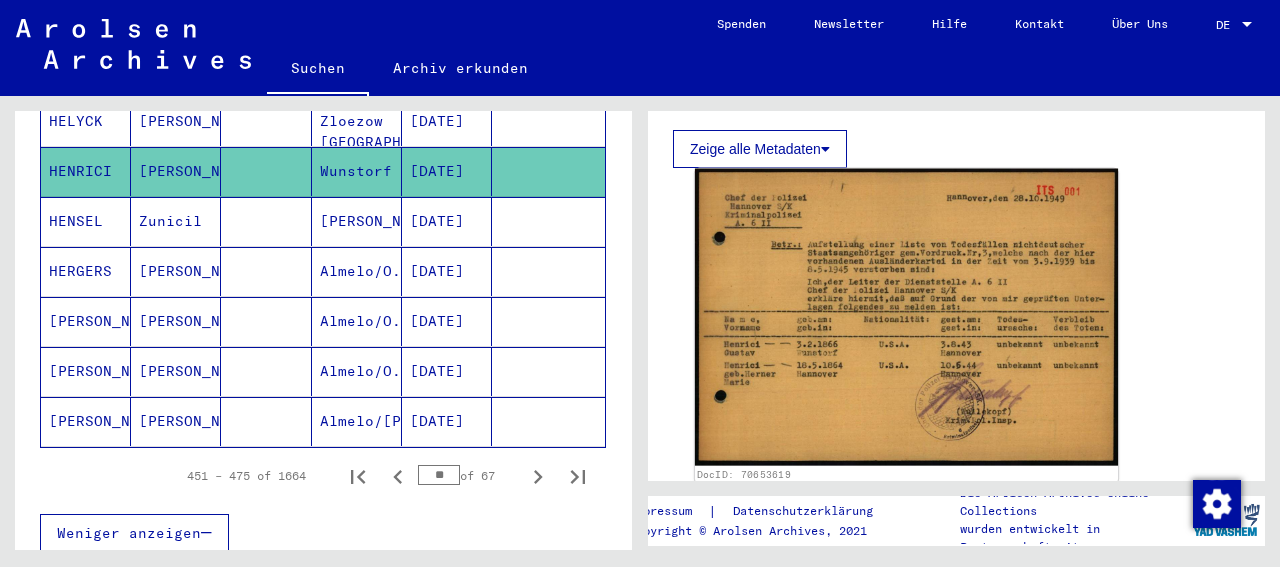 scroll, scrollTop: 312, scrollLeft: 0, axis: vertical 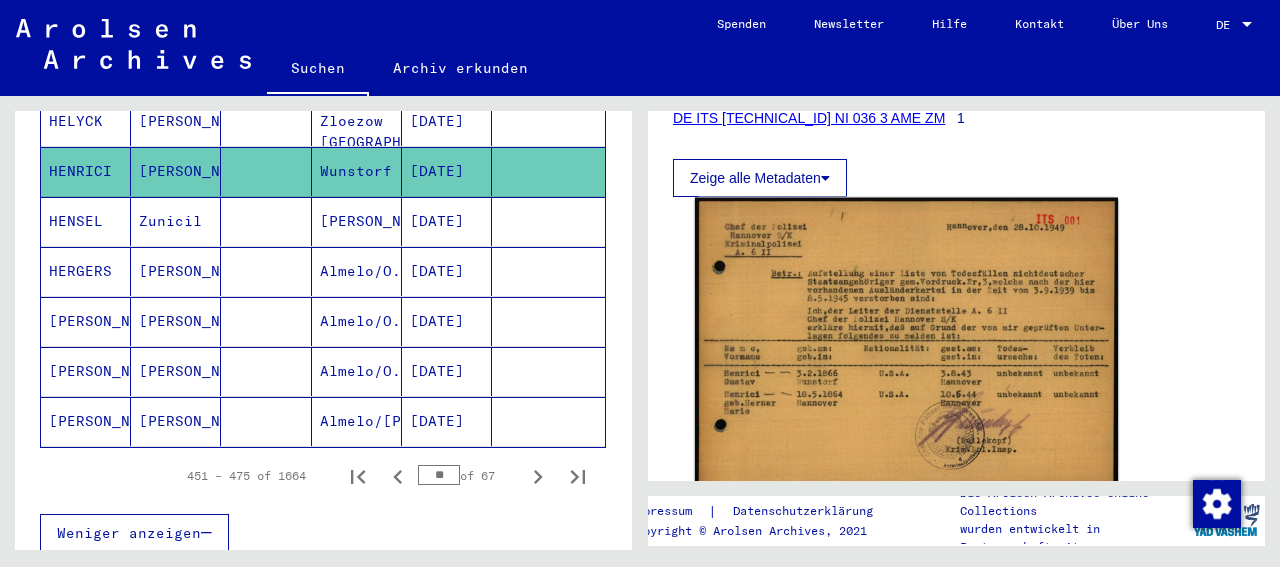 click 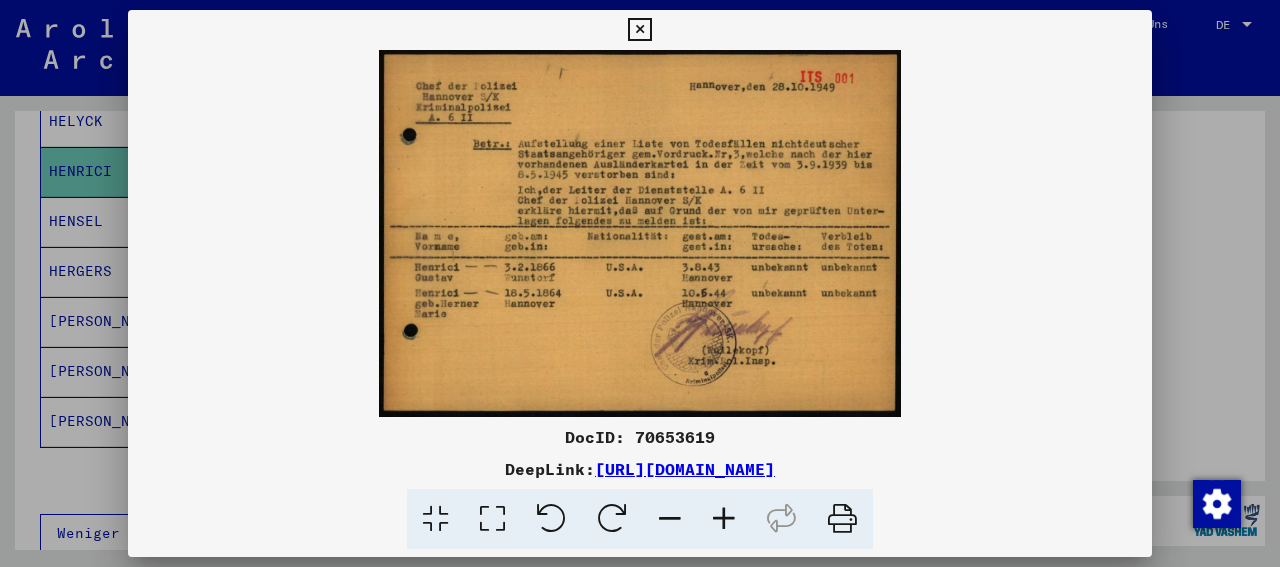 click at bounding box center [781, 519] 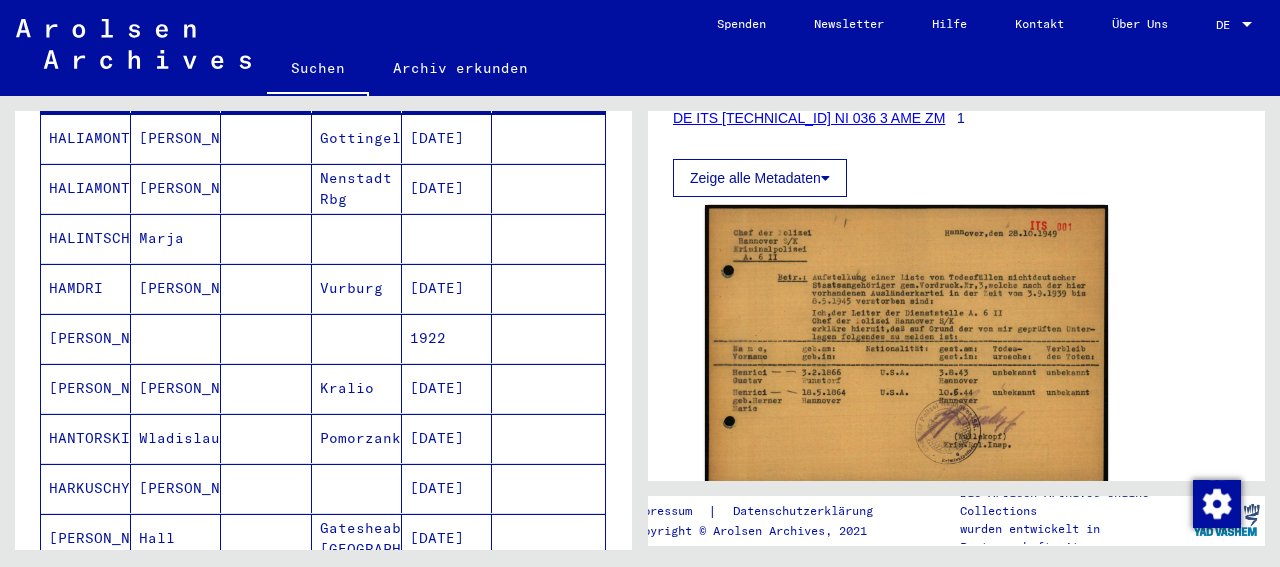 scroll, scrollTop: 208, scrollLeft: 0, axis: vertical 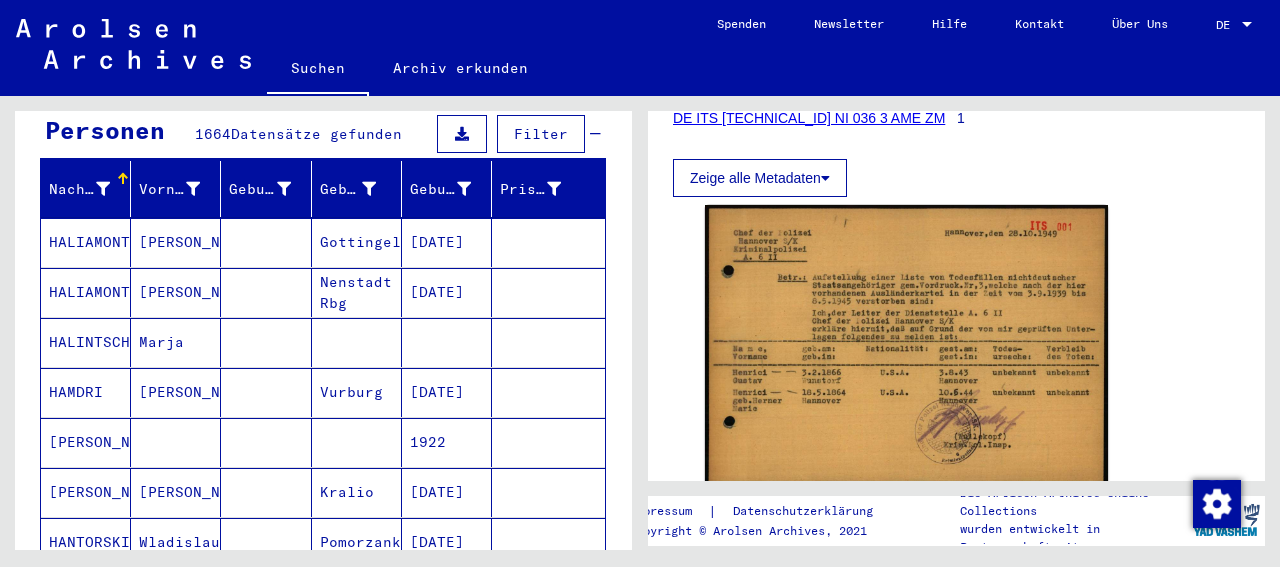click on "Nenstadt Rbg" at bounding box center [357, 342] 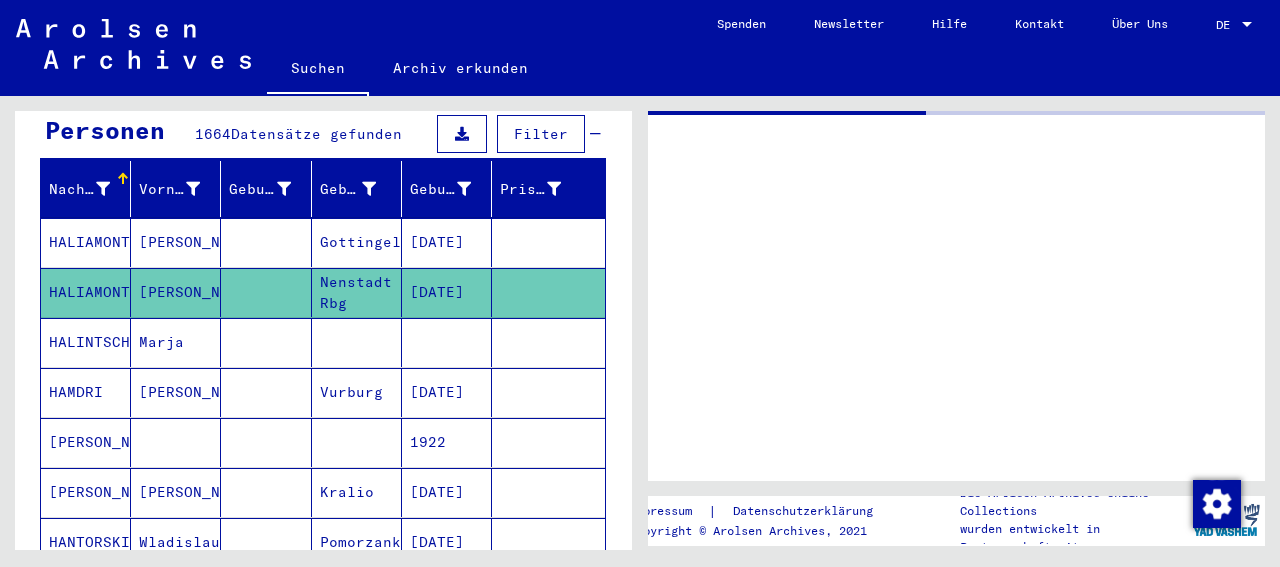 scroll, scrollTop: 0, scrollLeft: 0, axis: both 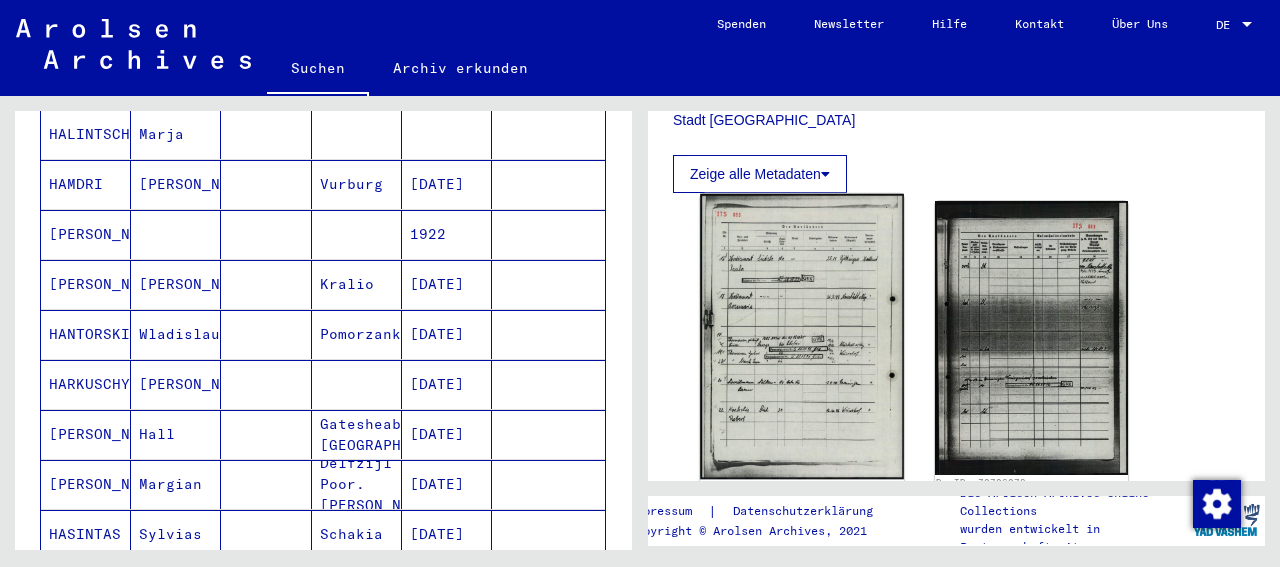 click 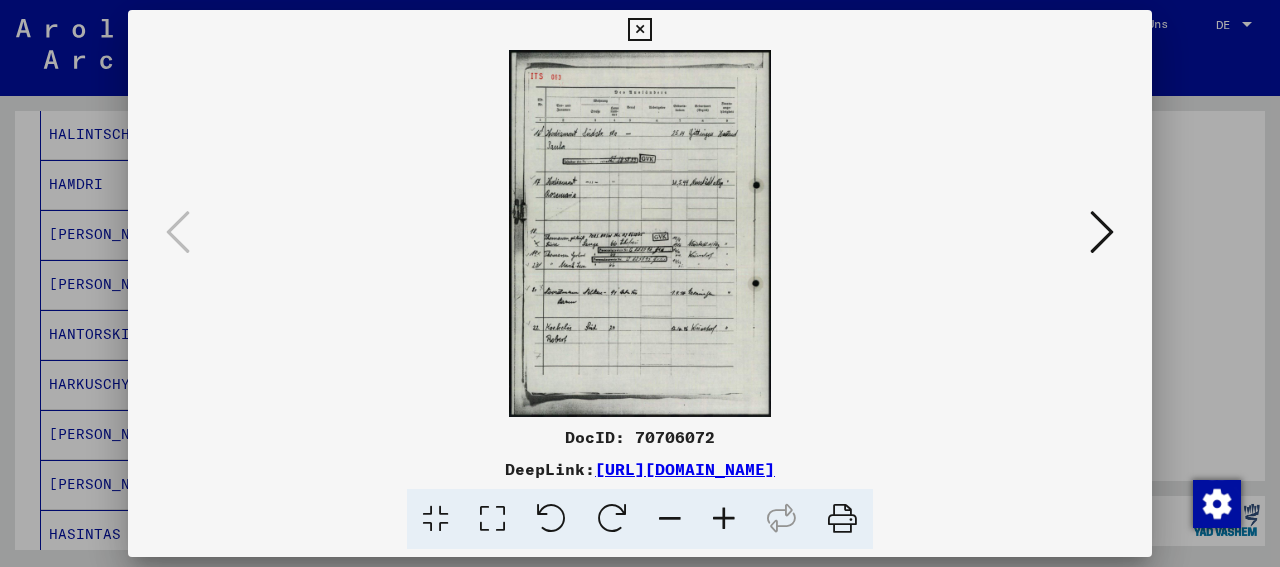 click at bounding box center [724, 519] 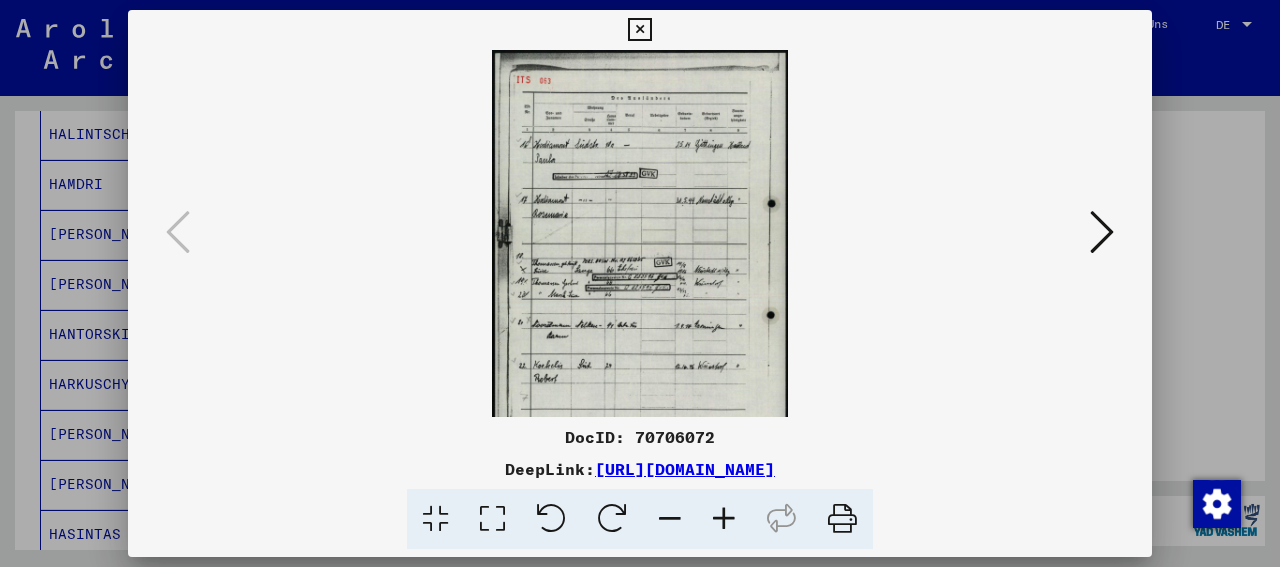 click at bounding box center (724, 519) 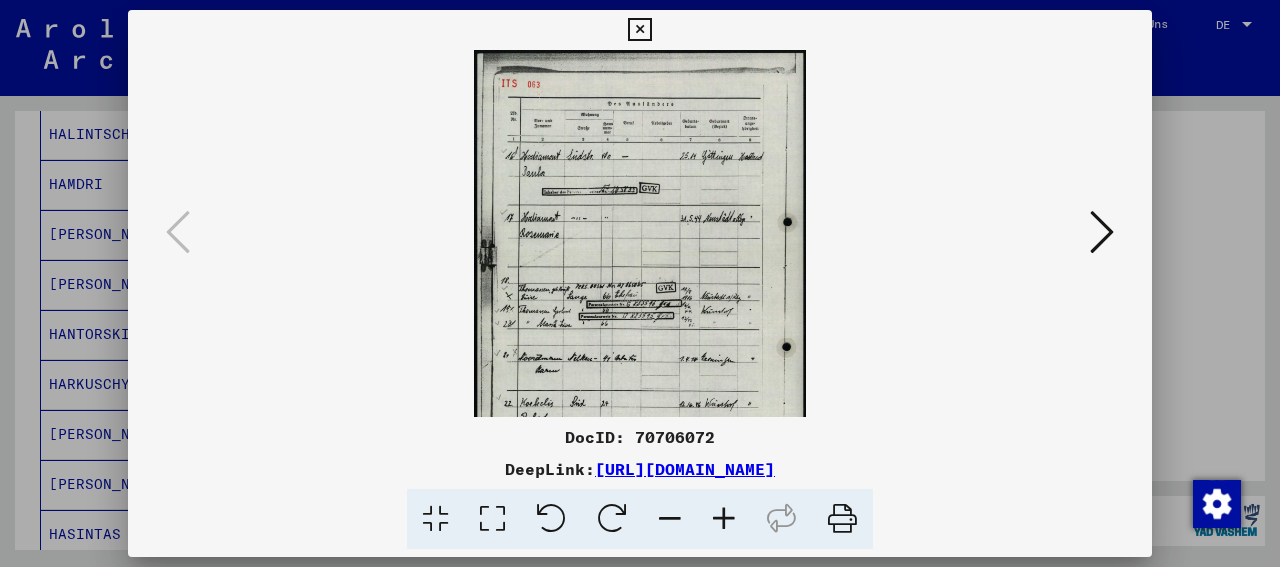 click at bounding box center (724, 519) 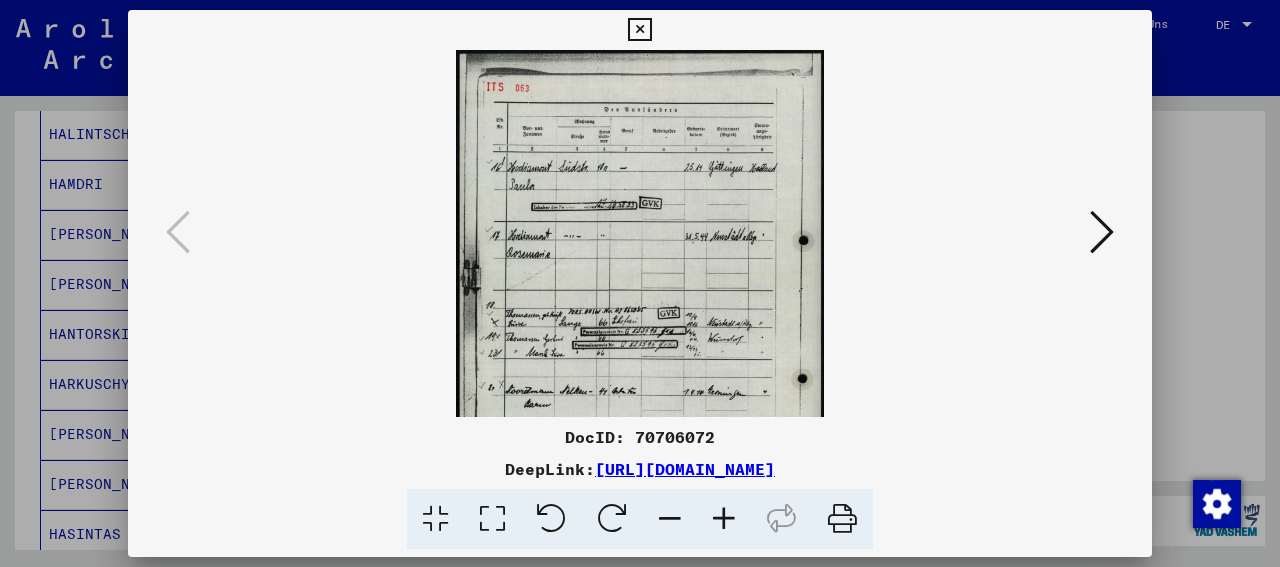 click at bounding box center [724, 519] 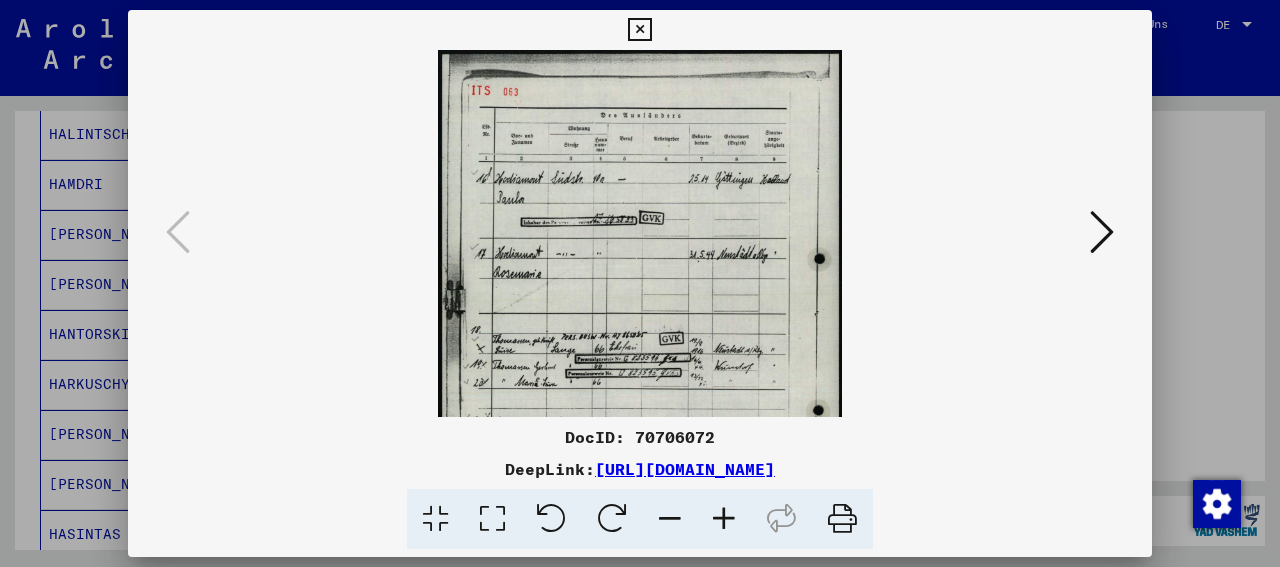 click at bounding box center (724, 519) 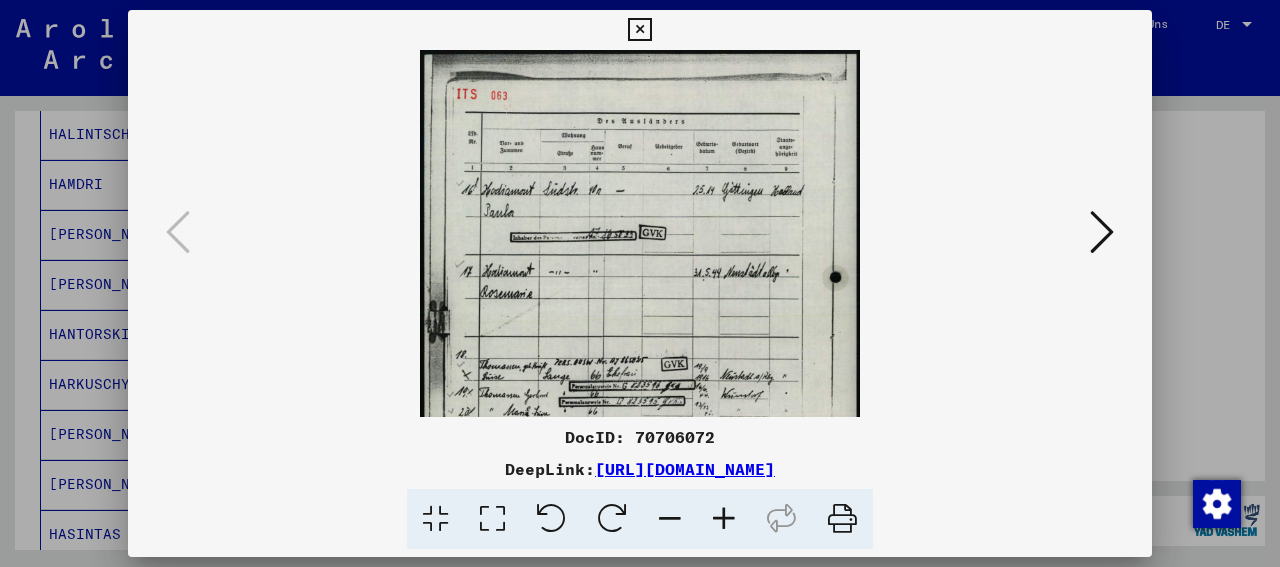 click at bounding box center (724, 519) 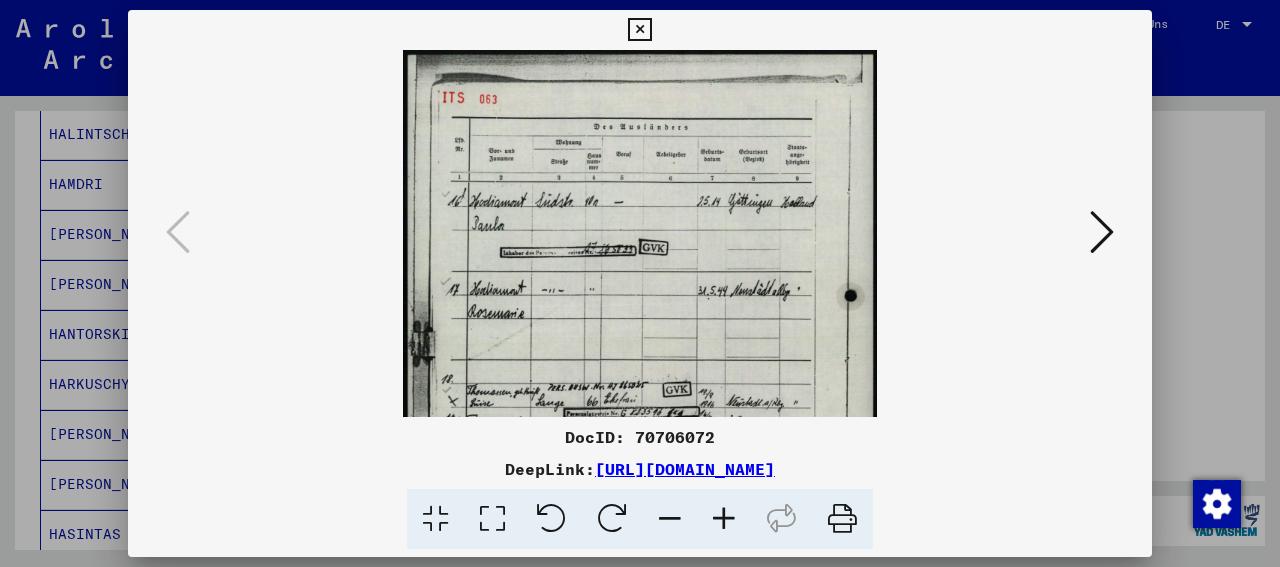 click at bounding box center (724, 519) 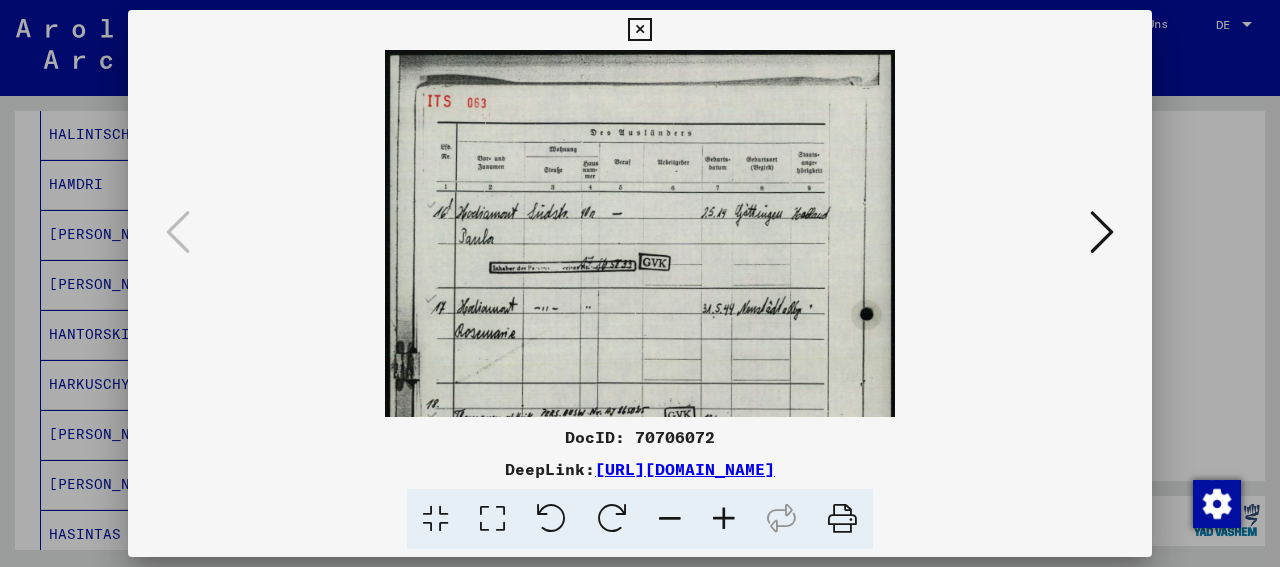 click at bounding box center (724, 519) 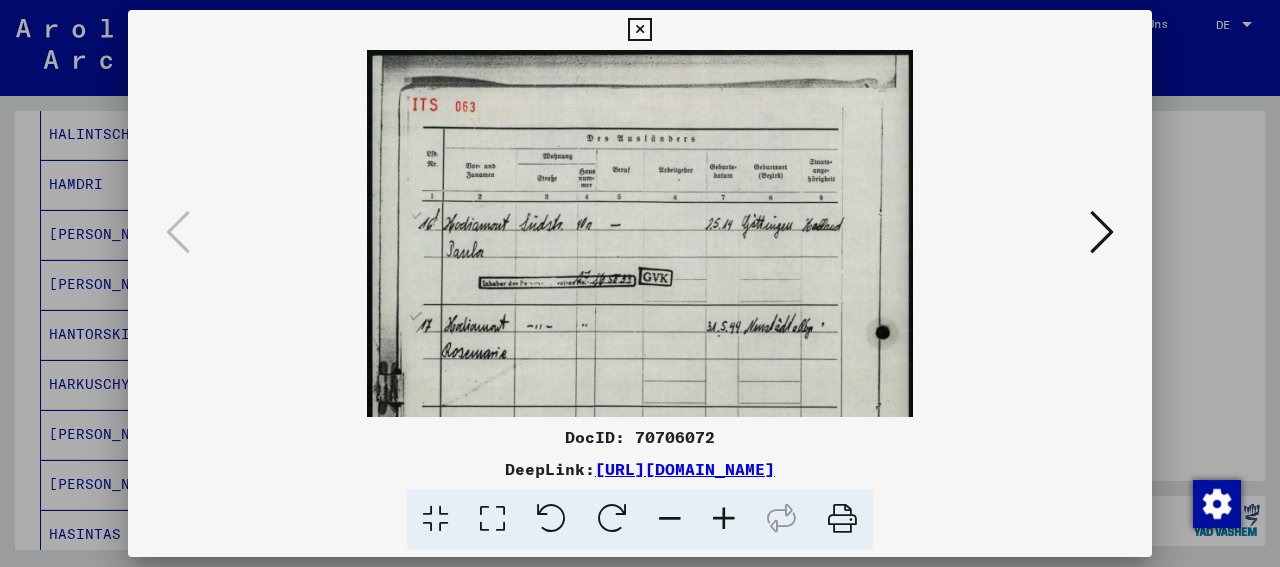 click at bounding box center [724, 519] 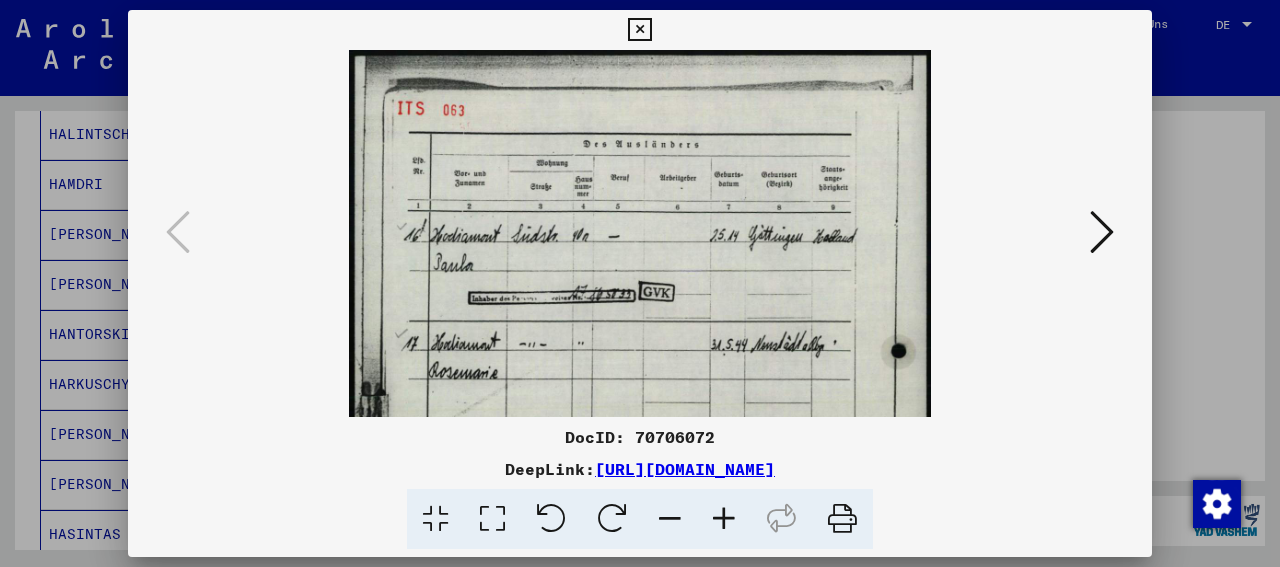click at bounding box center (724, 519) 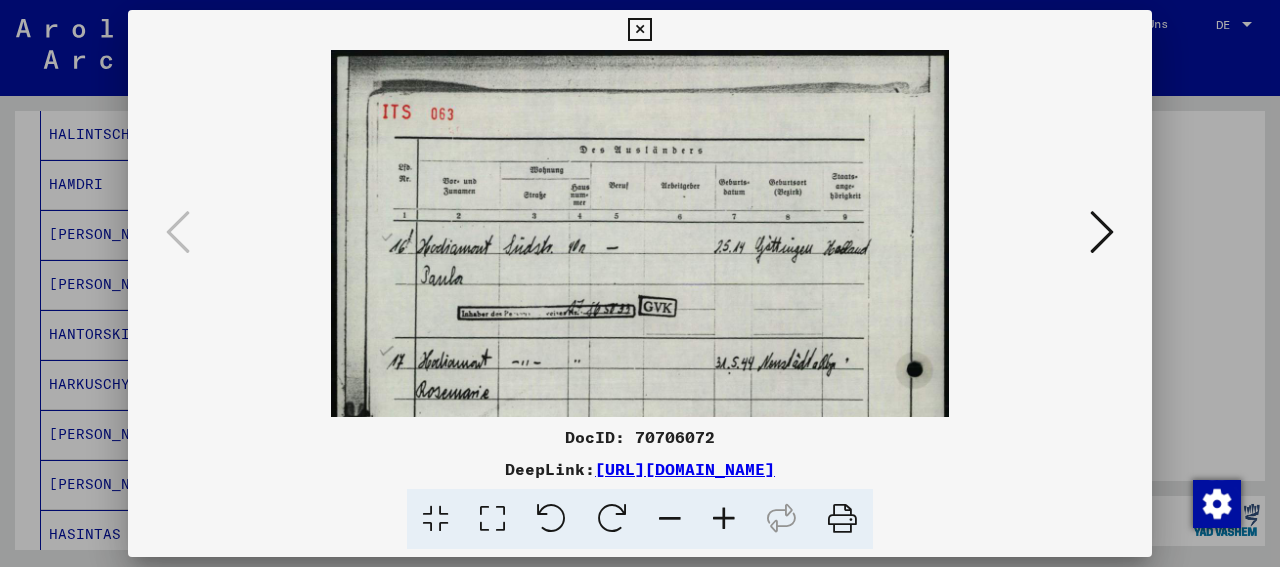 click at bounding box center (724, 519) 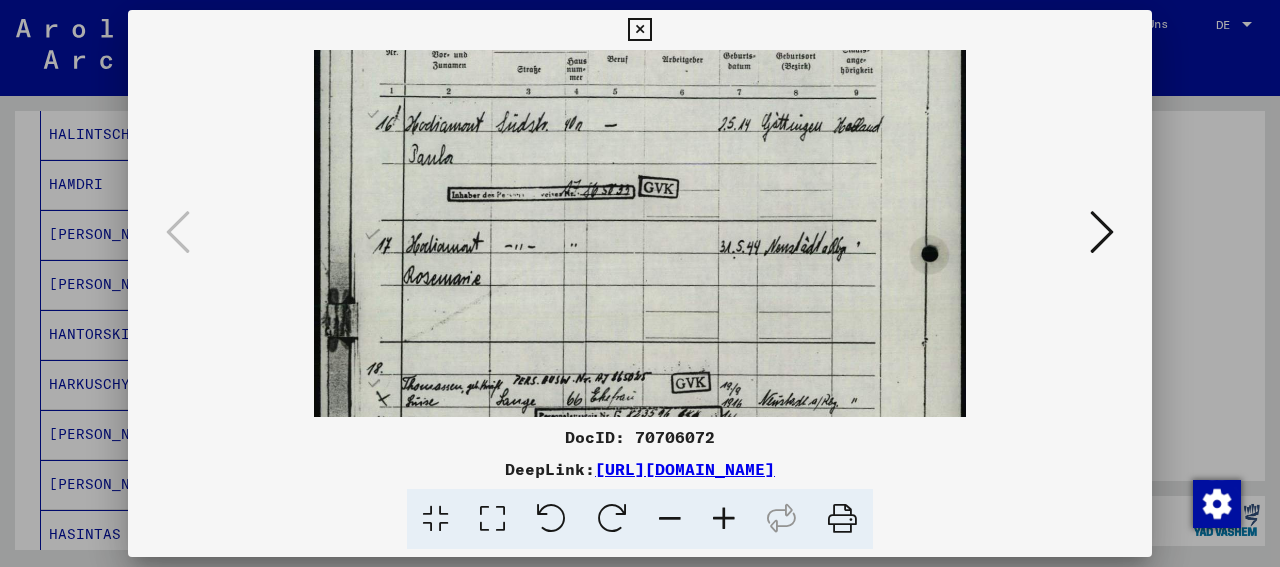 scroll, scrollTop: 187, scrollLeft: 0, axis: vertical 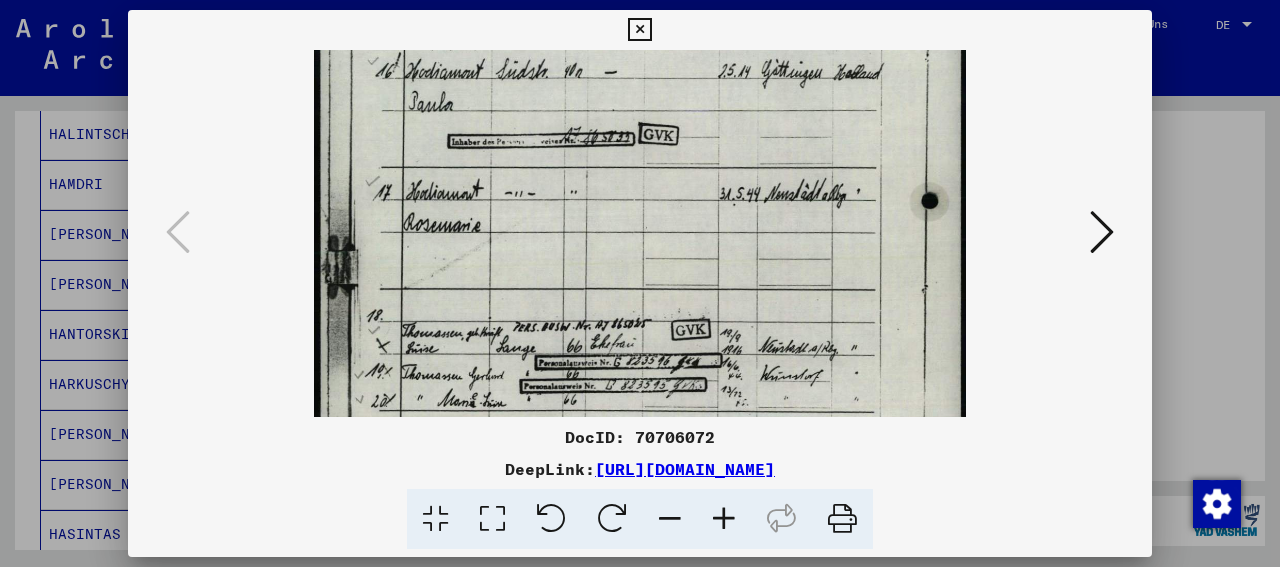 drag, startPoint x: 631, startPoint y: 241, endPoint x: 635, endPoint y: 54, distance: 187.04277 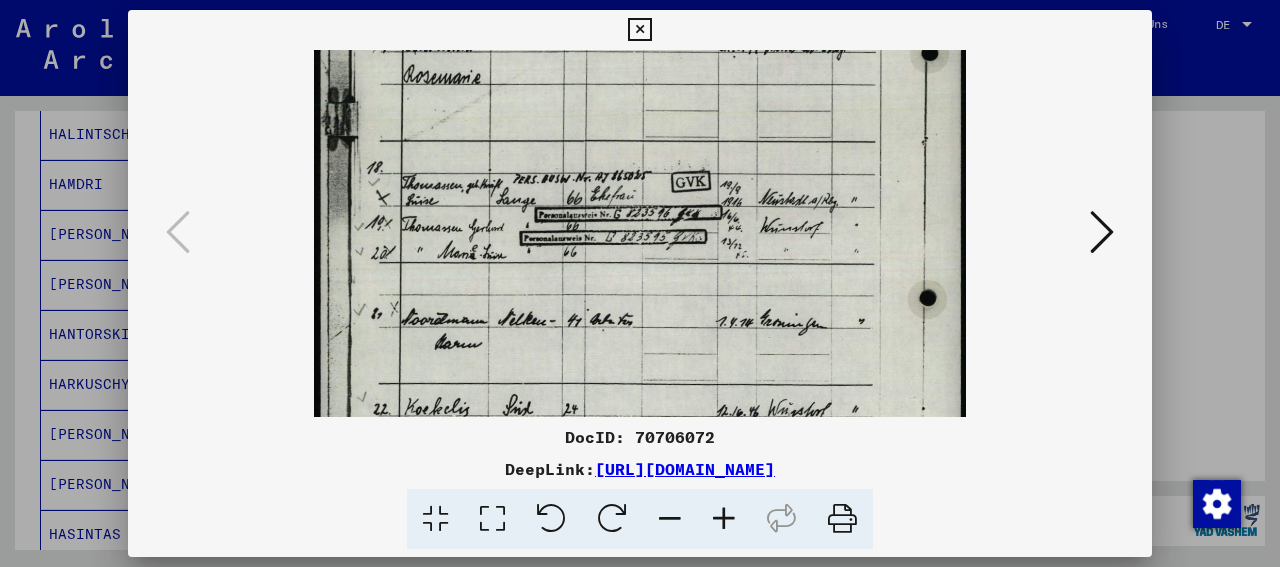 drag, startPoint x: 589, startPoint y: 175, endPoint x: 587, endPoint y: 27, distance: 148.01352 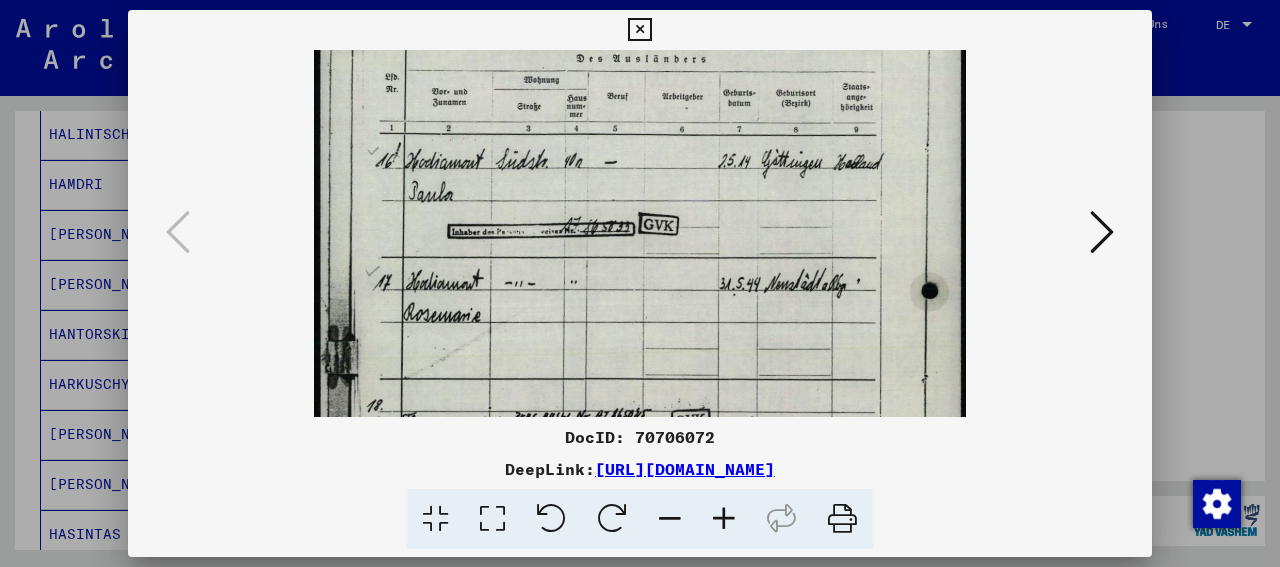 scroll, scrollTop: 89, scrollLeft: 0, axis: vertical 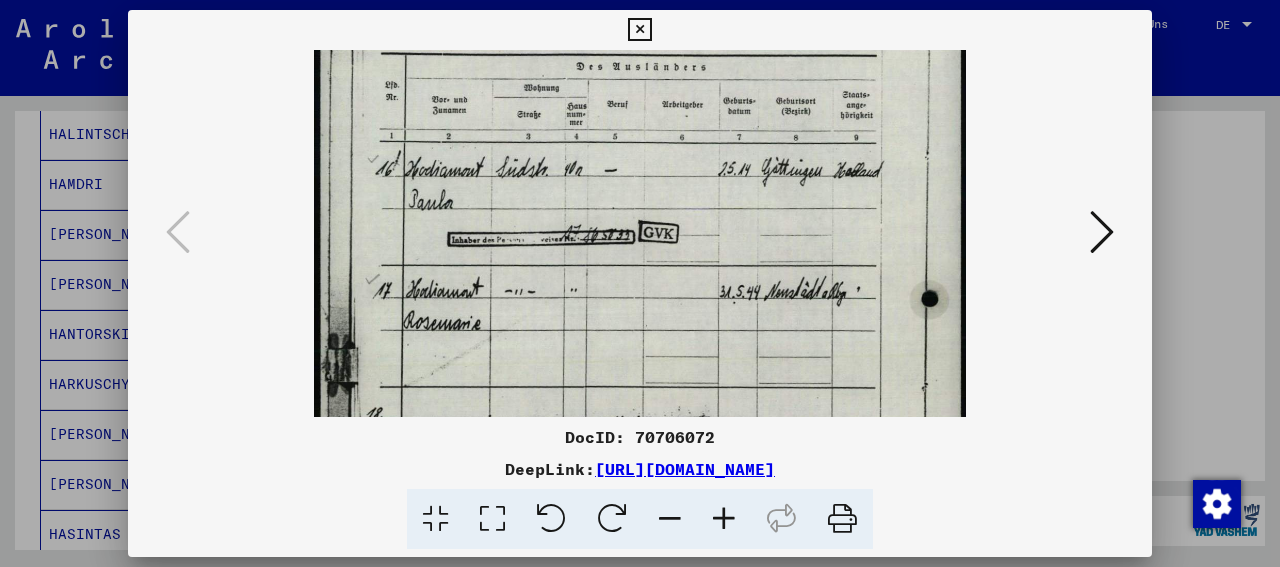 drag, startPoint x: 577, startPoint y: 231, endPoint x: 566, endPoint y: 483, distance: 252.23996 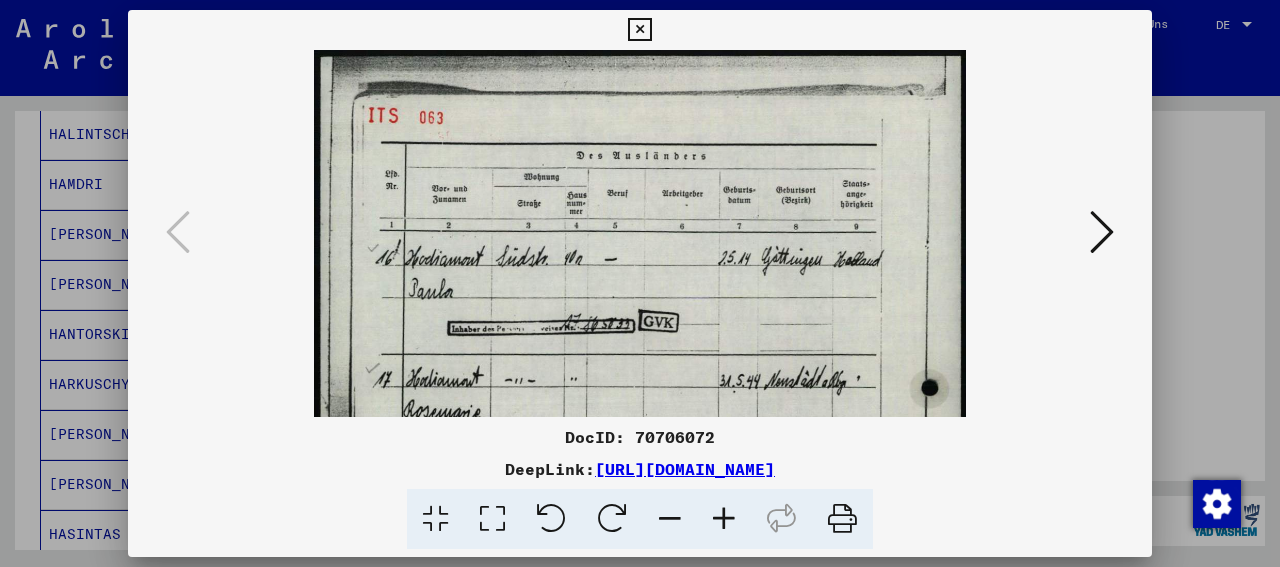 drag, startPoint x: 681, startPoint y: 227, endPoint x: 674, endPoint y: 337, distance: 110.2225 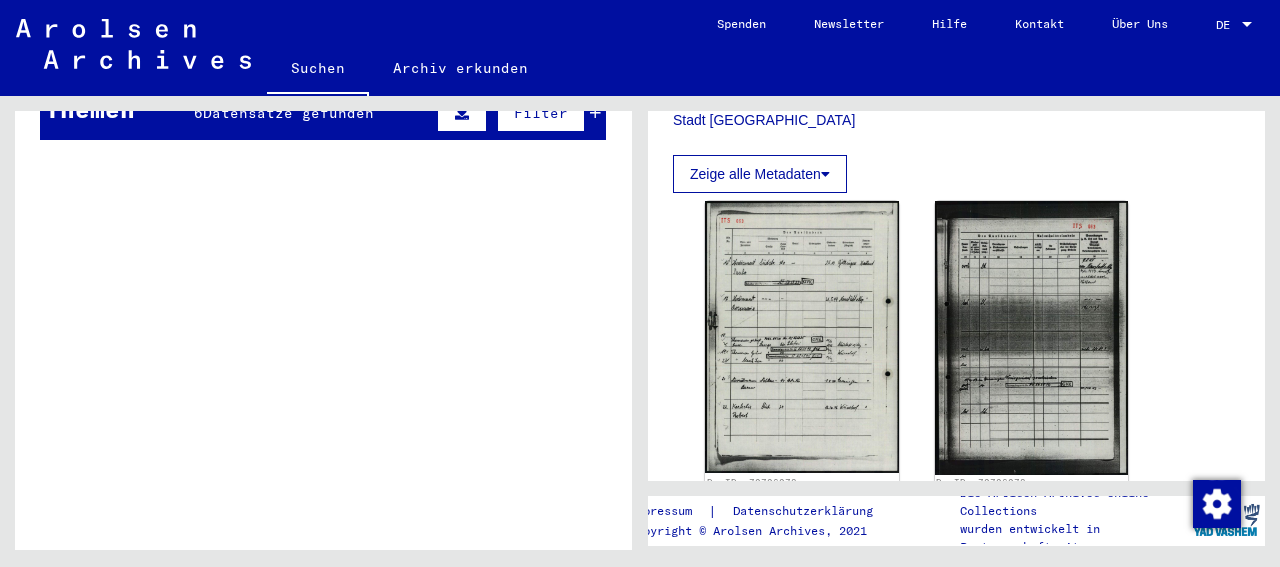 scroll, scrollTop: 1456, scrollLeft: 0, axis: vertical 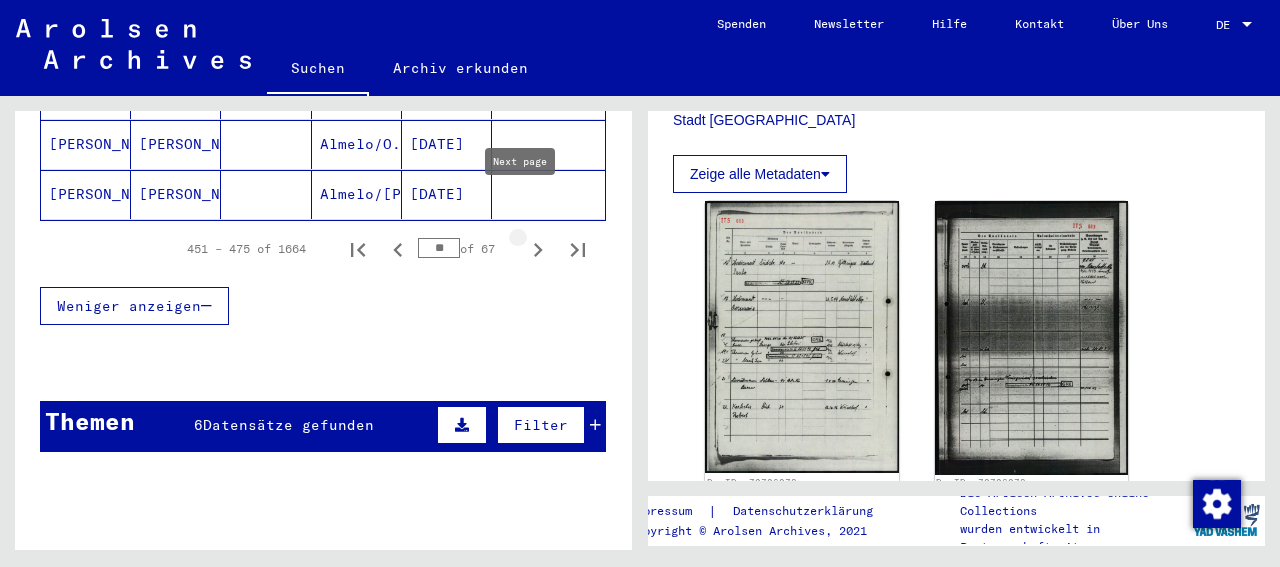 click 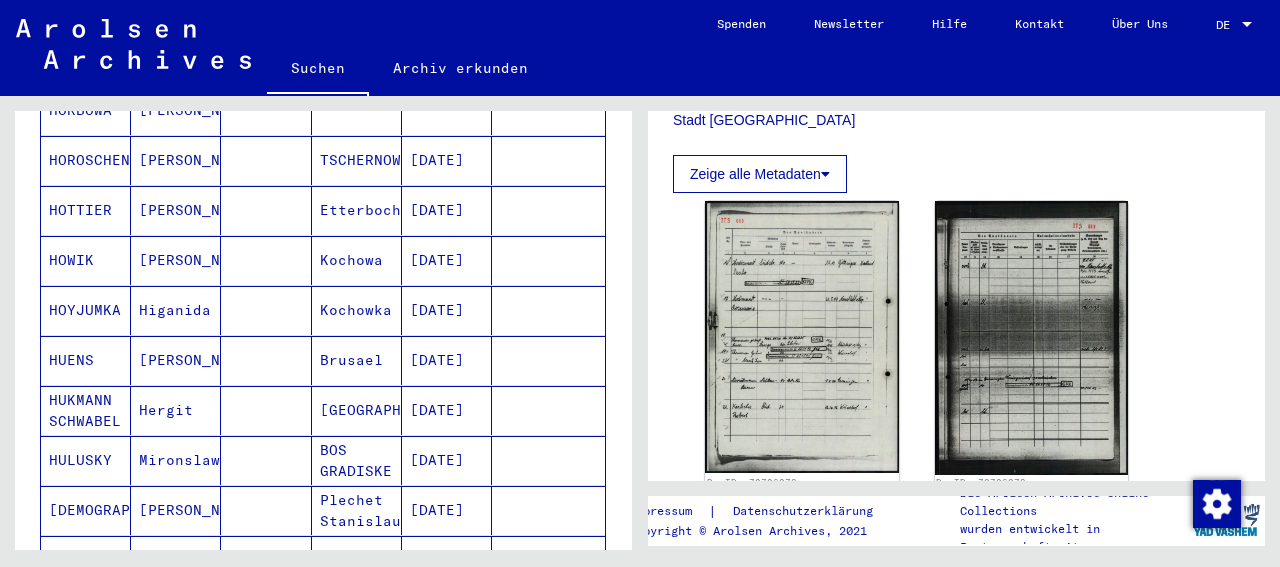 scroll, scrollTop: 1456, scrollLeft: 0, axis: vertical 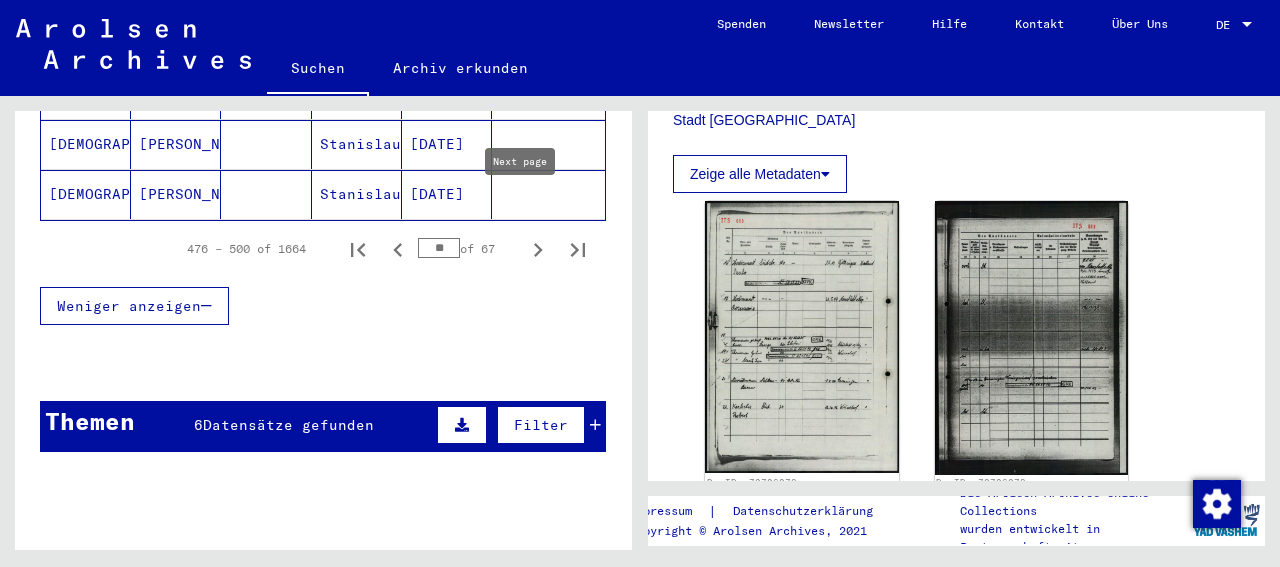 click 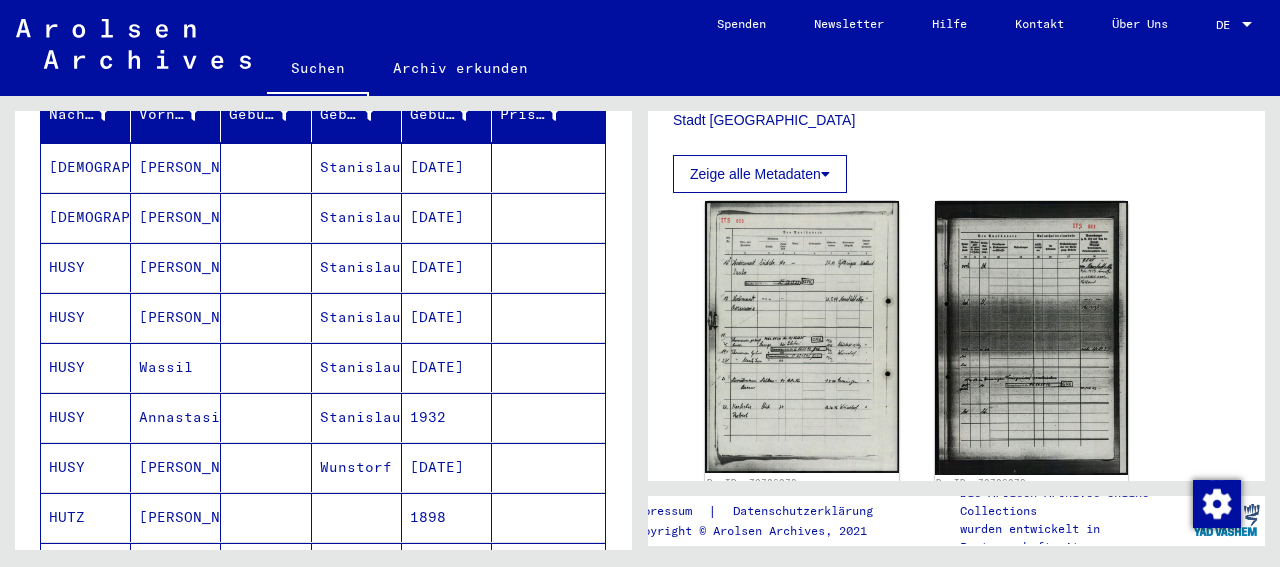 scroll, scrollTop: 312, scrollLeft: 0, axis: vertical 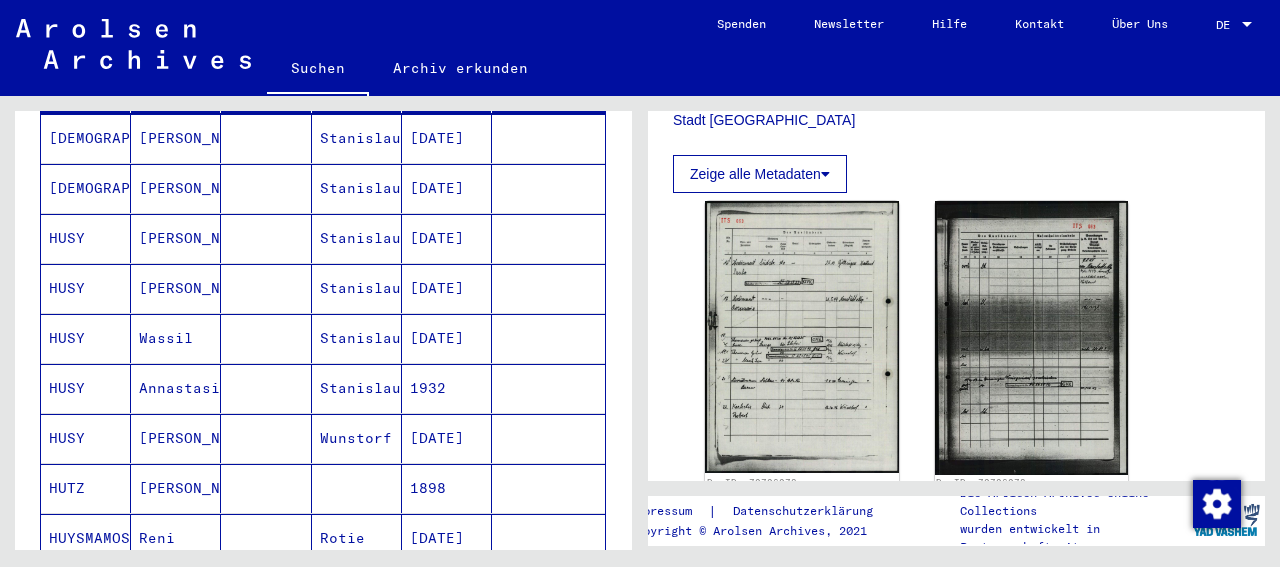 click on "HUSY" at bounding box center (86, 488) 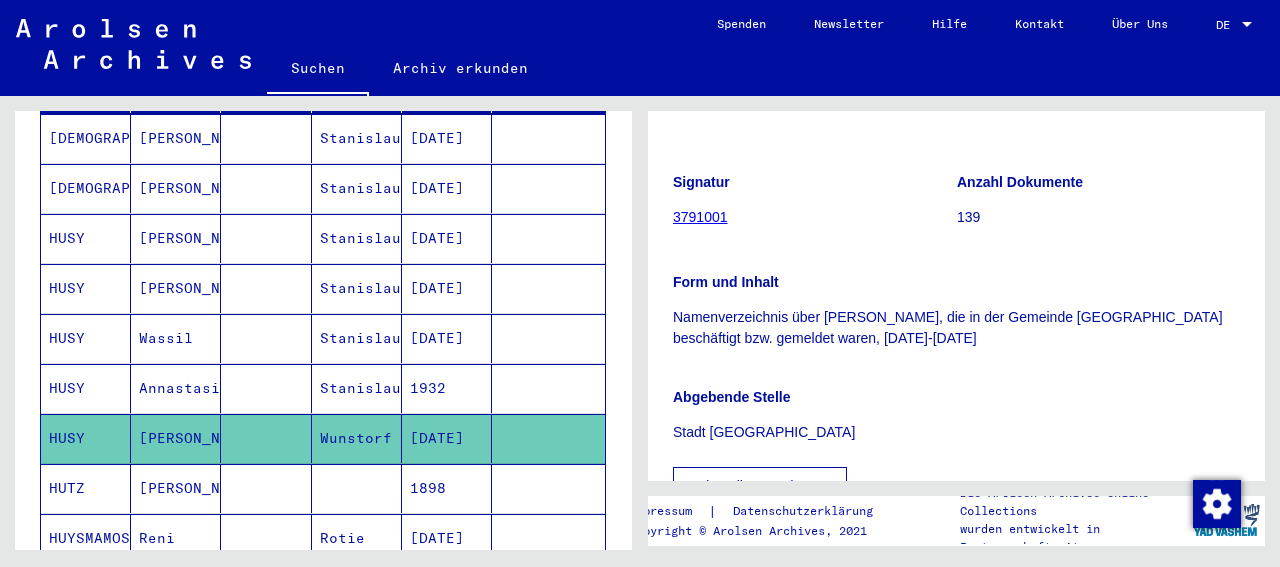 scroll, scrollTop: 624, scrollLeft: 0, axis: vertical 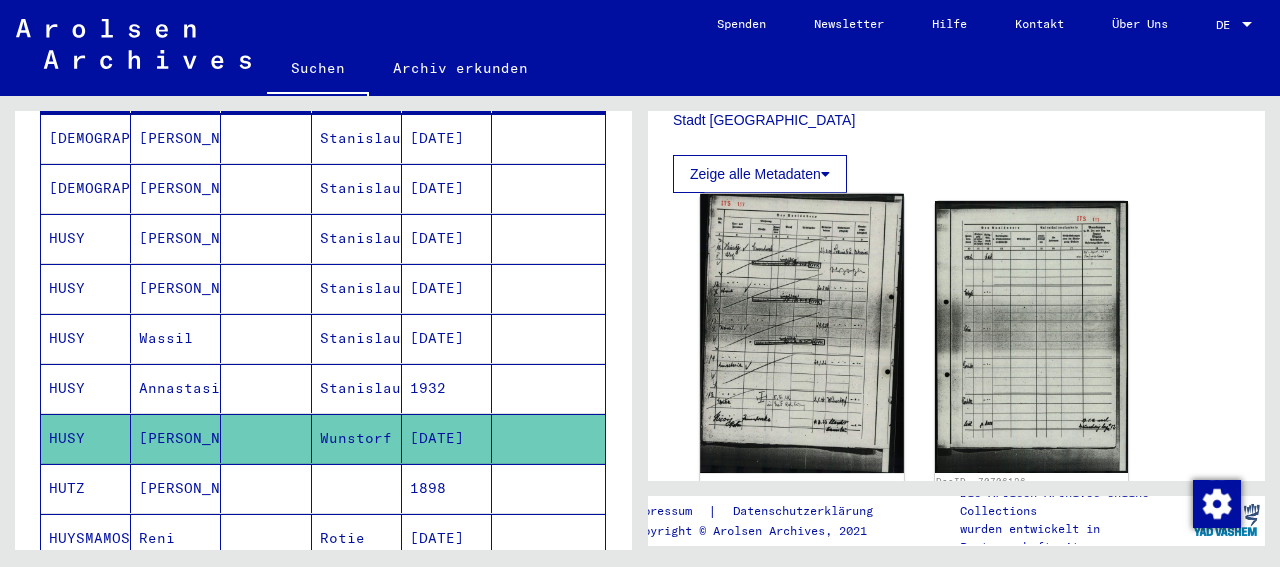 click 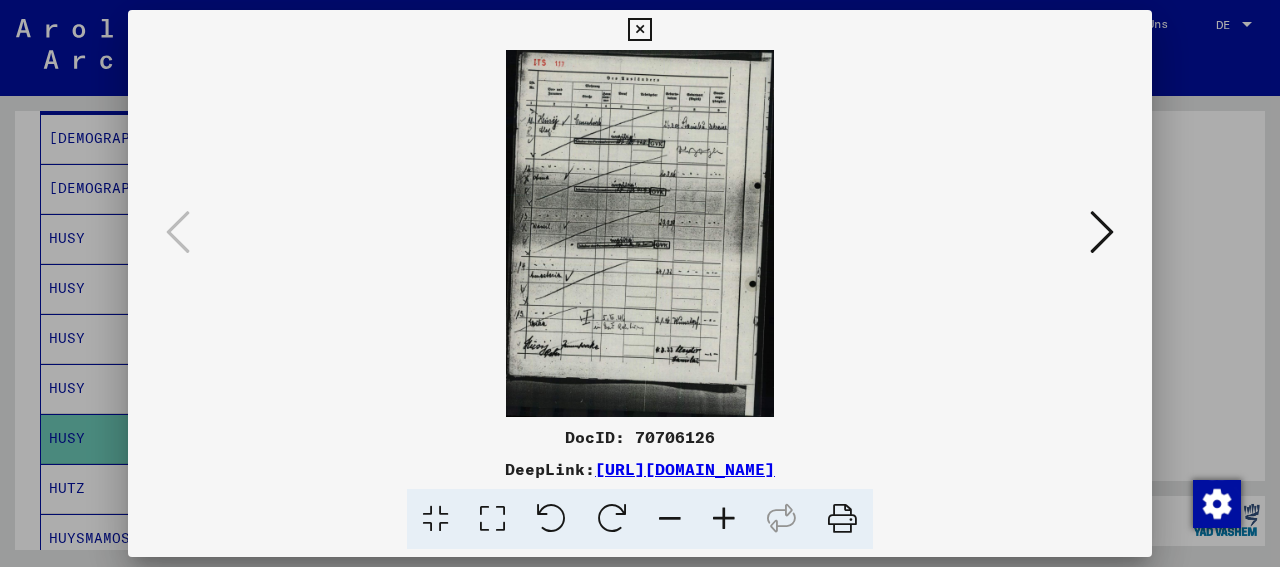 click at bounding box center (724, 519) 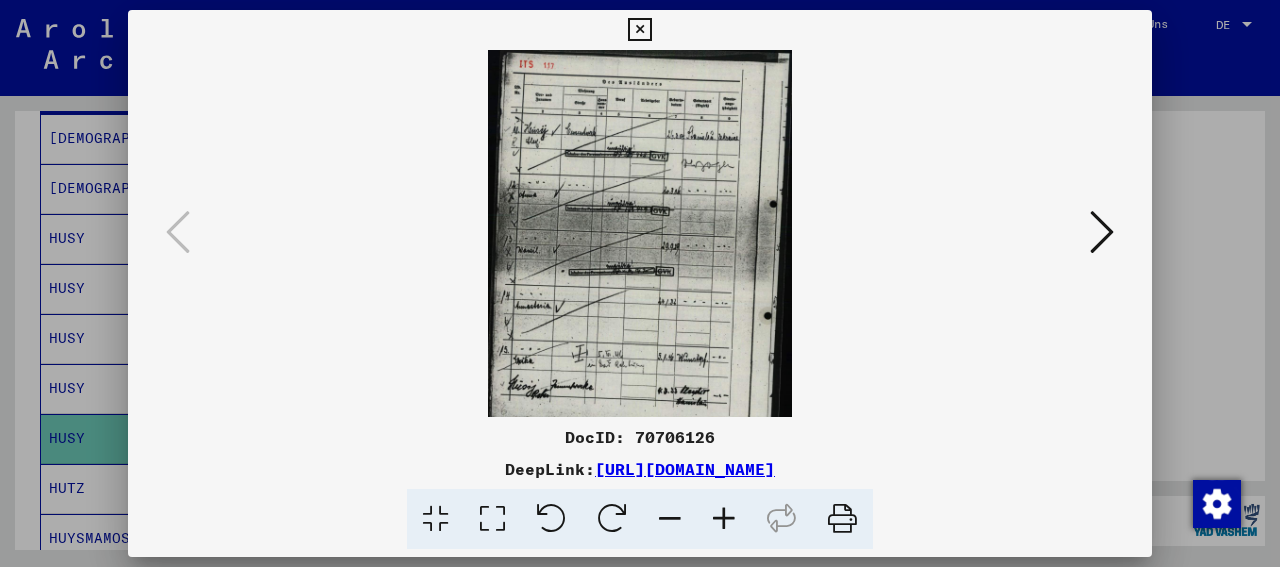click at bounding box center (724, 519) 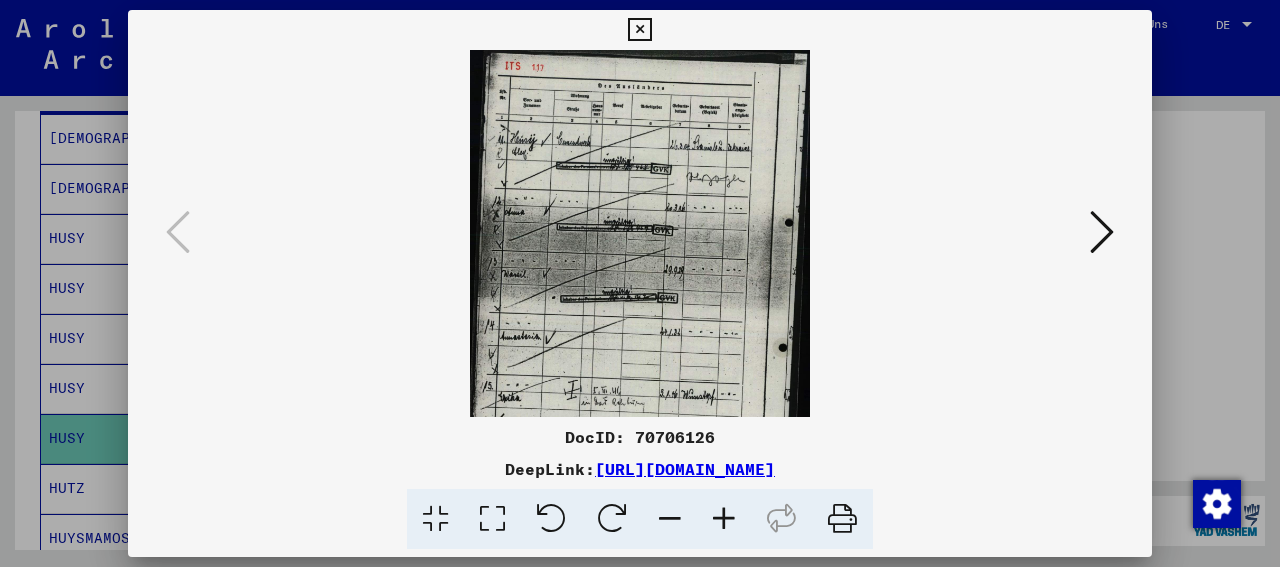 click at bounding box center [724, 519] 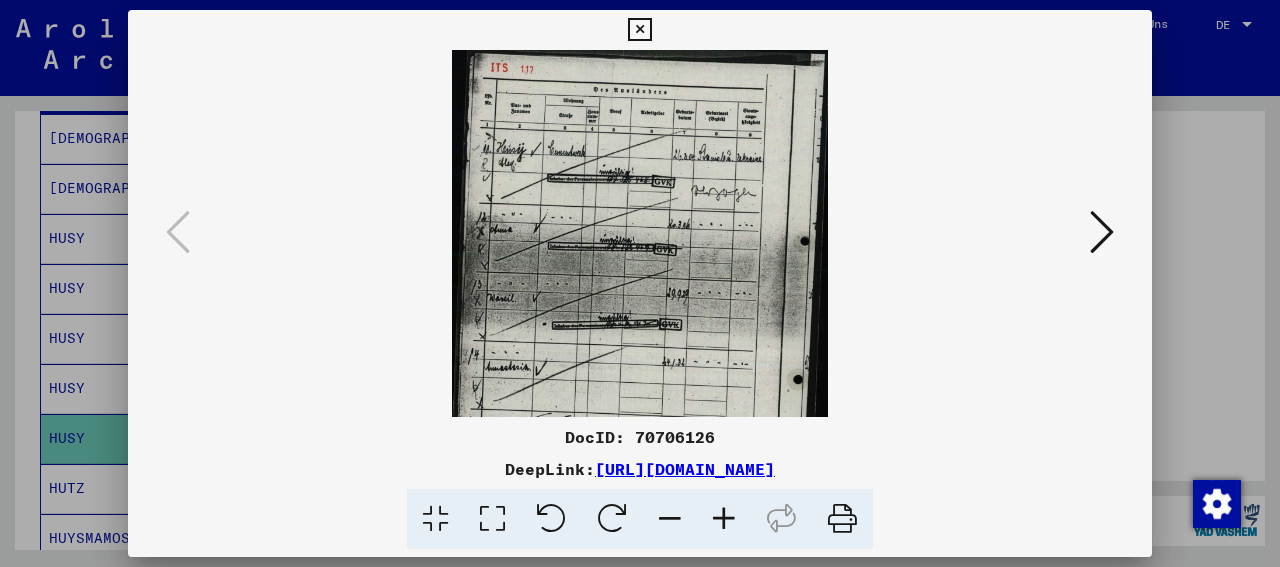 click at bounding box center (724, 519) 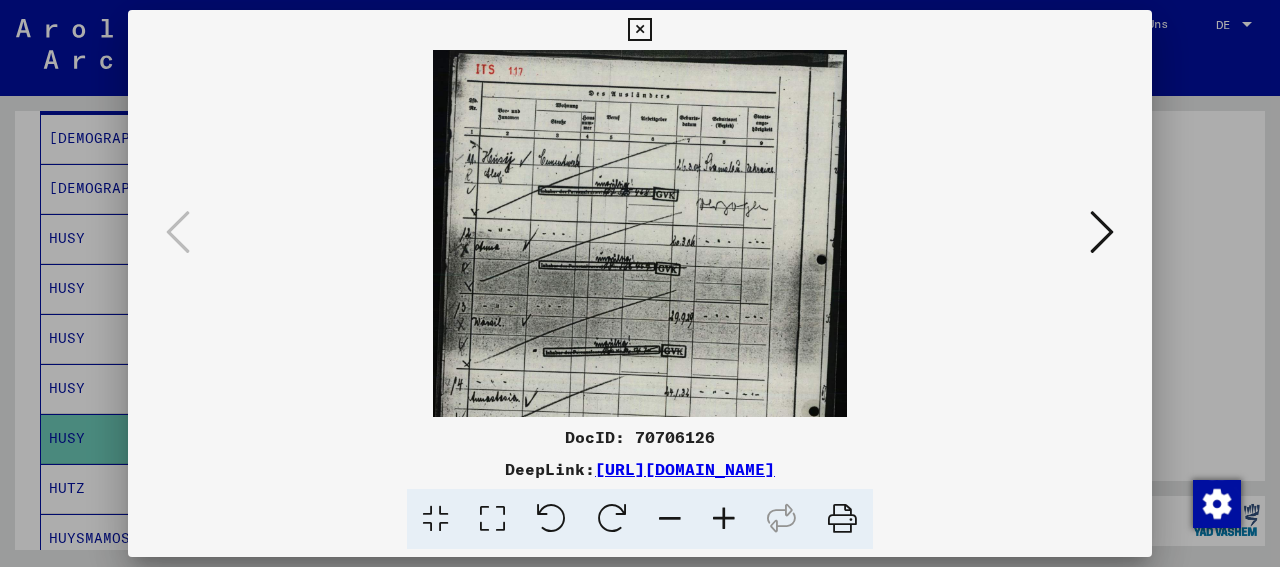 click at bounding box center (724, 519) 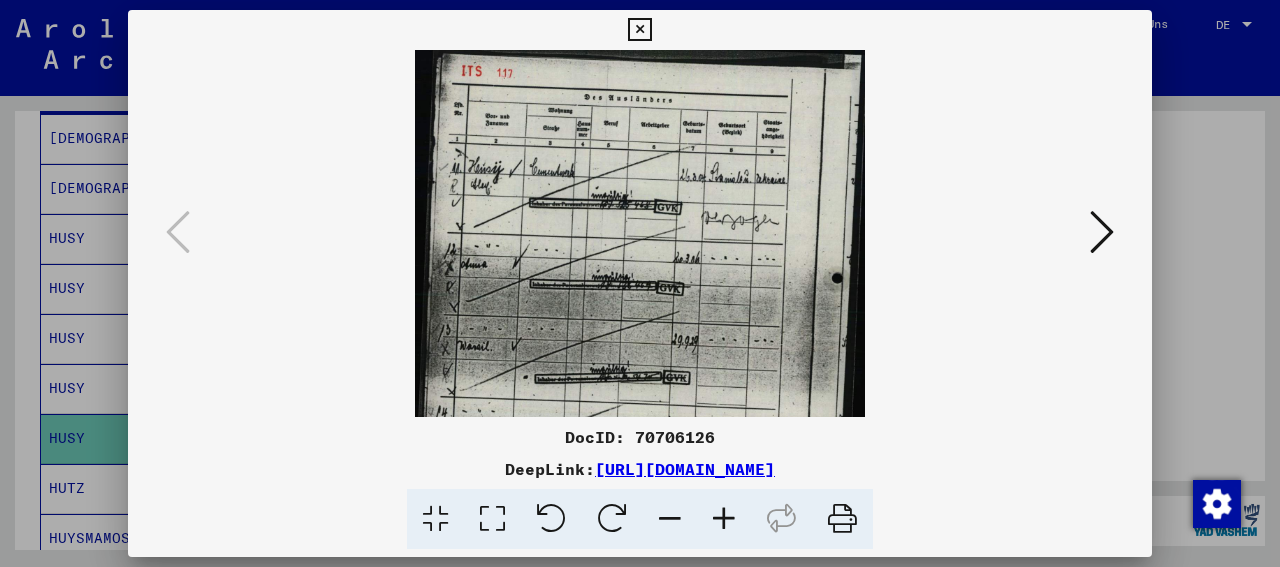 click at bounding box center (724, 519) 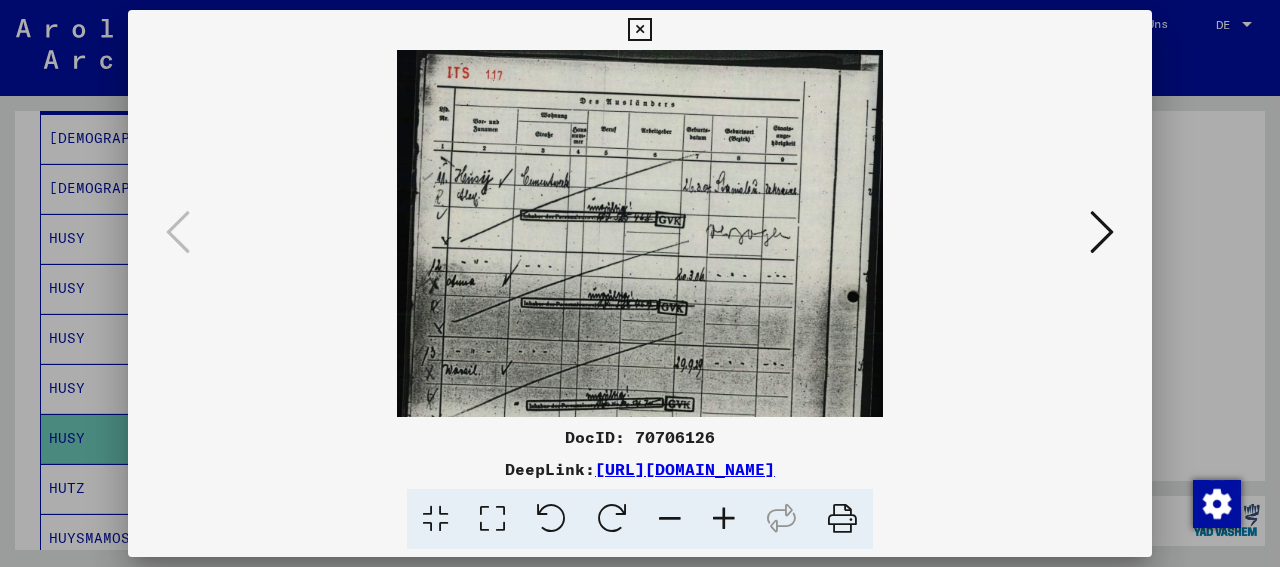 click at bounding box center [724, 519] 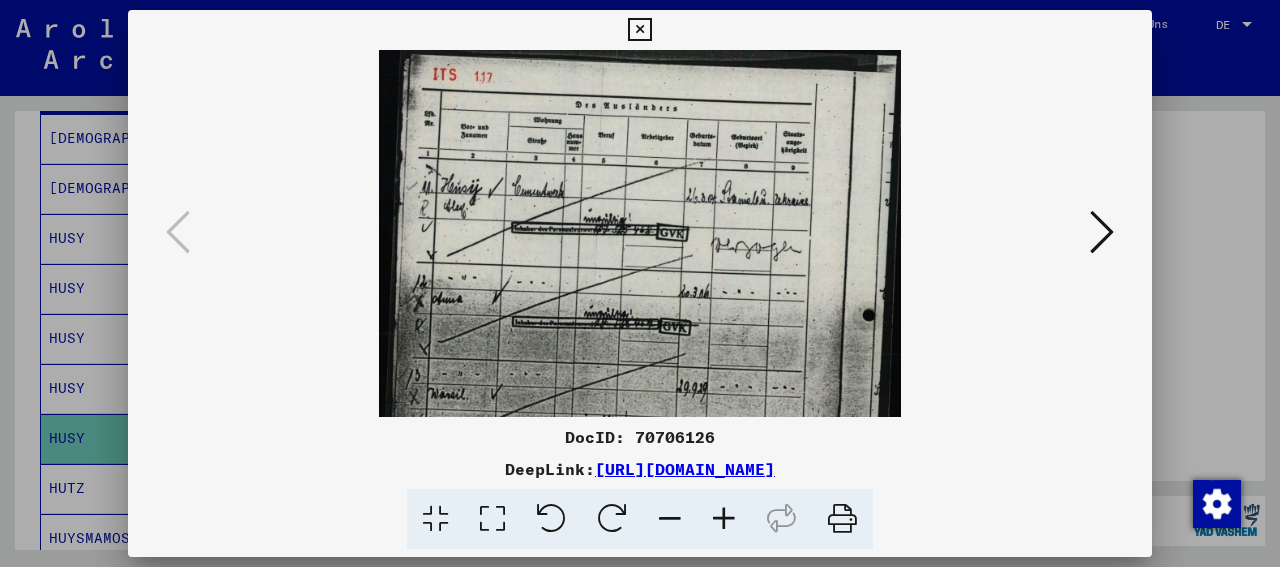 click at bounding box center (724, 519) 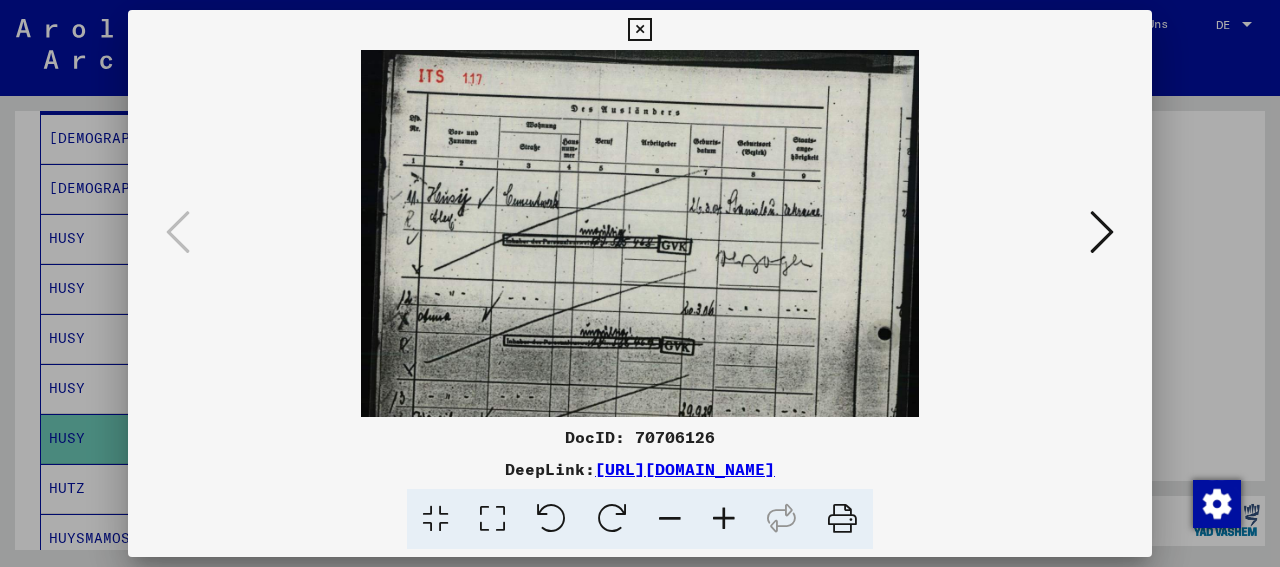 click at bounding box center (724, 519) 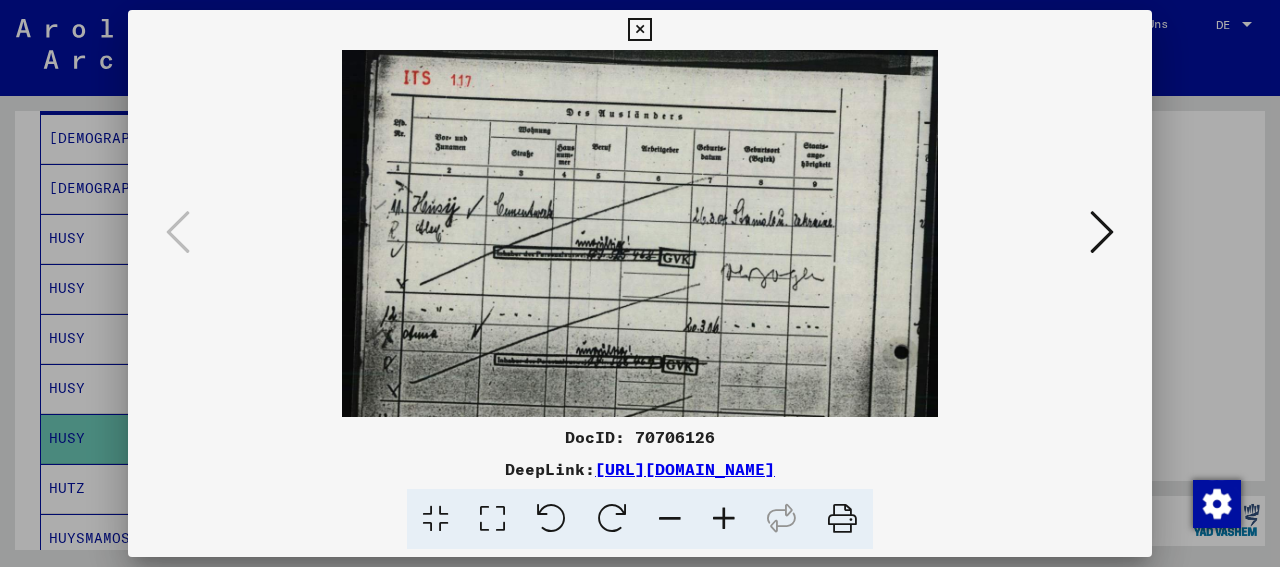 click at bounding box center (724, 519) 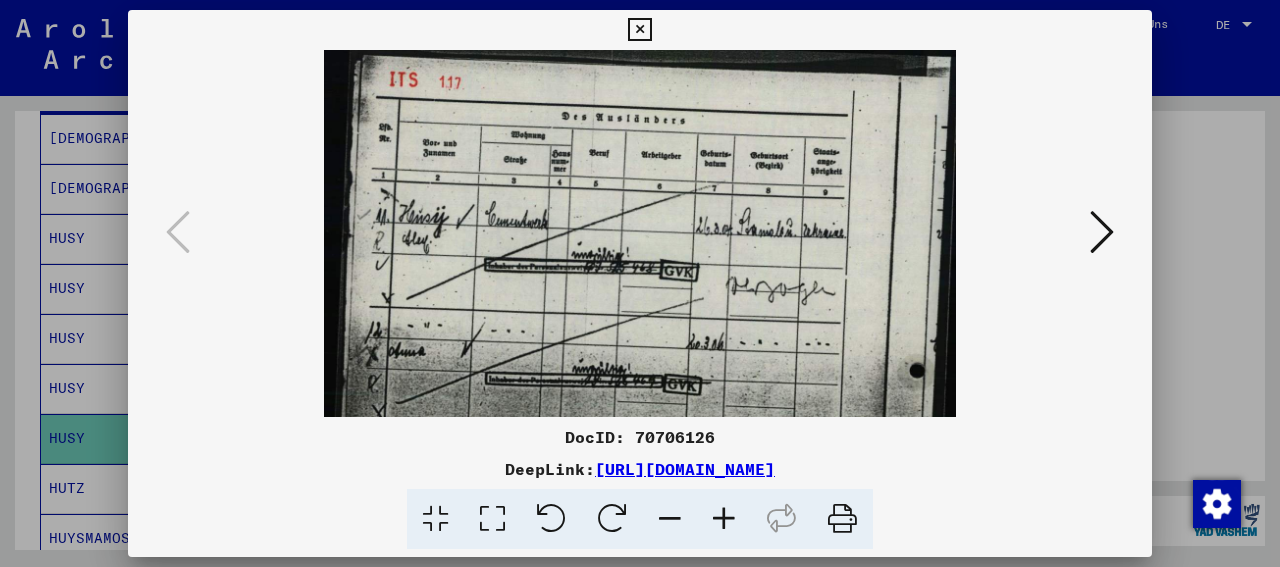 click at bounding box center [724, 519] 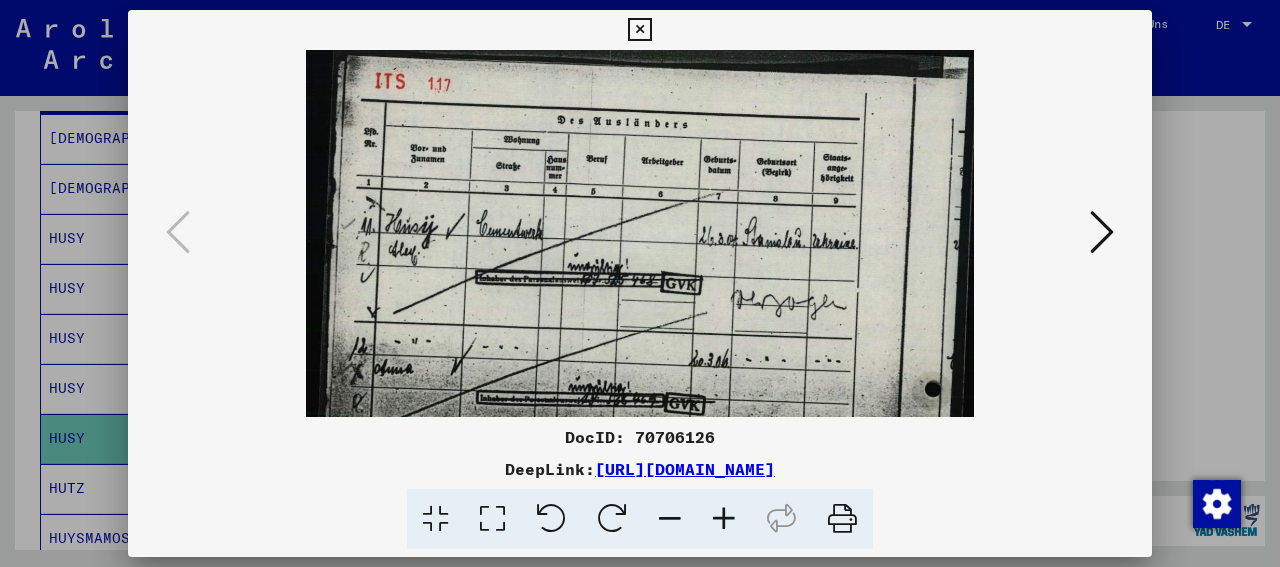 click at bounding box center (724, 519) 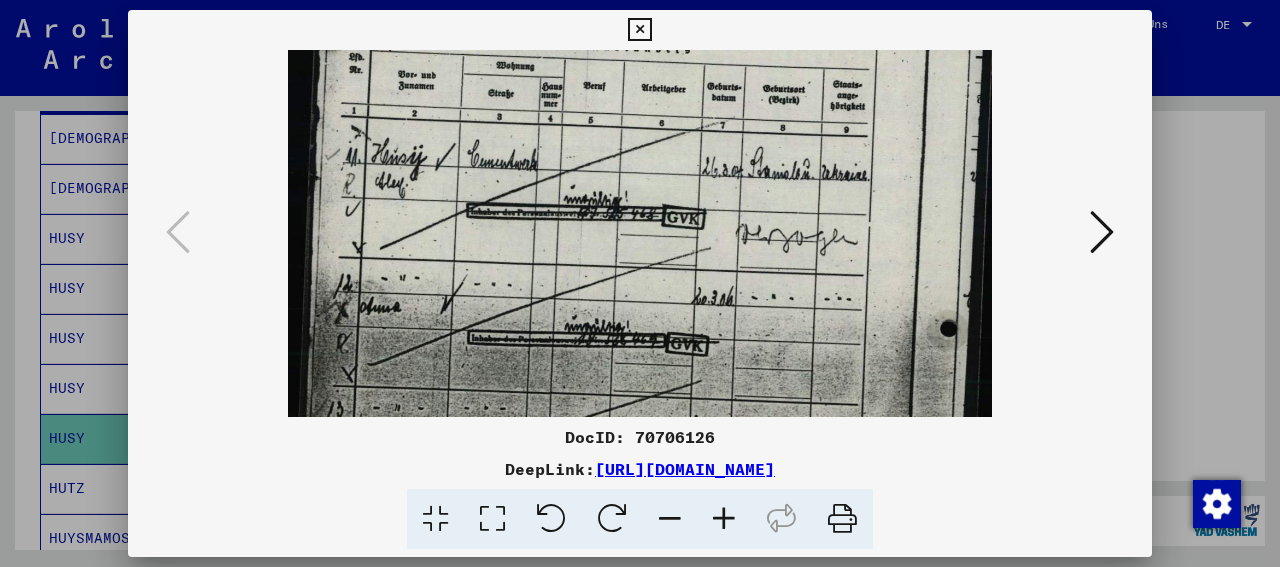 scroll, scrollTop: 147, scrollLeft: 0, axis: vertical 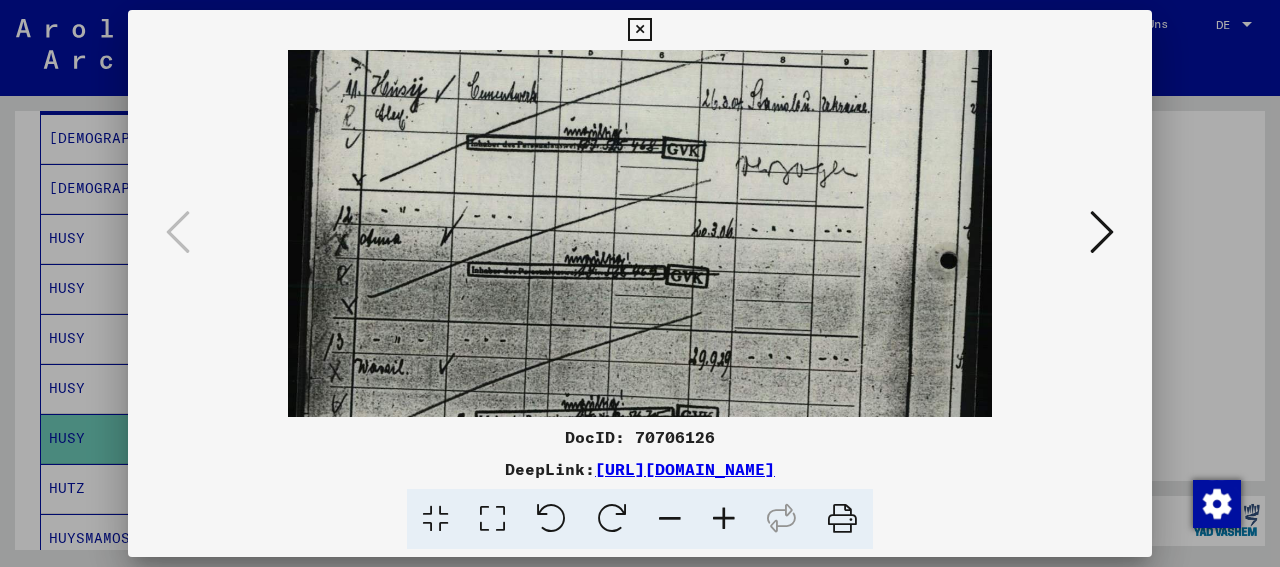 drag, startPoint x: 579, startPoint y: 282, endPoint x: 576, endPoint y: 135, distance: 147.03061 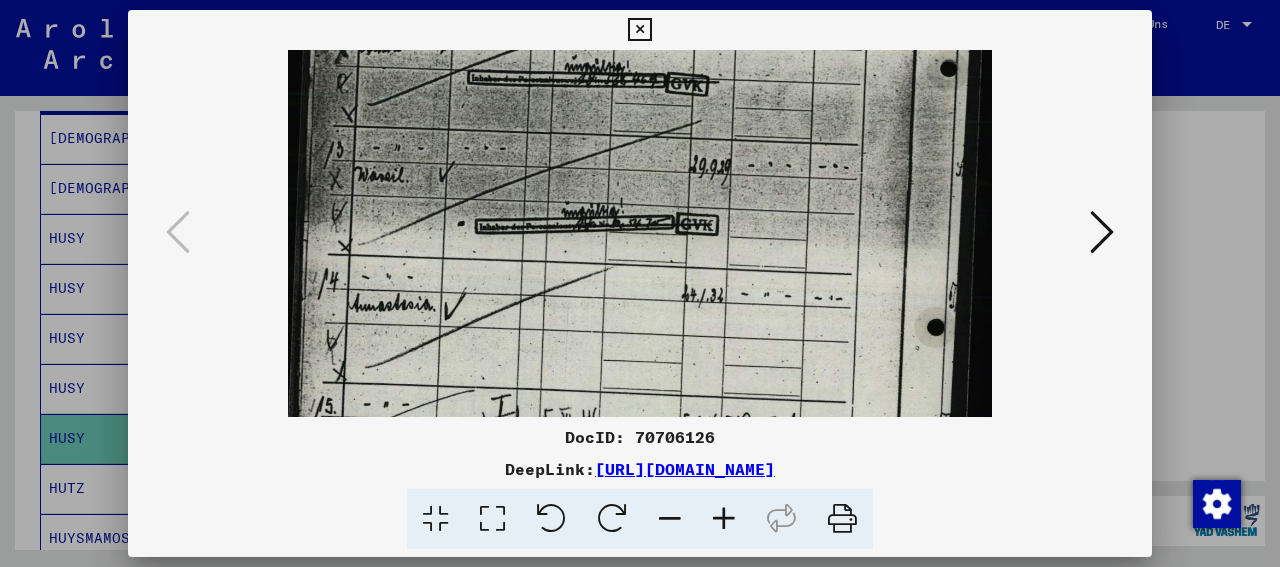 scroll, scrollTop: 358, scrollLeft: 0, axis: vertical 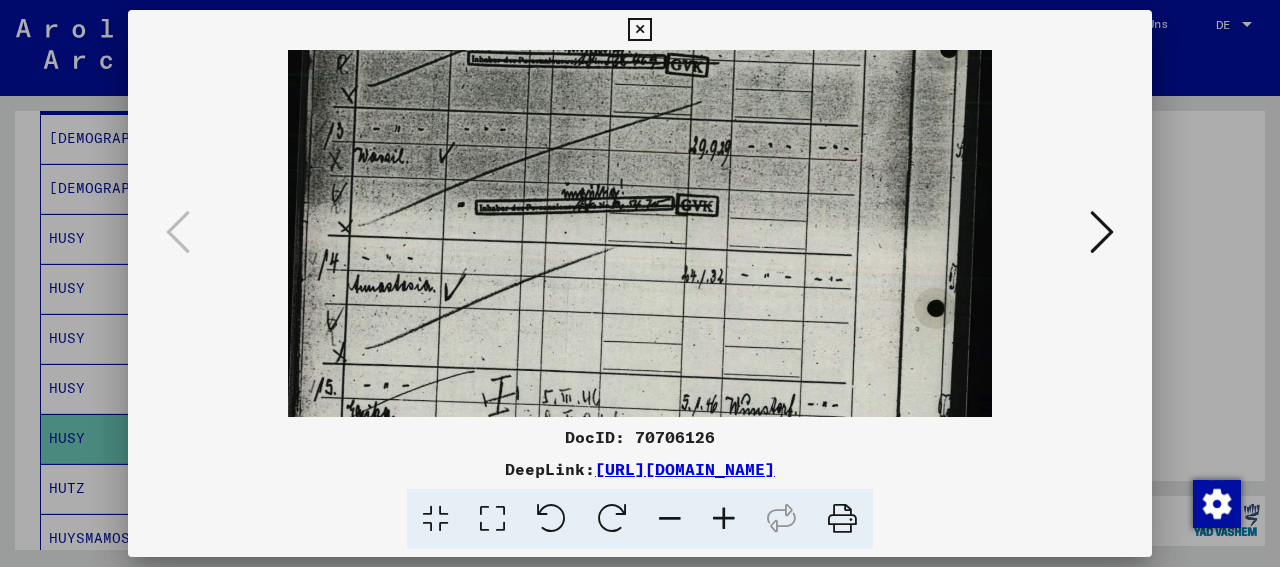 drag, startPoint x: 547, startPoint y: 242, endPoint x: 543, endPoint y: 31, distance: 211.03792 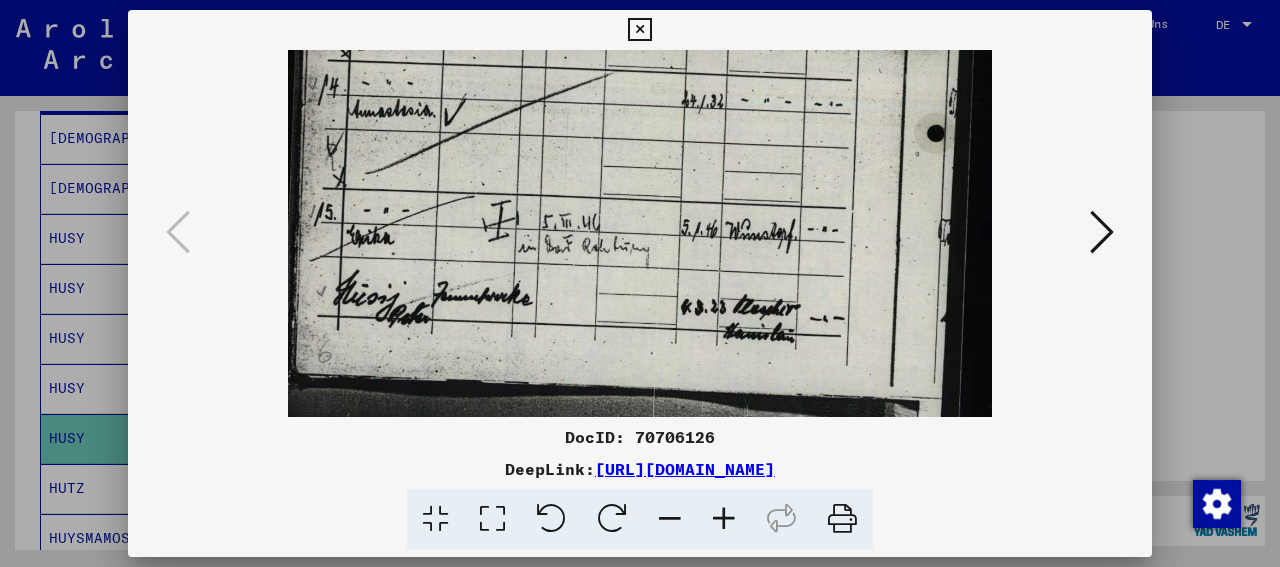 scroll, scrollTop: 543, scrollLeft: 0, axis: vertical 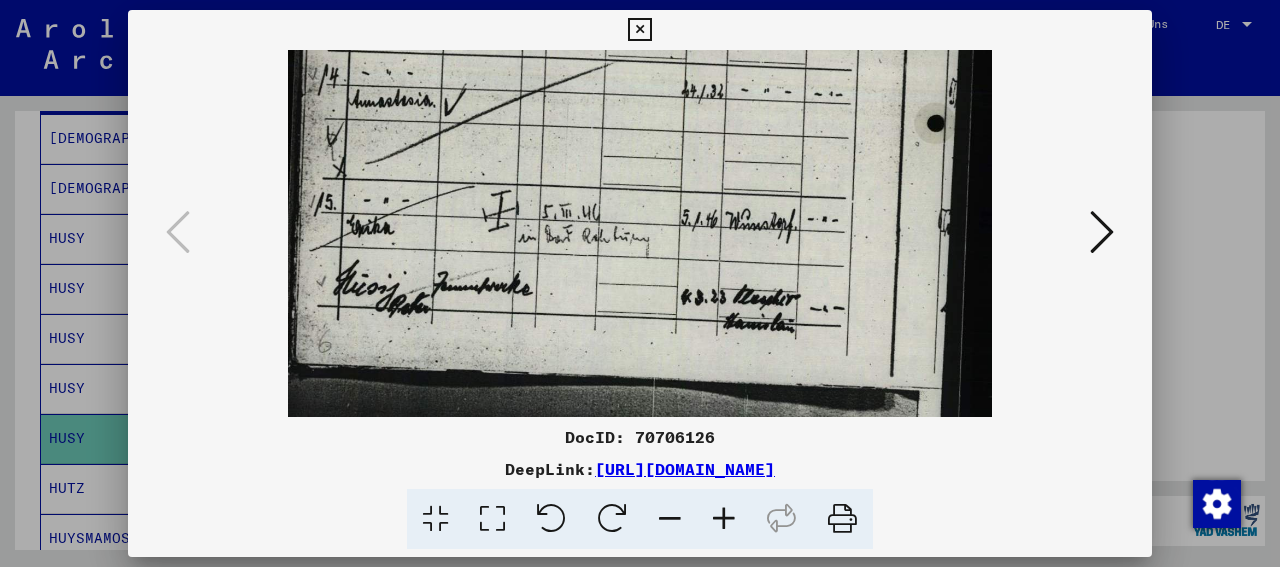drag, startPoint x: 527, startPoint y: 248, endPoint x: 531, endPoint y: 63, distance: 185.04324 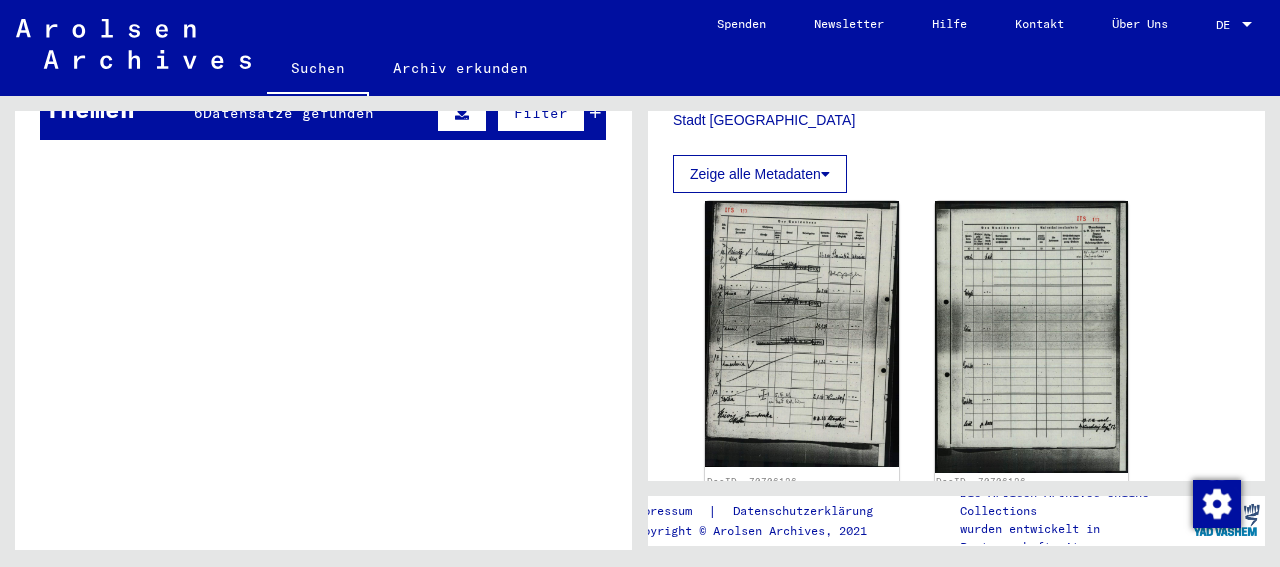 scroll, scrollTop: 1352, scrollLeft: 0, axis: vertical 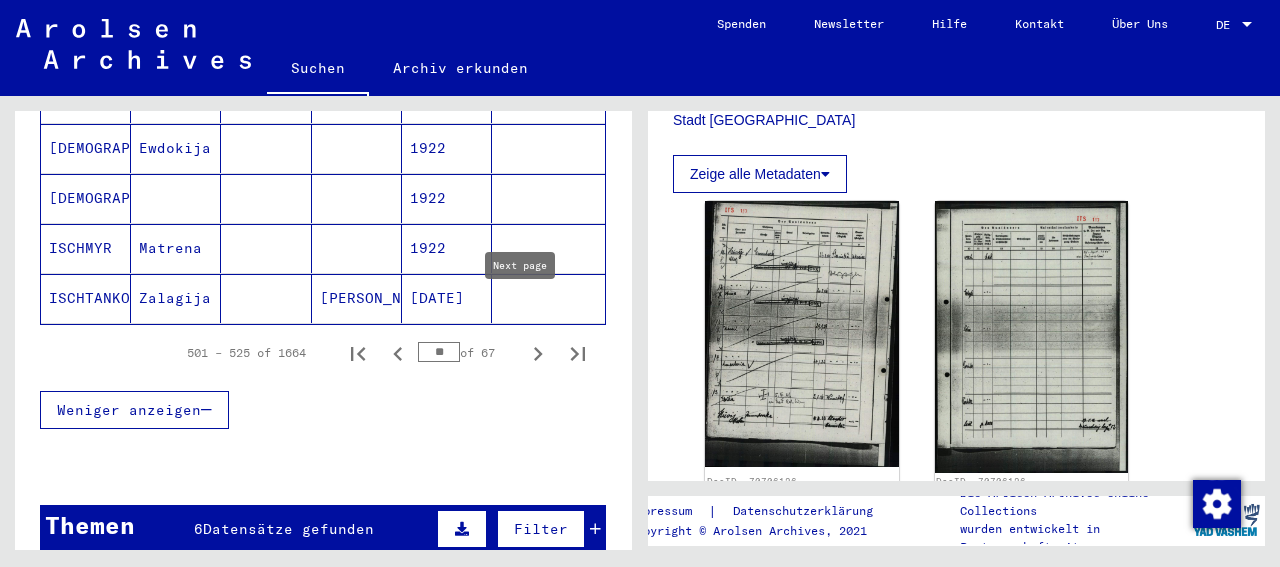click 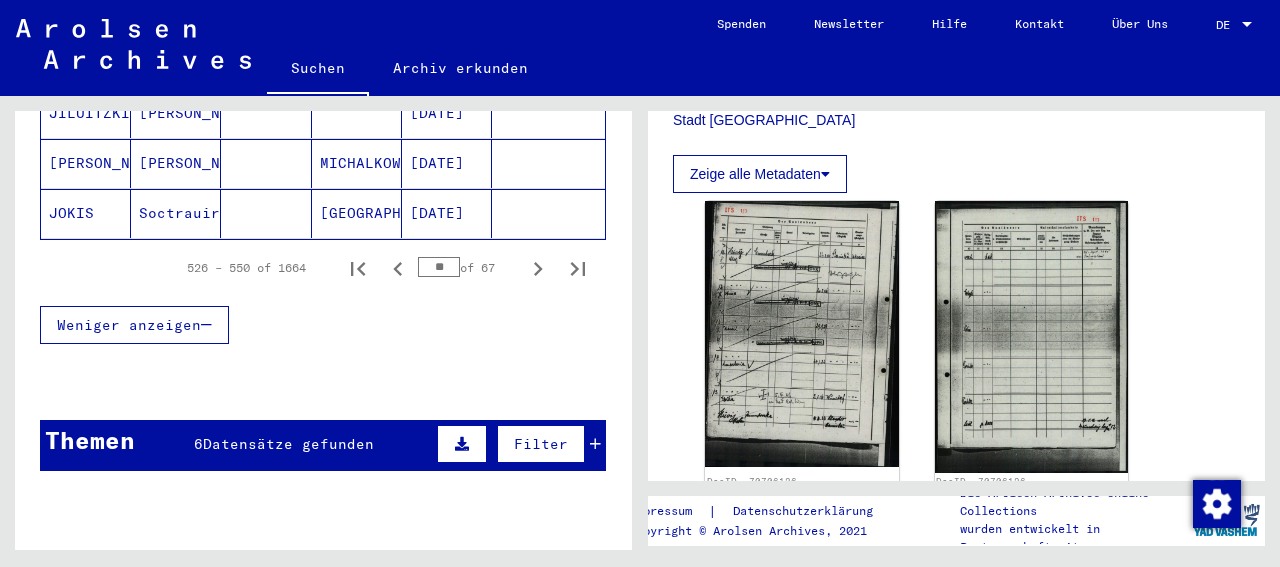 scroll, scrollTop: 1437, scrollLeft: 0, axis: vertical 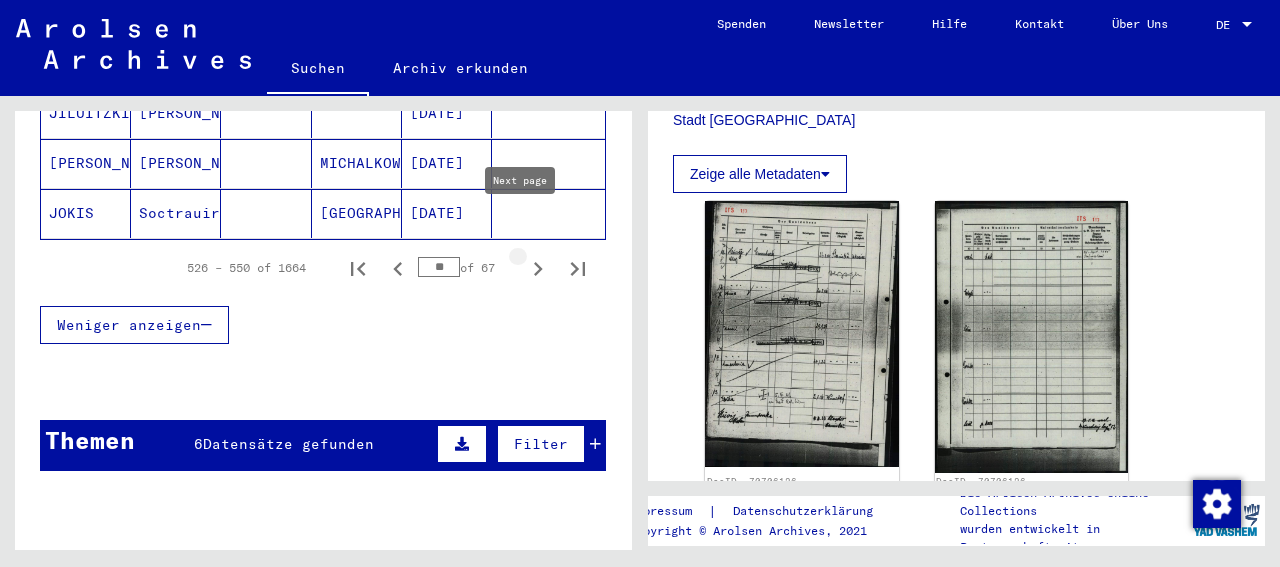 click 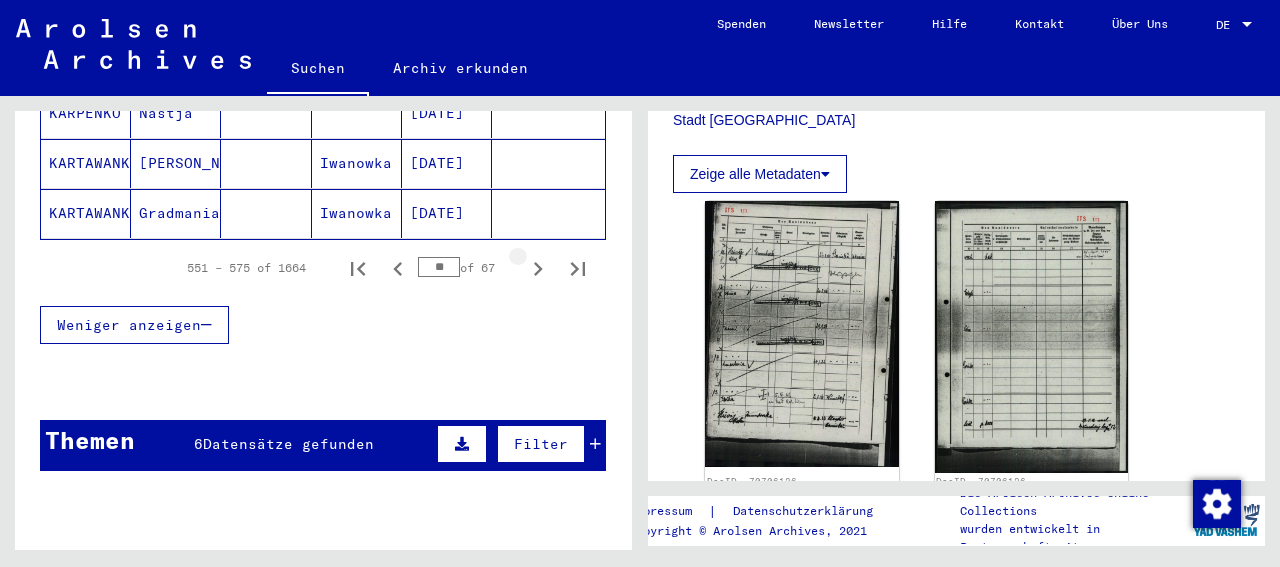 click 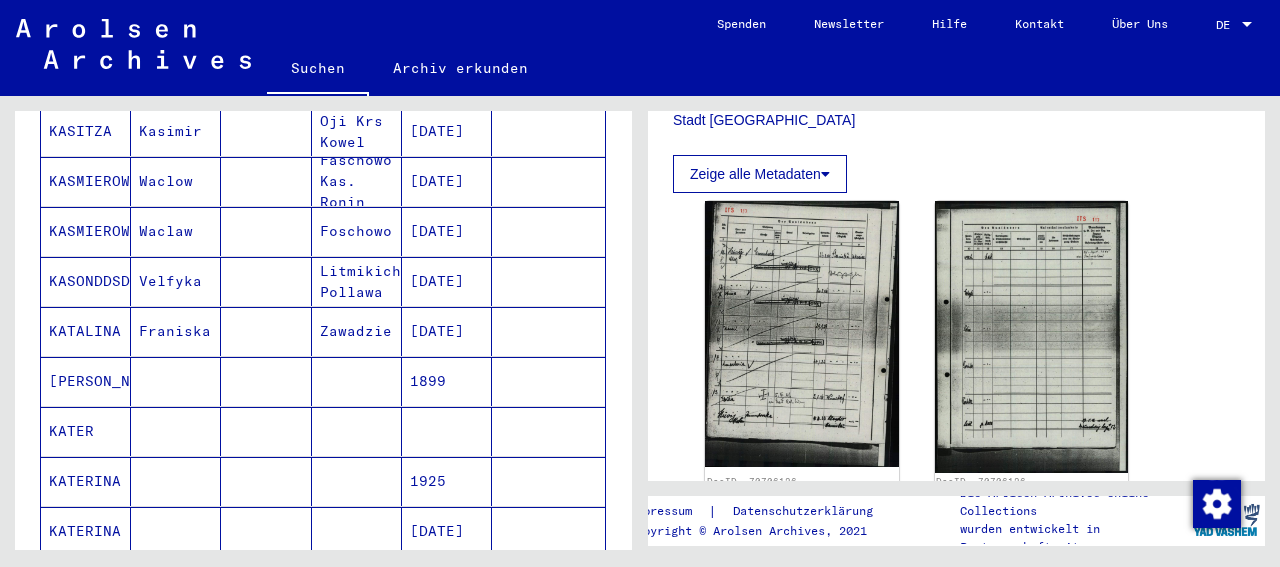 scroll, scrollTop: 1021, scrollLeft: 0, axis: vertical 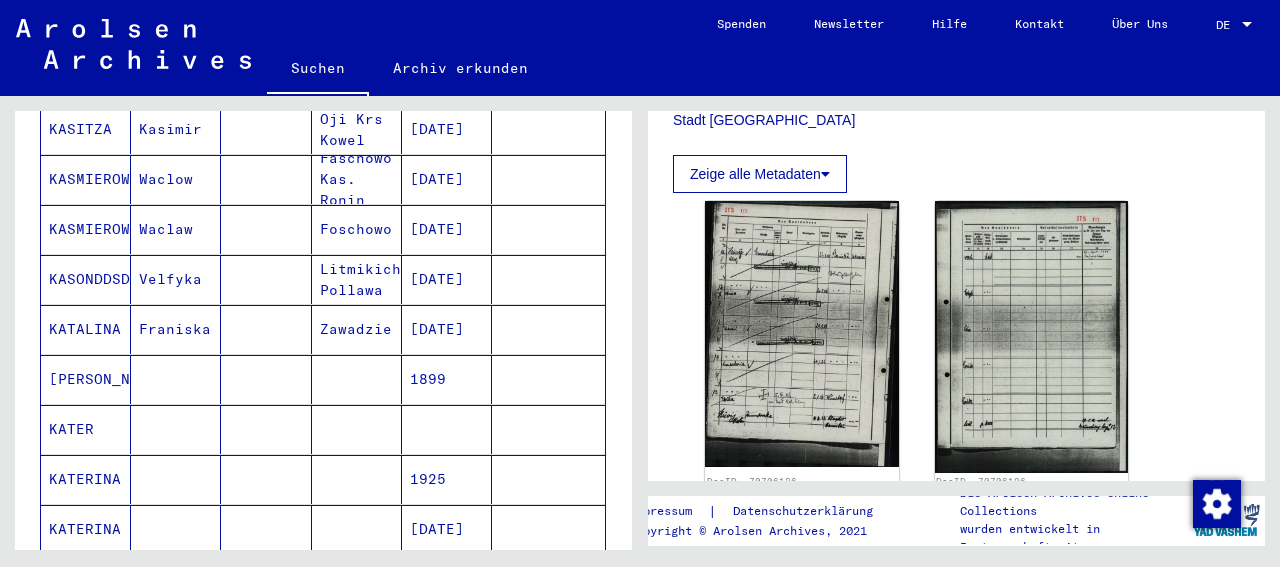 click on "KATER" at bounding box center [86, 479] 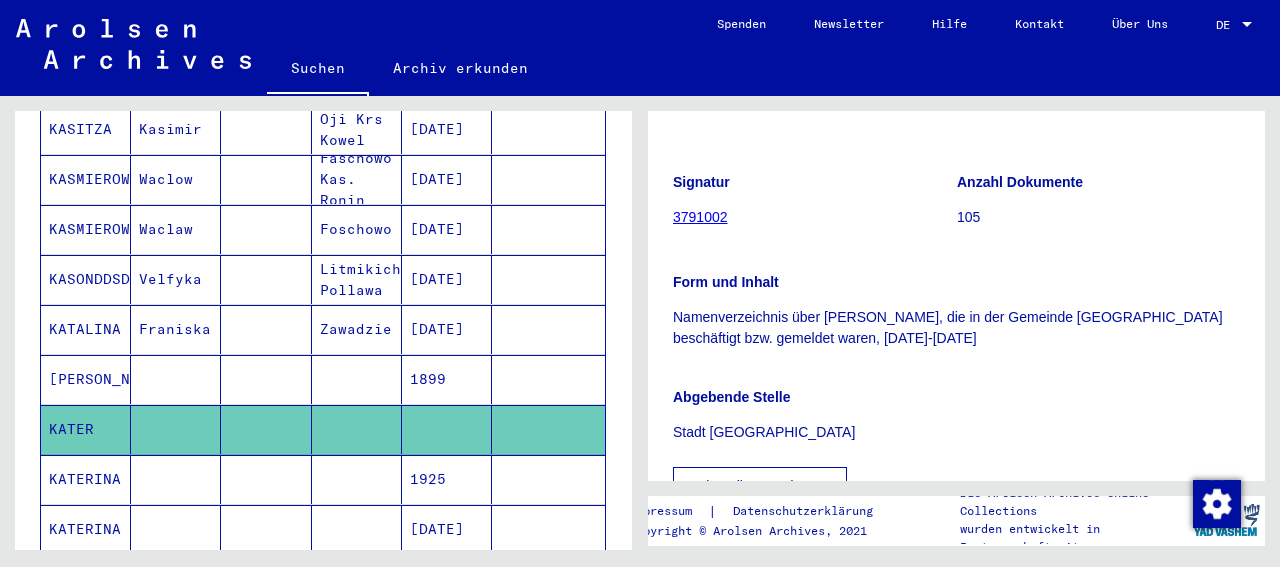 scroll, scrollTop: 728, scrollLeft: 0, axis: vertical 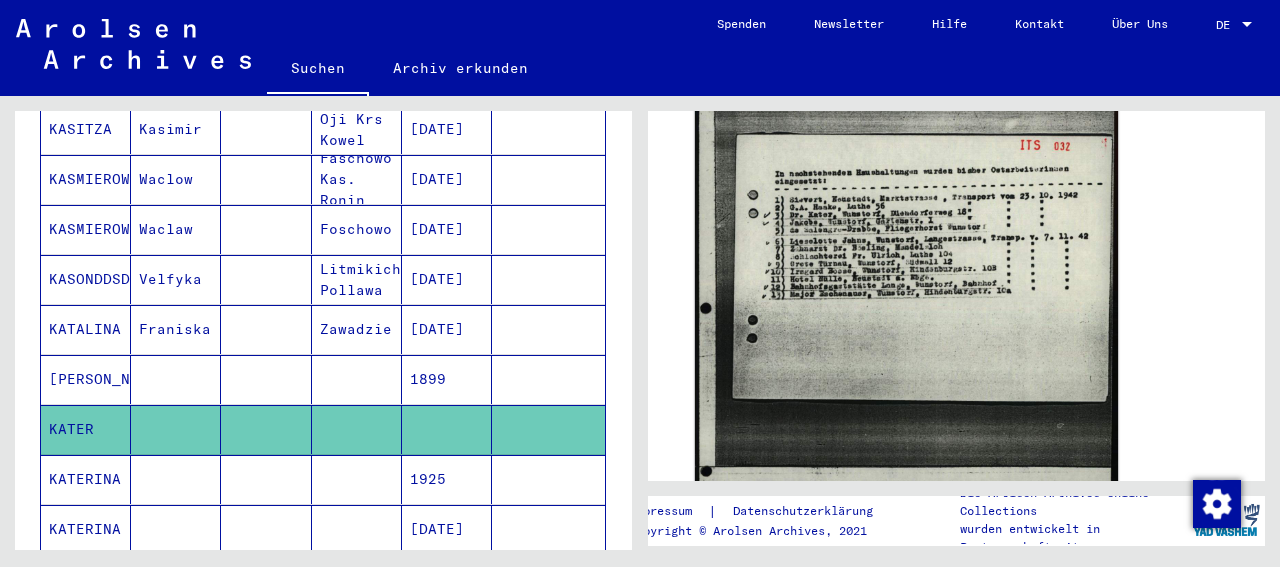 click 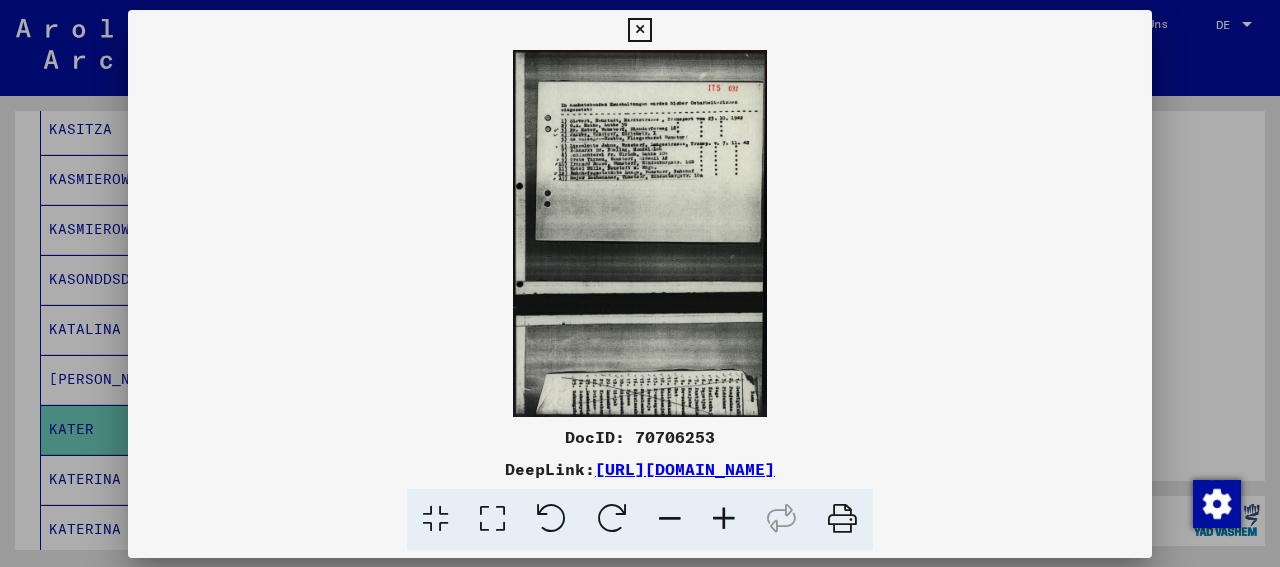 scroll, scrollTop: 728, scrollLeft: 0, axis: vertical 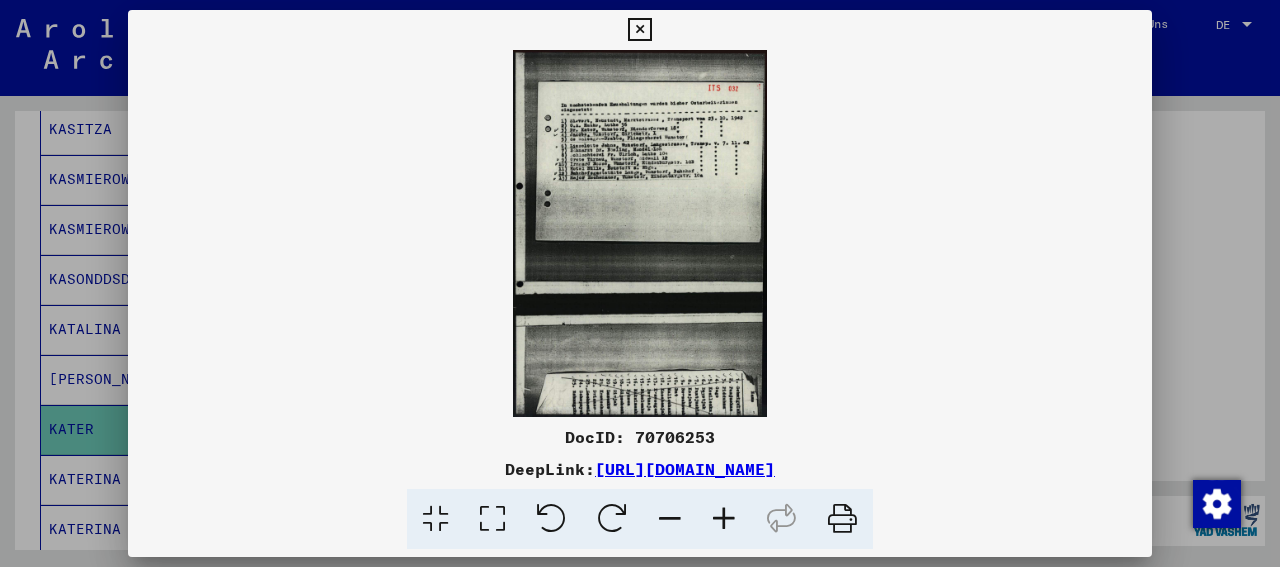 click at bounding box center [724, 519] 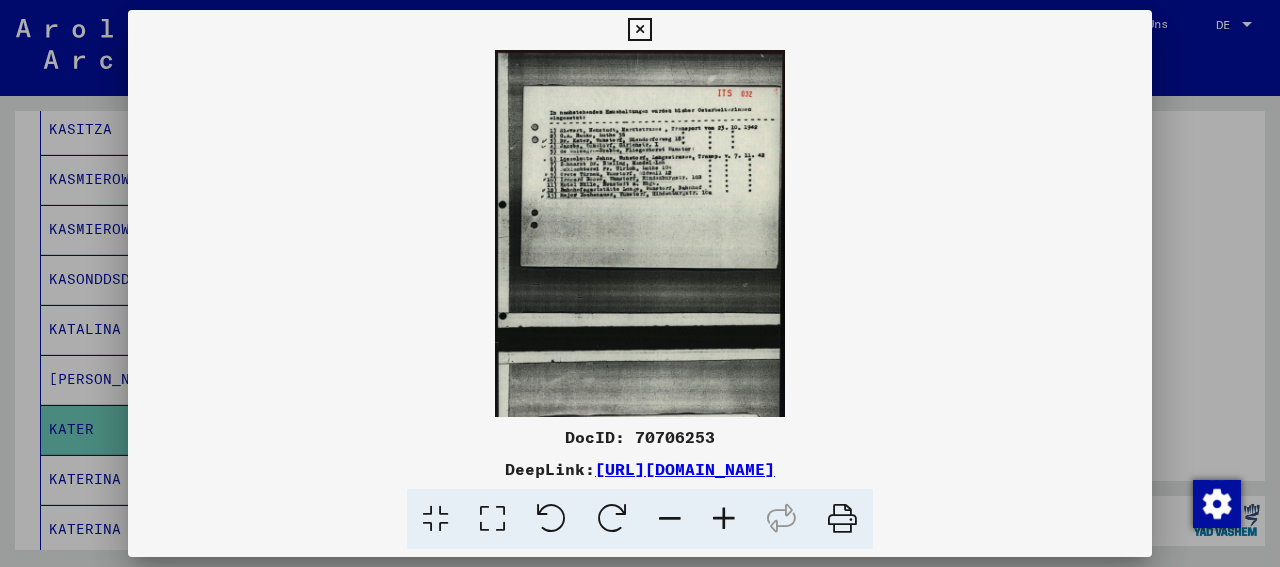 click at bounding box center [724, 519] 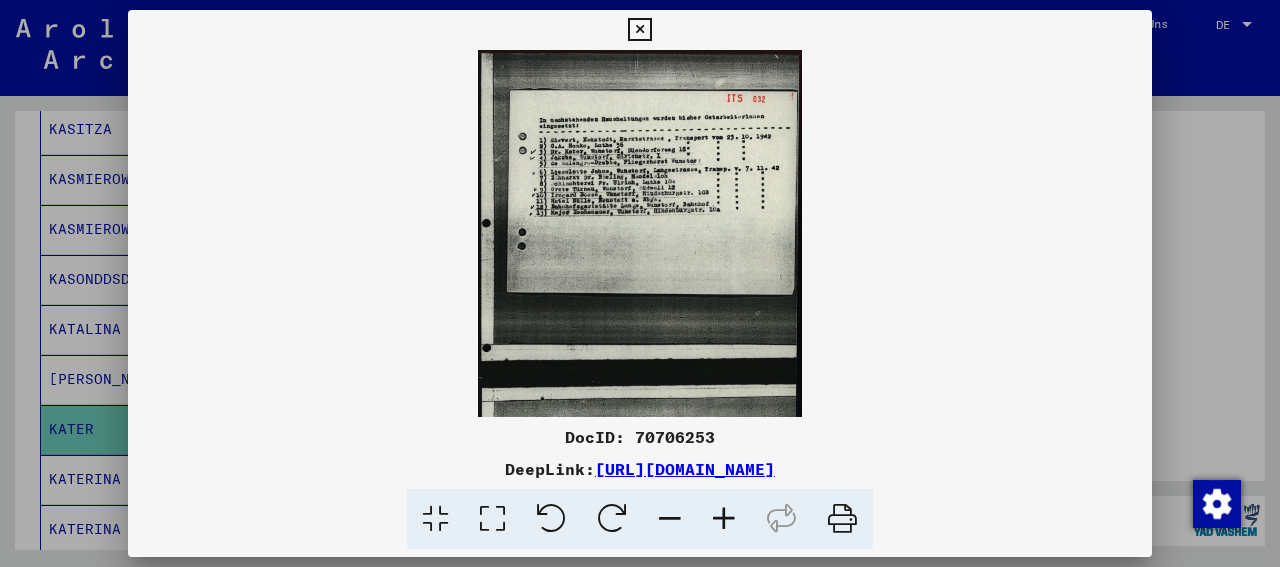 click at bounding box center (724, 519) 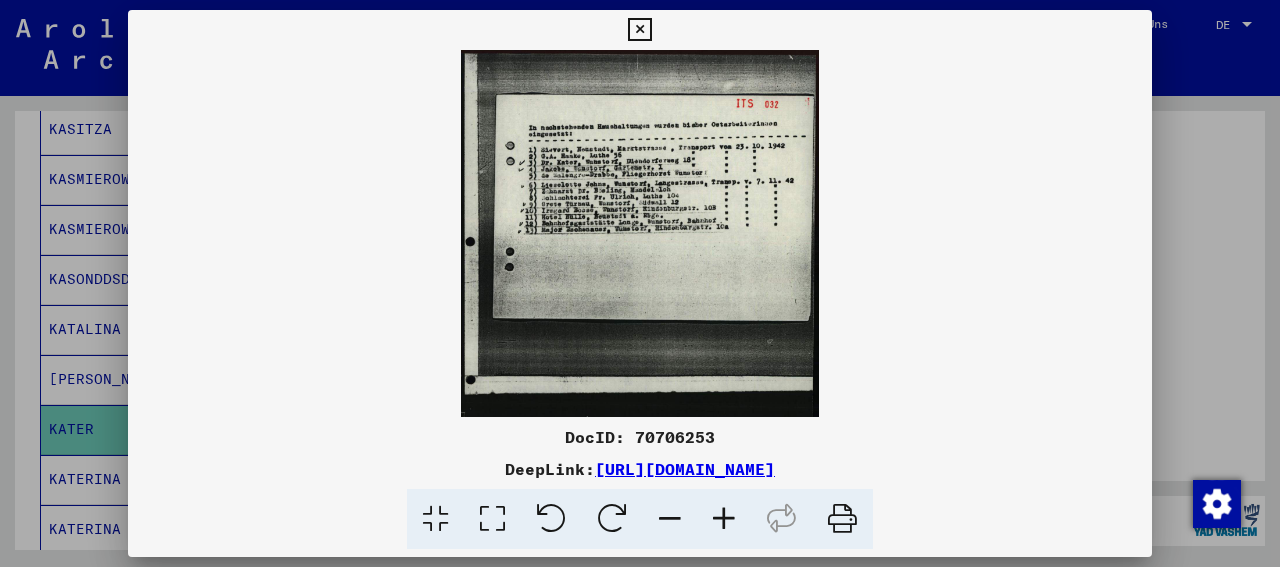 click at bounding box center (724, 519) 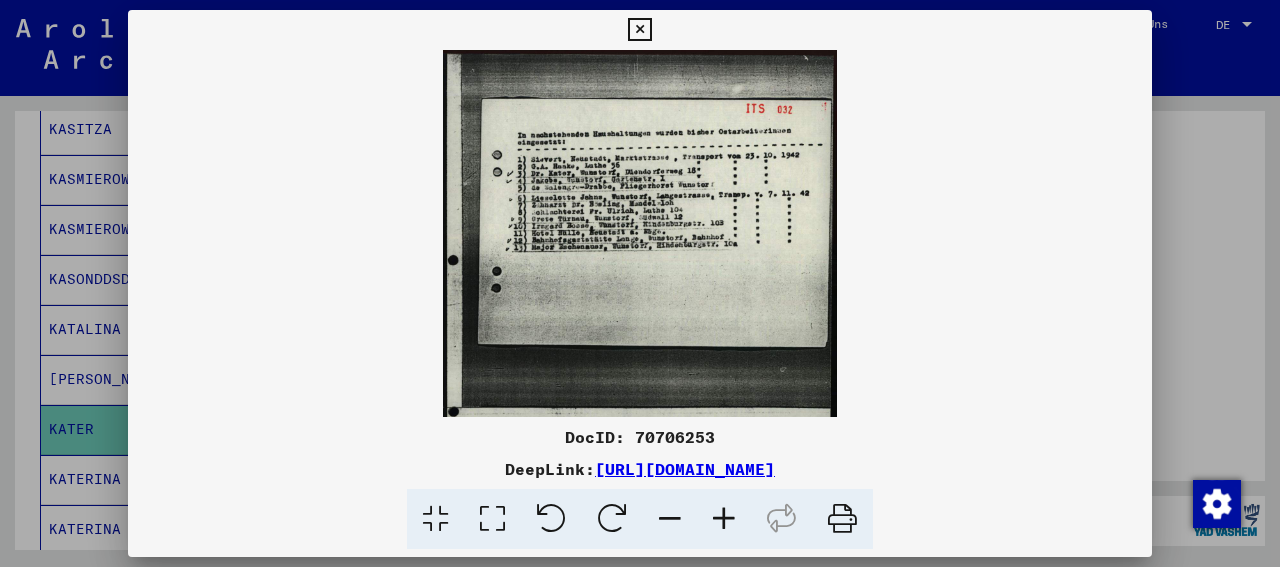 click at bounding box center (724, 519) 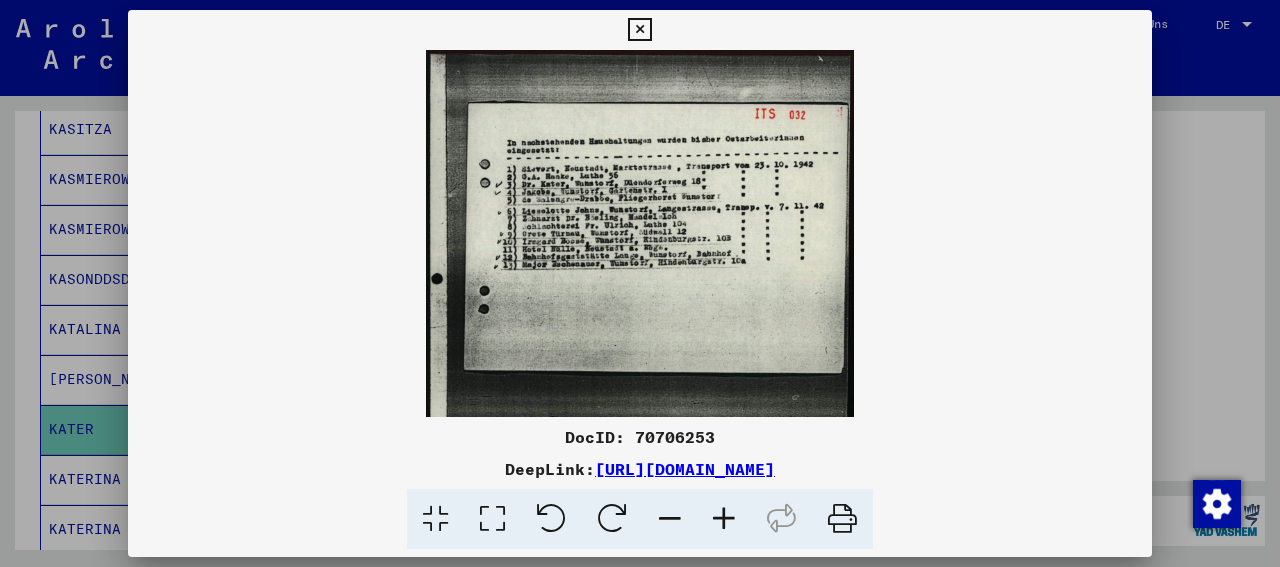 click at bounding box center (724, 519) 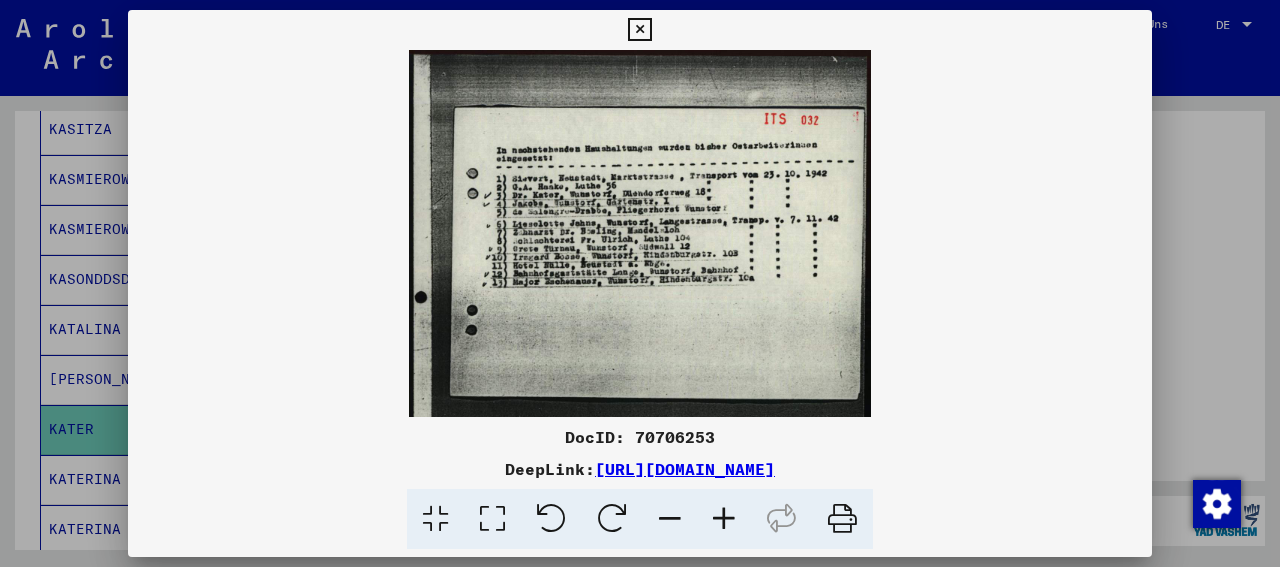 click at bounding box center [724, 519] 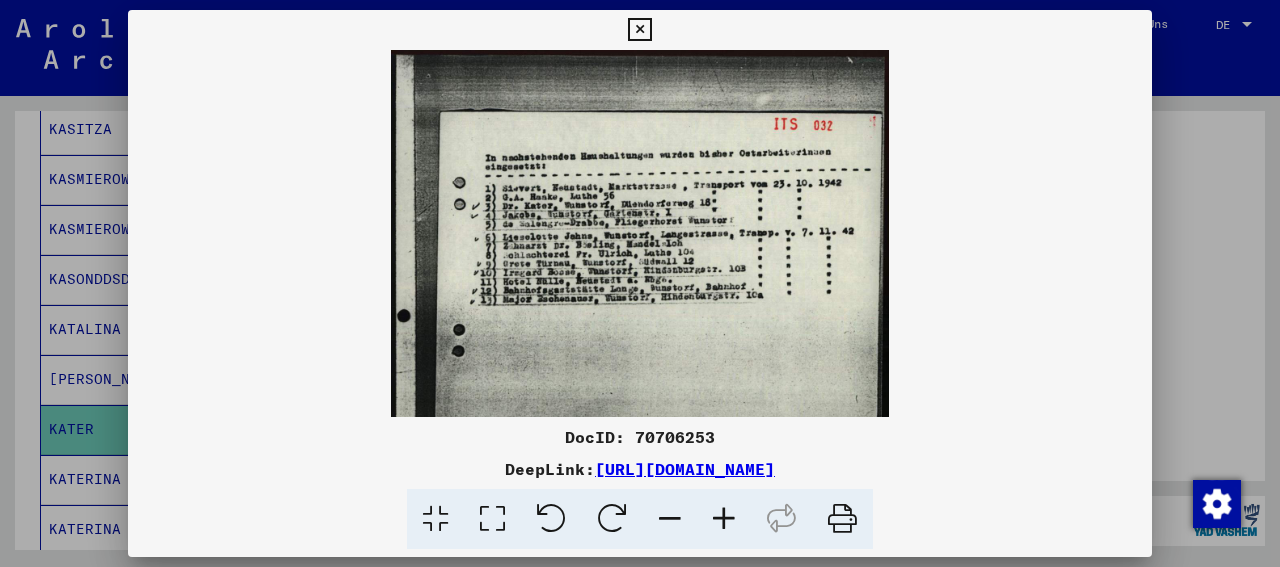 click at bounding box center [724, 519] 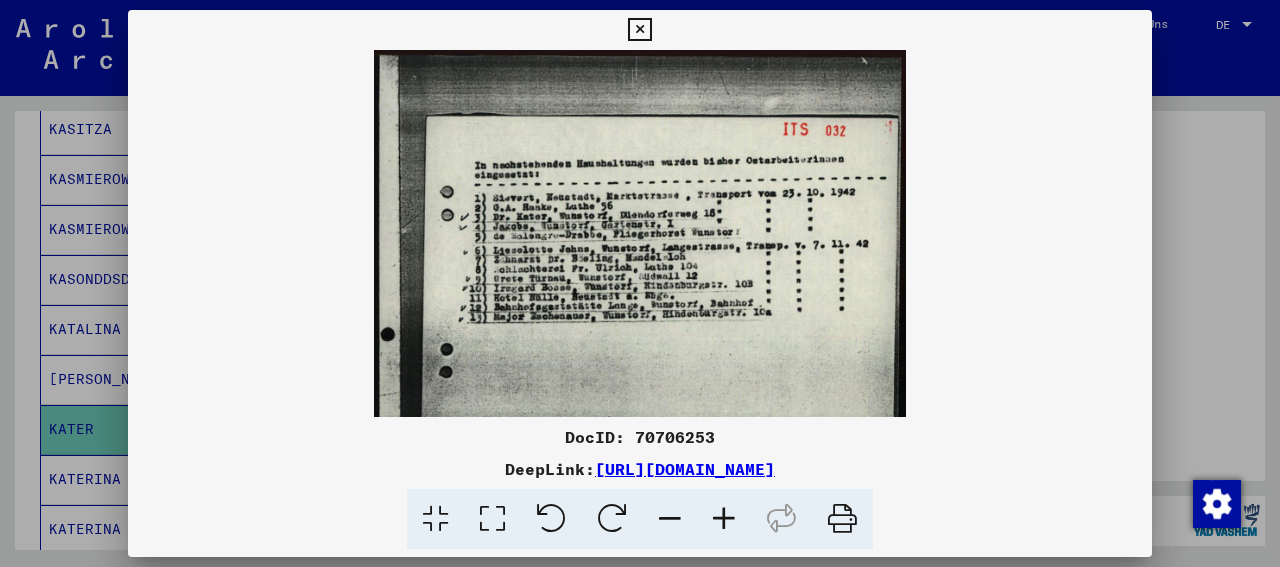 click at bounding box center [724, 519] 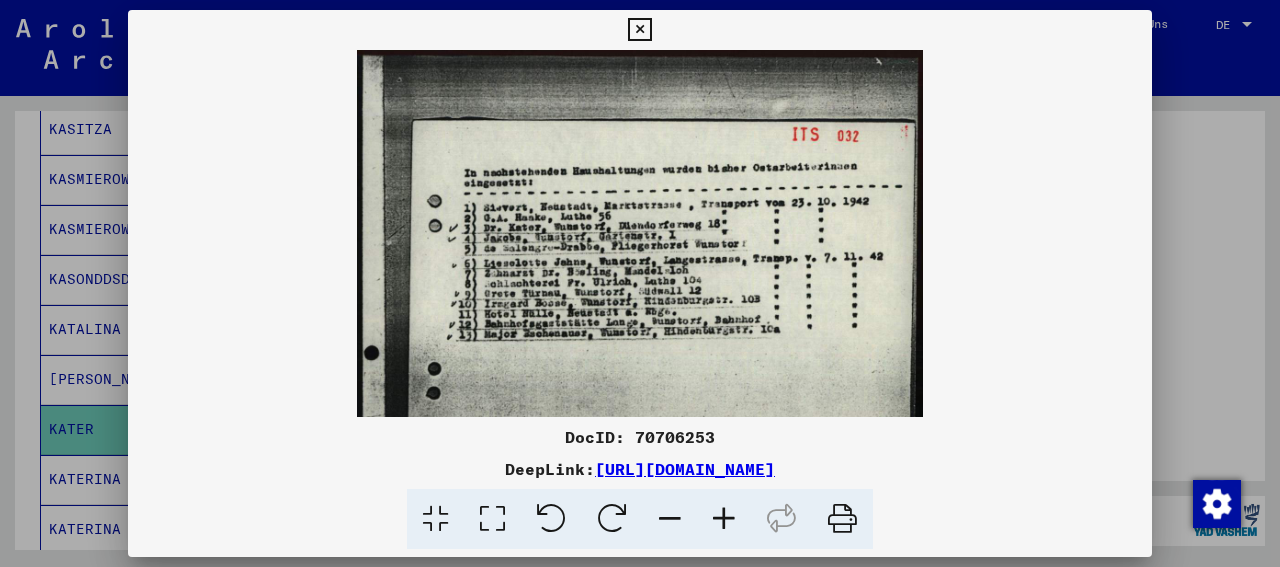 click at bounding box center (724, 519) 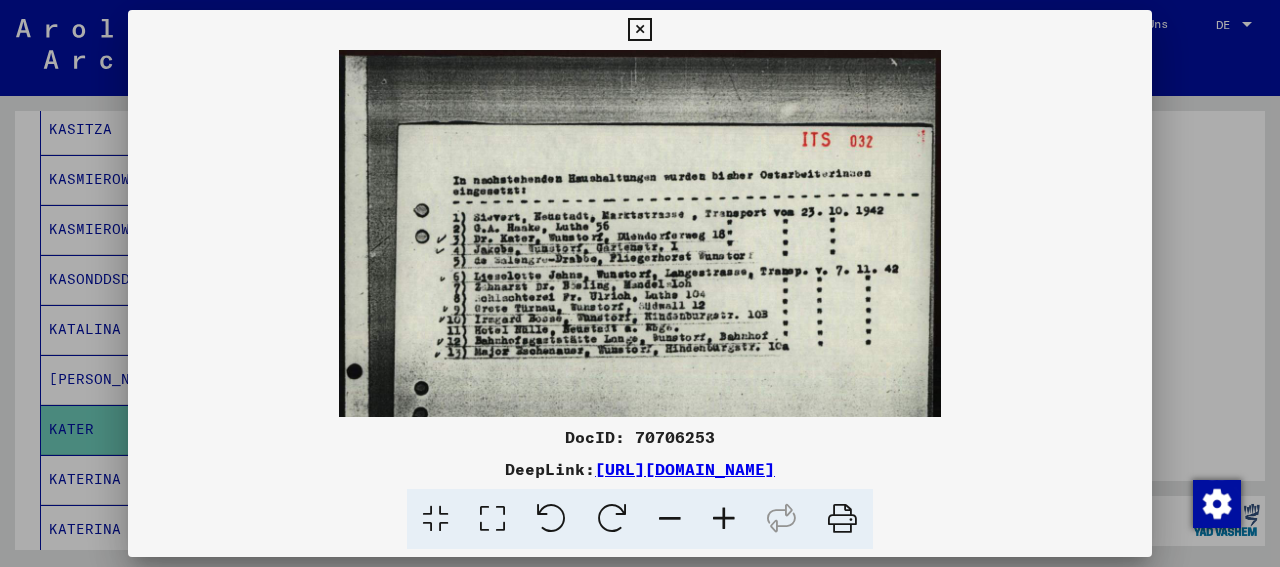 click at bounding box center (639, 30) 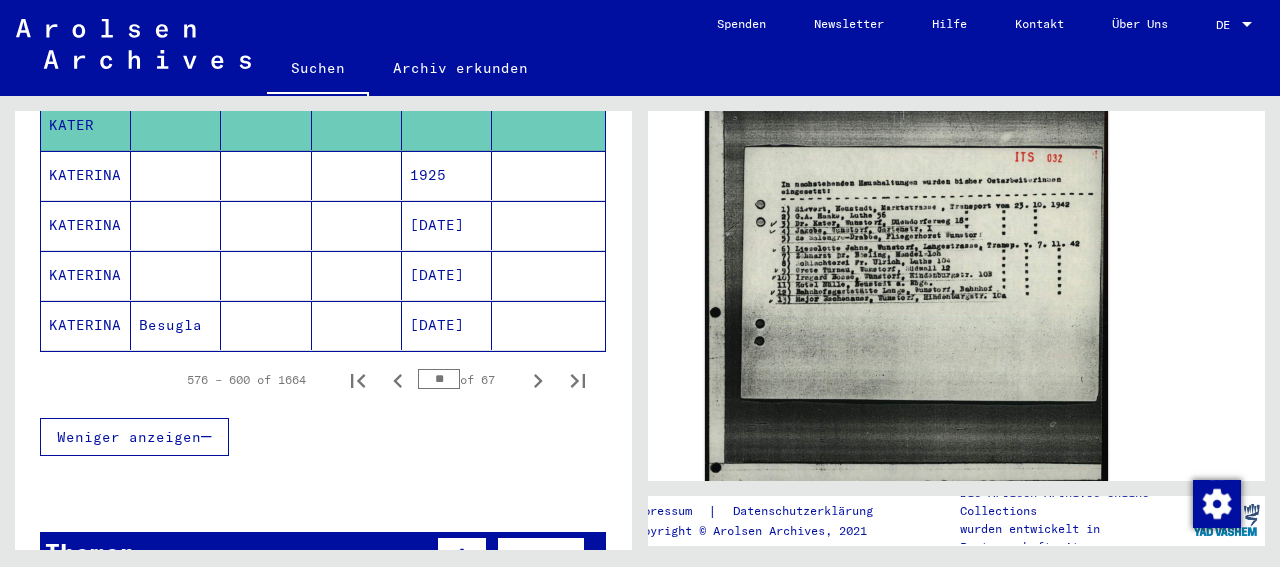 scroll, scrollTop: 1333, scrollLeft: 0, axis: vertical 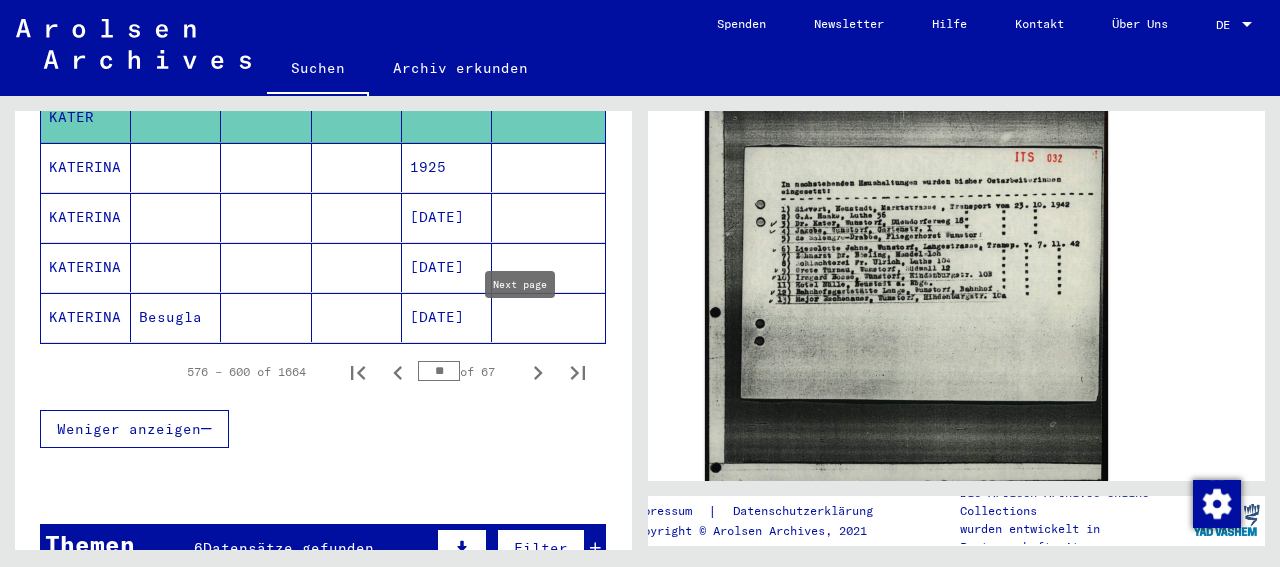 click 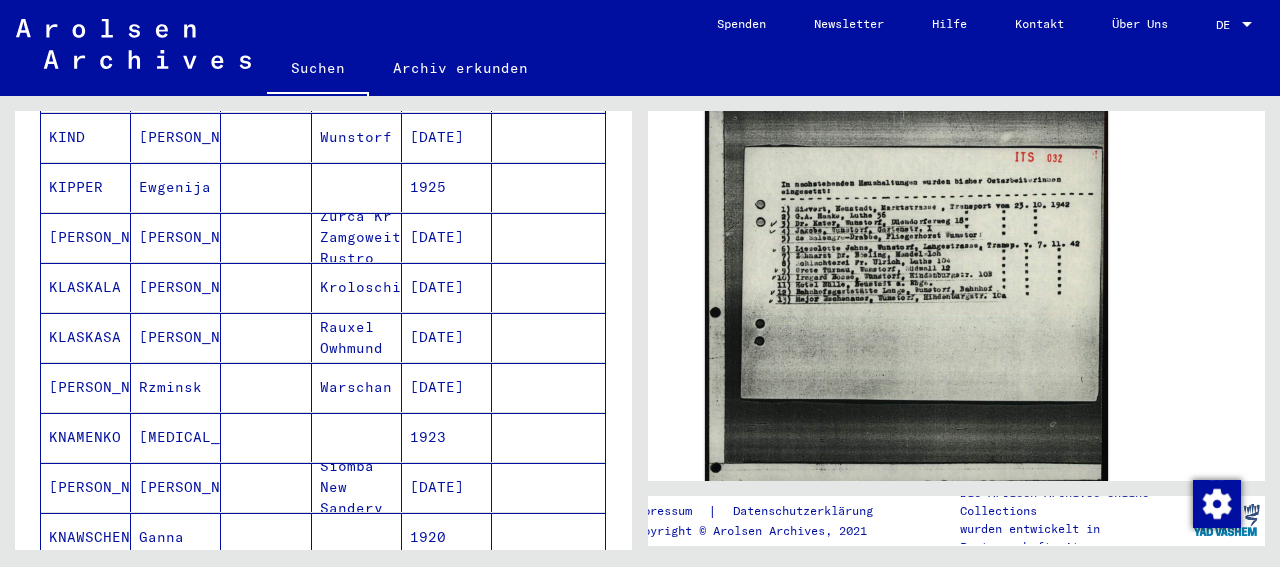 scroll, scrollTop: 709, scrollLeft: 0, axis: vertical 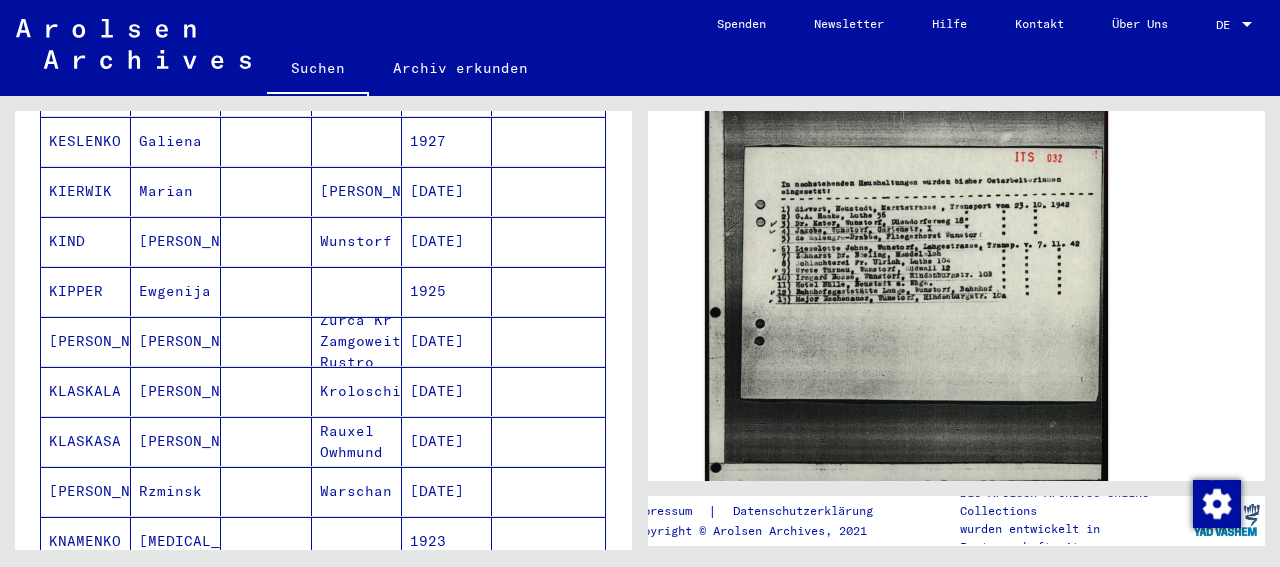 click on "KIND" at bounding box center (86, 291) 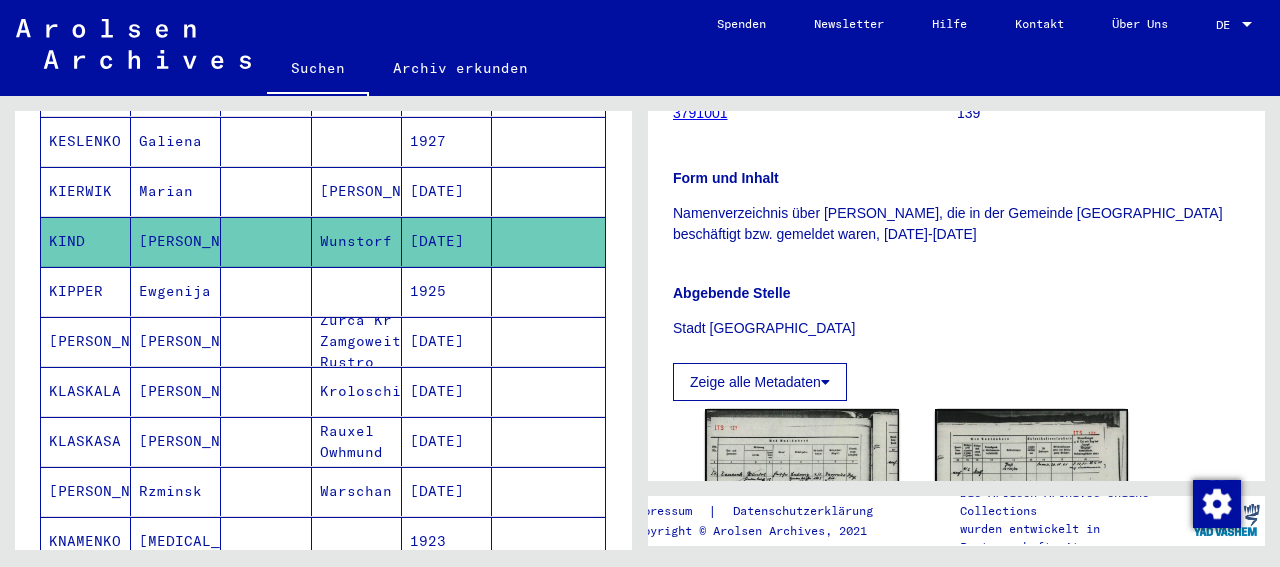 scroll, scrollTop: 624, scrollLeft: 0, axis: vertical 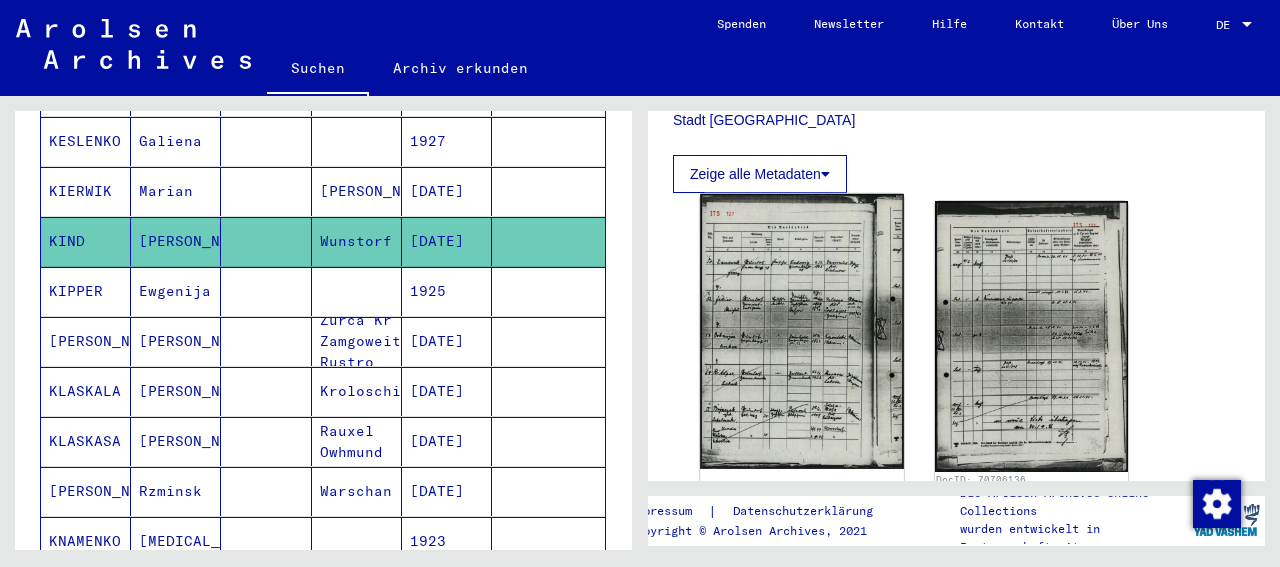 click 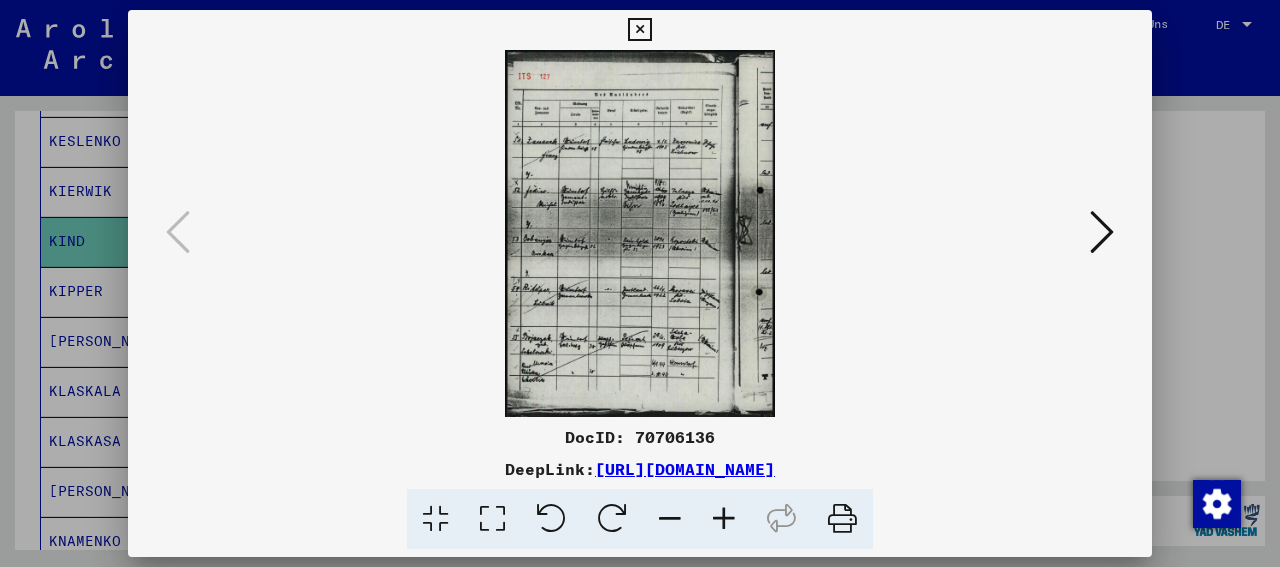 click at bounding box center (724, 519) 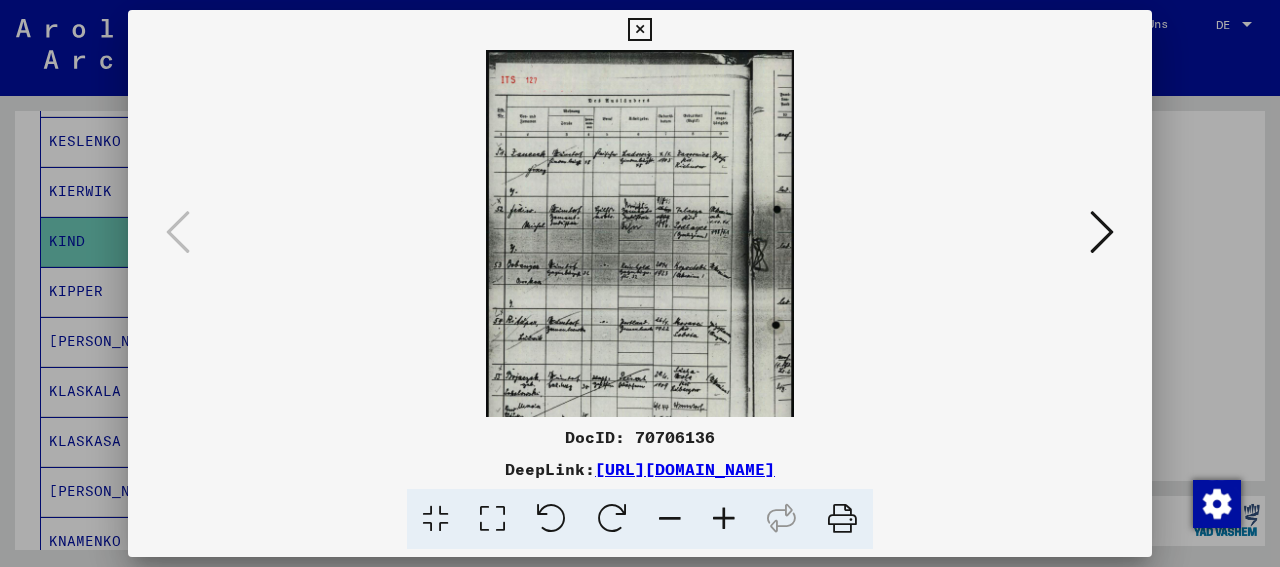 click at bounding box center [724, 519] 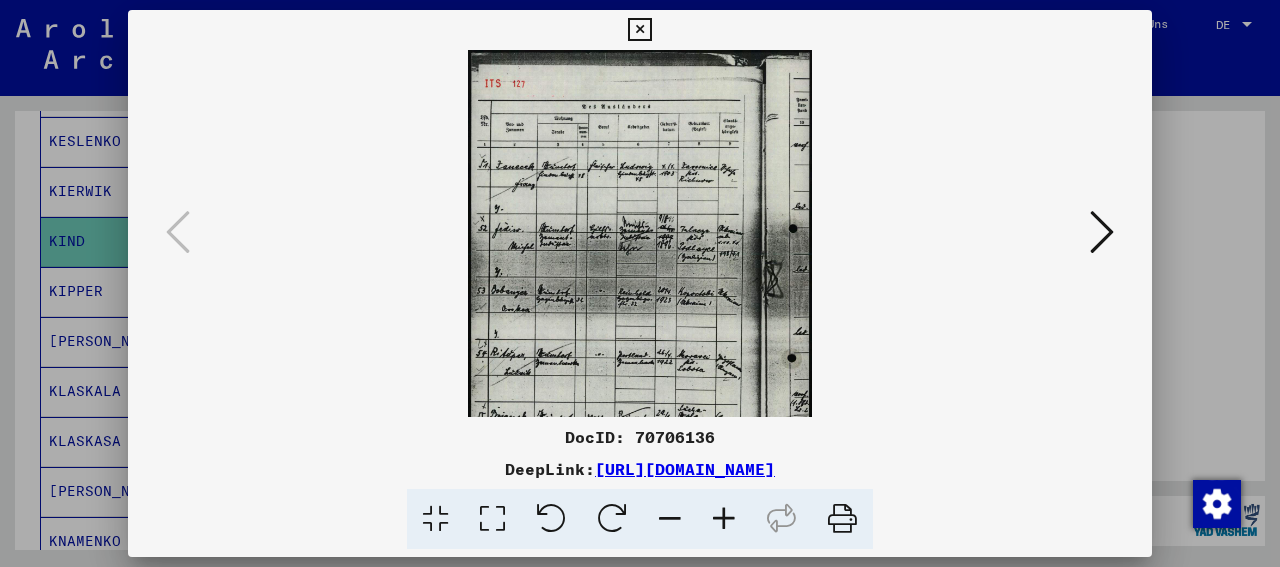 click at bounding box center (724, 519) 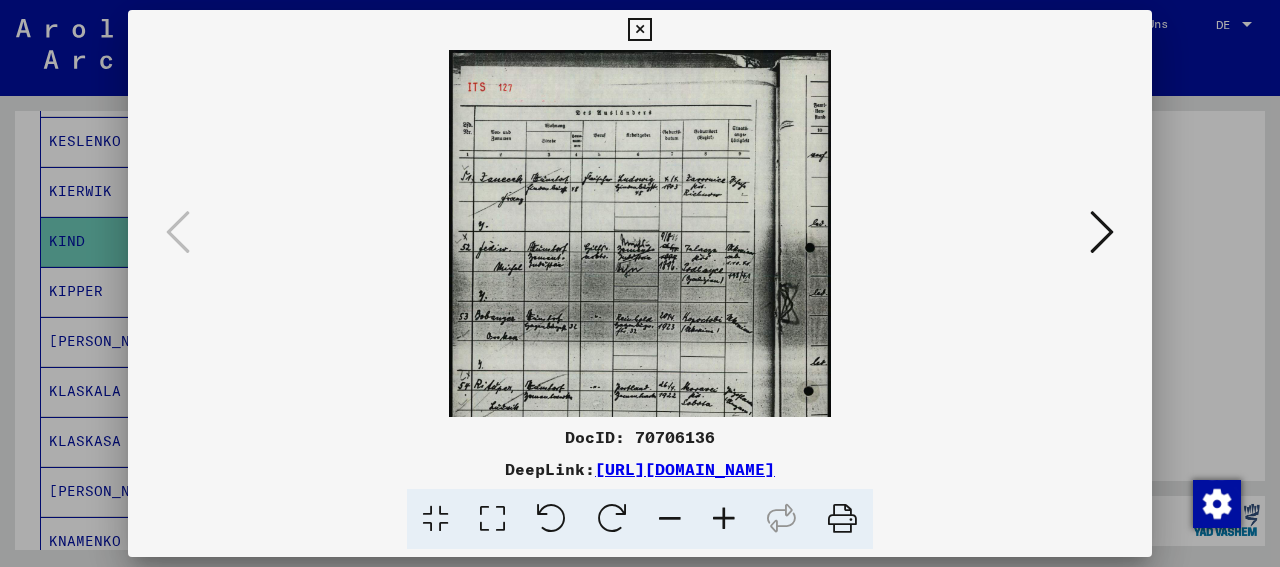 click at bounding box center (724, 519) 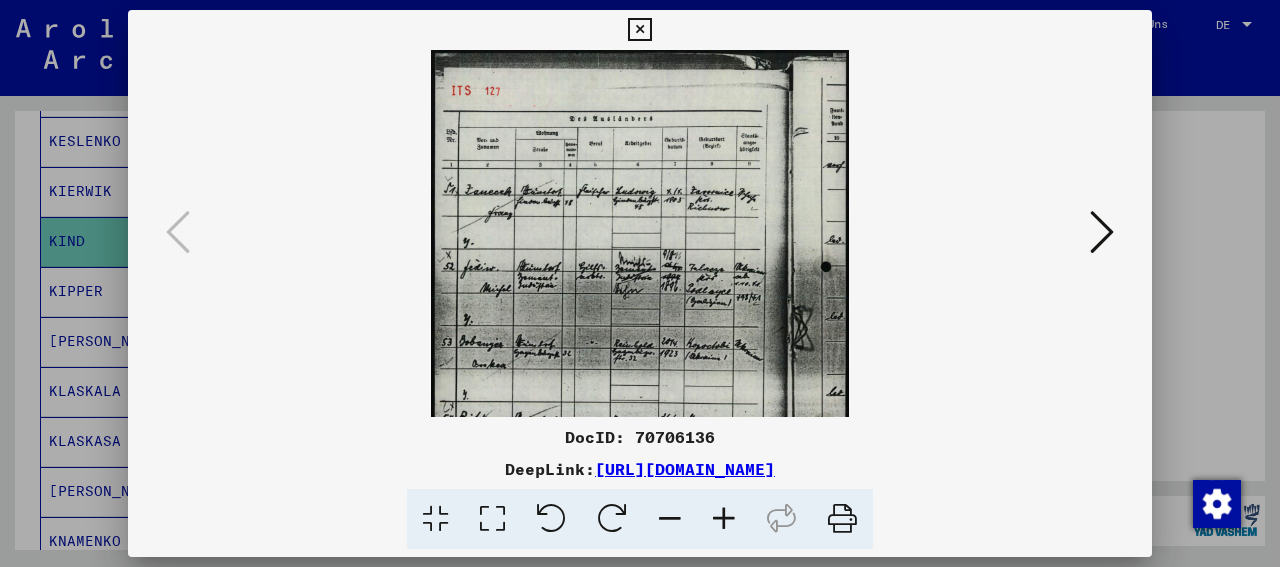 click at bounding box center (724, 519) 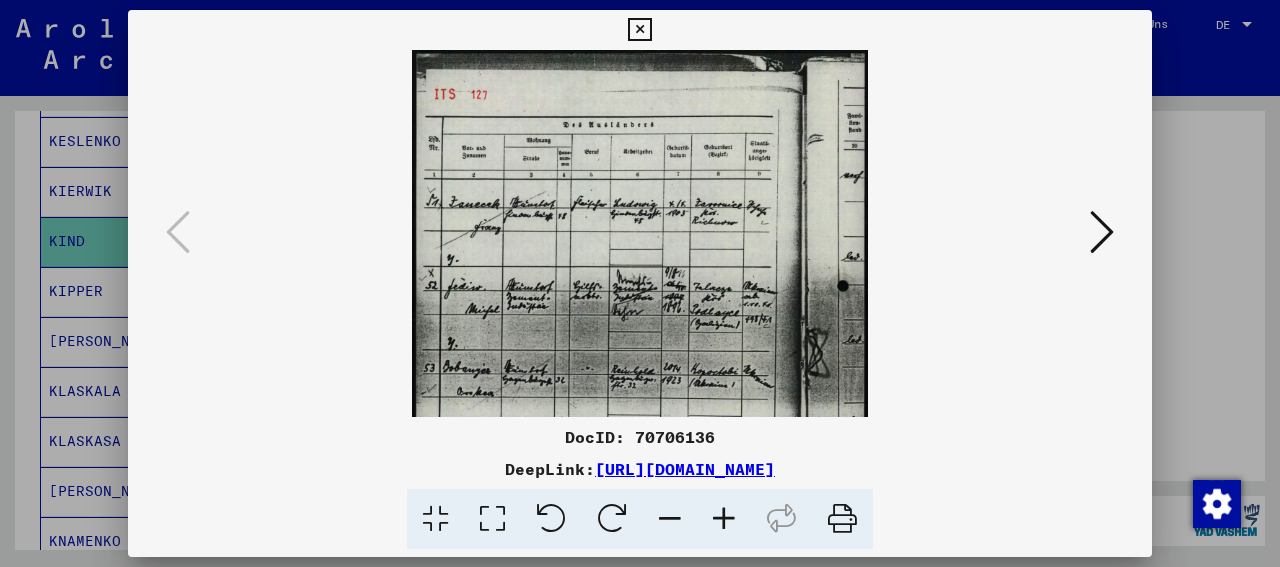 click at bounding box center (724, 519) 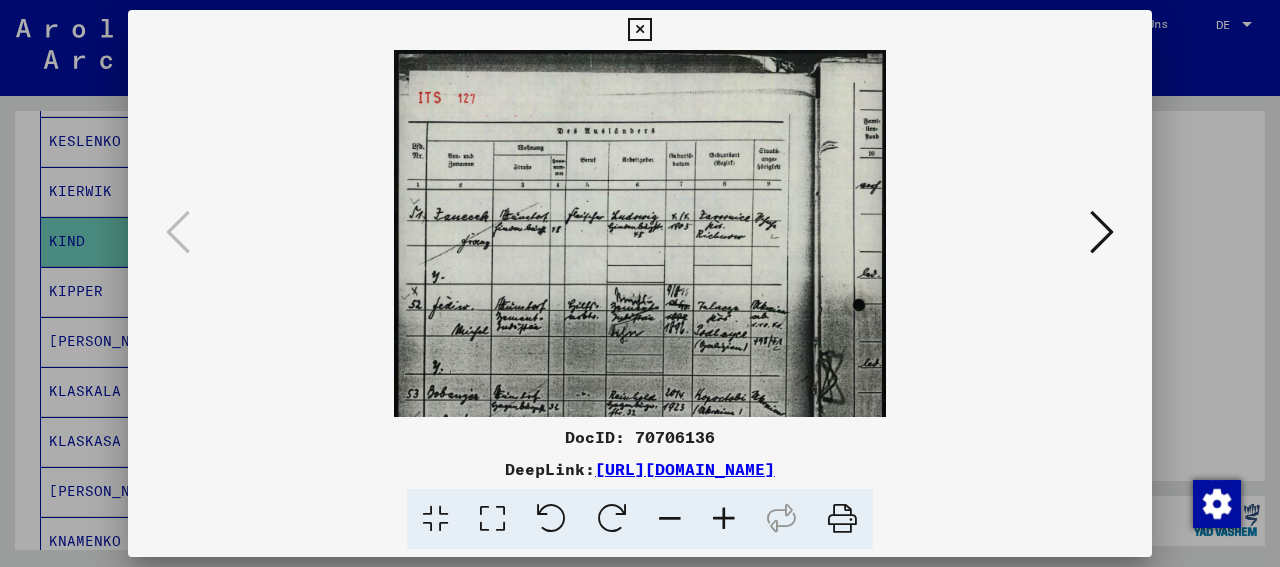 click at bounding box center (724, 519) 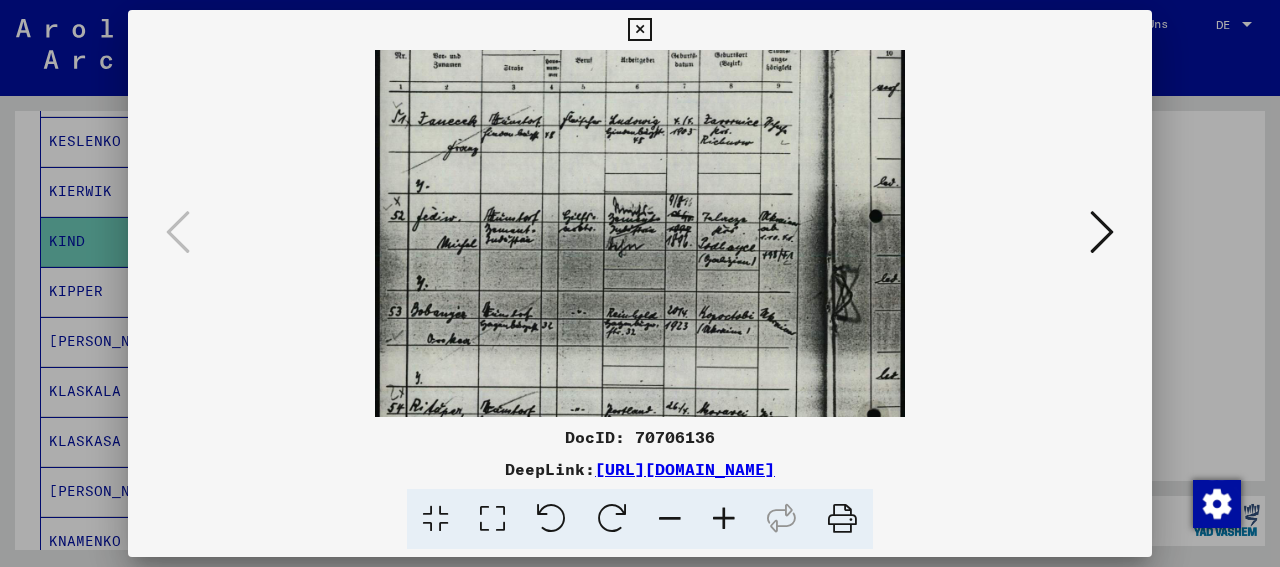 scroll, scrollTop: 112, scrollLeft: 0, axis: vertical 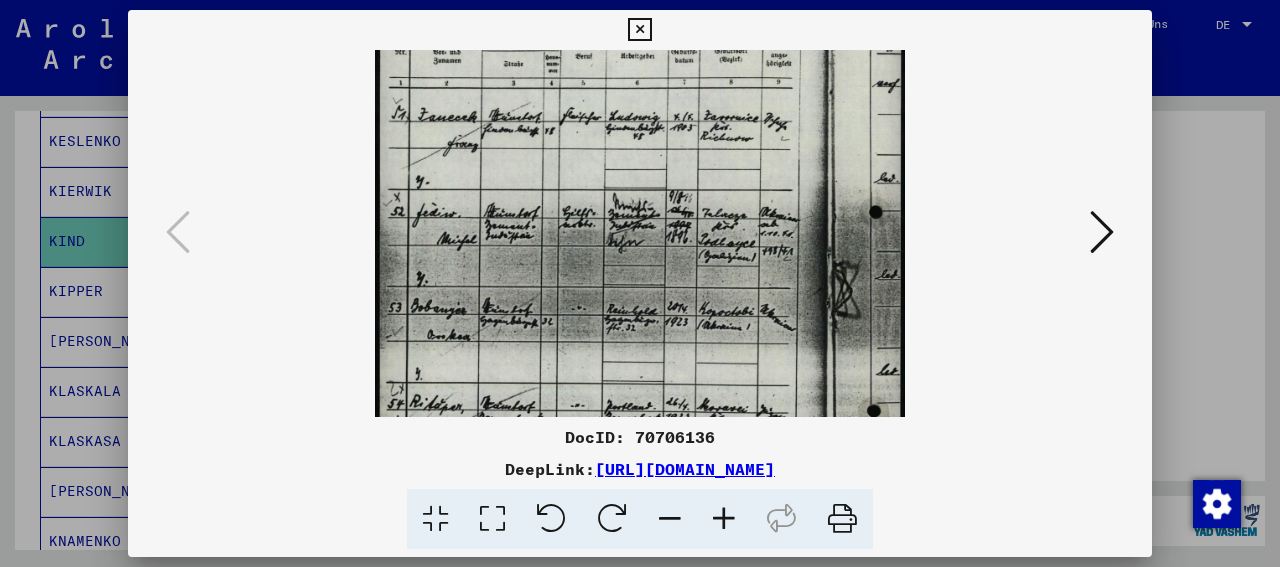drag, startPoint x: 573, startPoint y: 309, endPoint x: 582, endPoint y: 197, distance: 112.36102 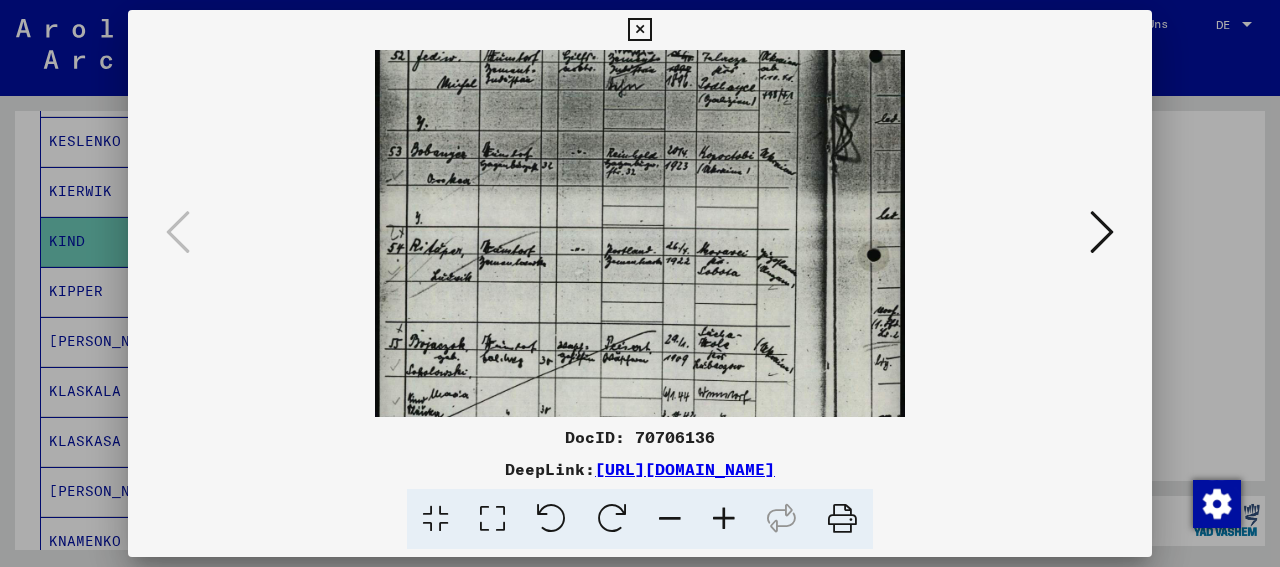 drag, startPoint x: 528, startPoint y: 303, endPoint x: 533, endPoint y: 151, distance: 152.08221 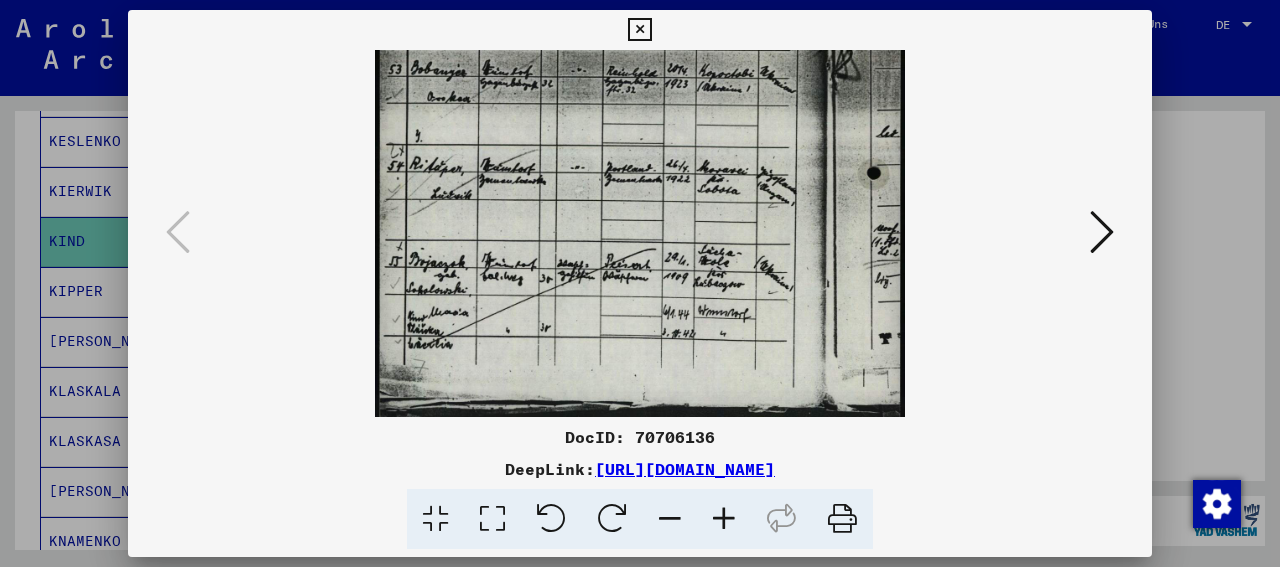 drag, startPoint x: 527, startPoint y: 315, endPoint x: 528, endPoint y: 163, distance: 152.0033 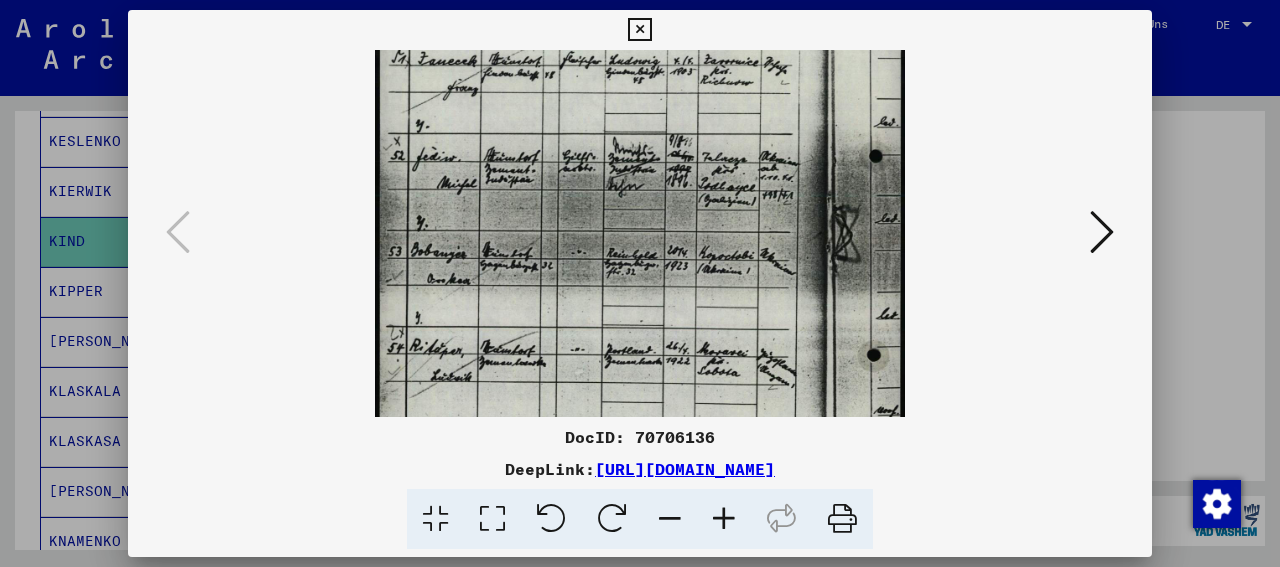 scroll, scrollTop: 2, scrollLeft: 0, axis: vertical 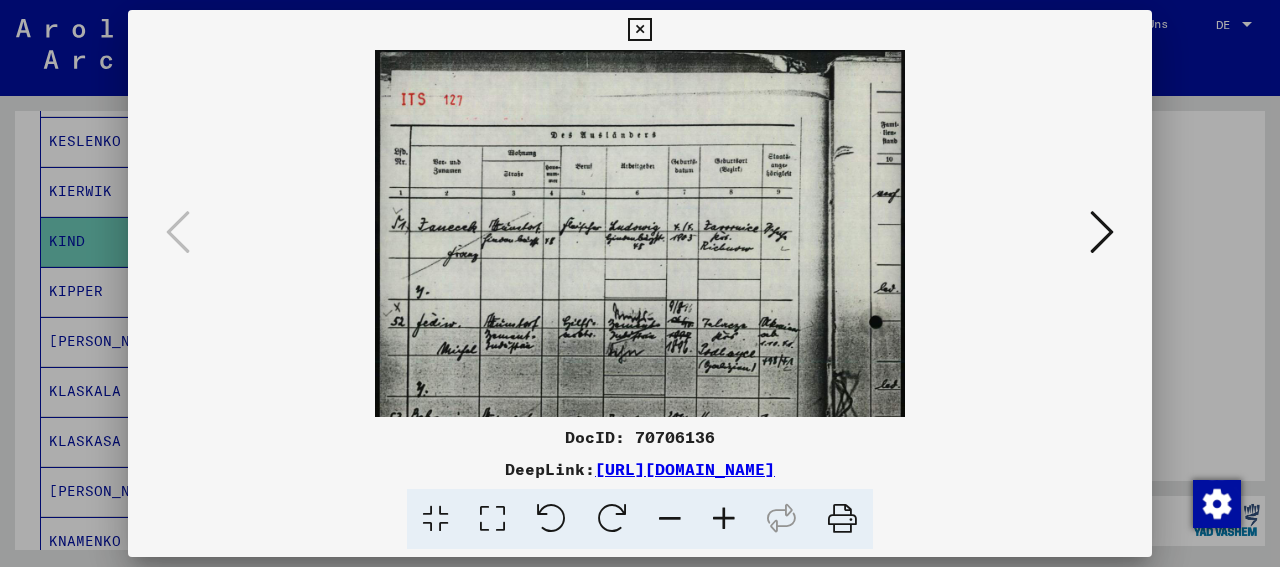 drag, startPoint x: 576, startPoint y: 241, endPoint x: 573, endPoint y: 558, distance: 317.0142 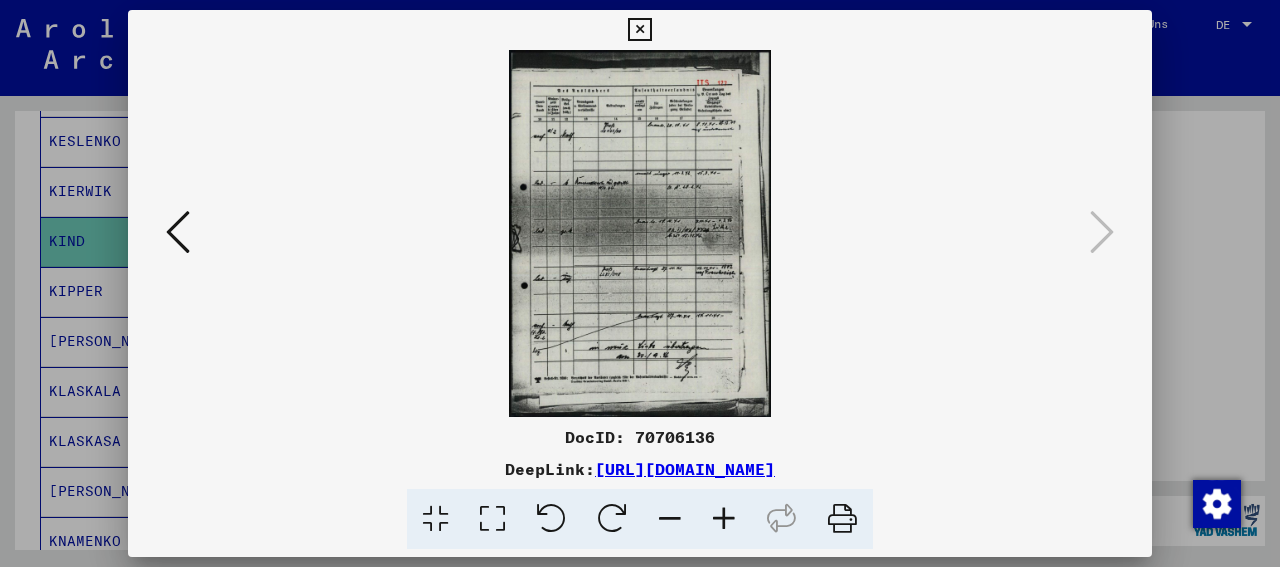 scroll, scrollTop: 0, scrollLeft: 0, axis: both 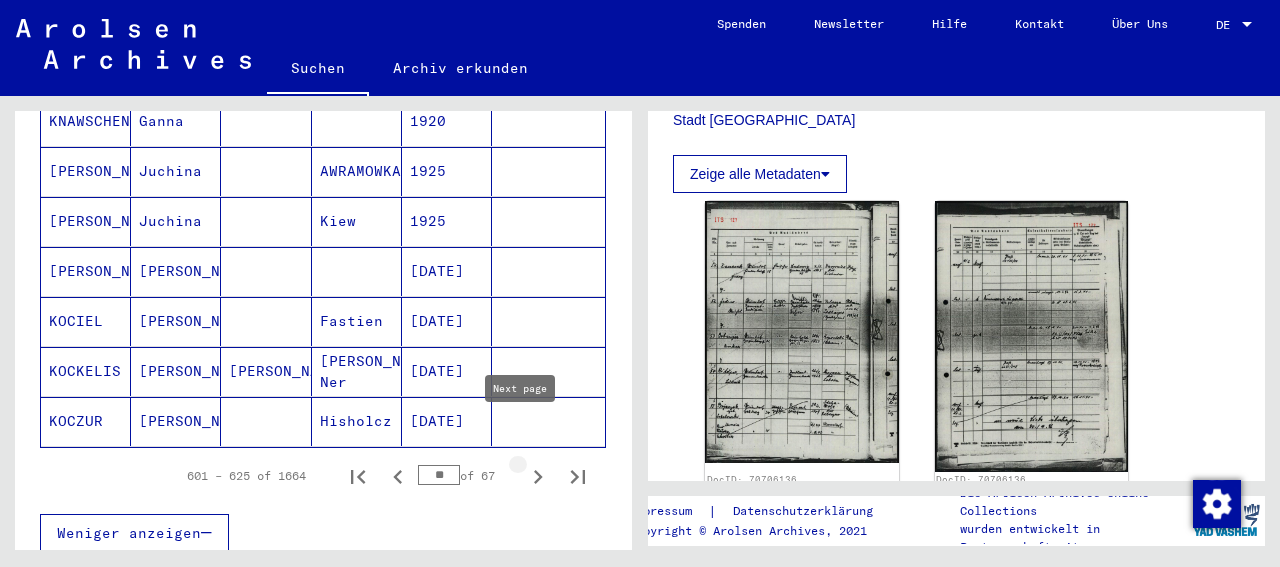 click 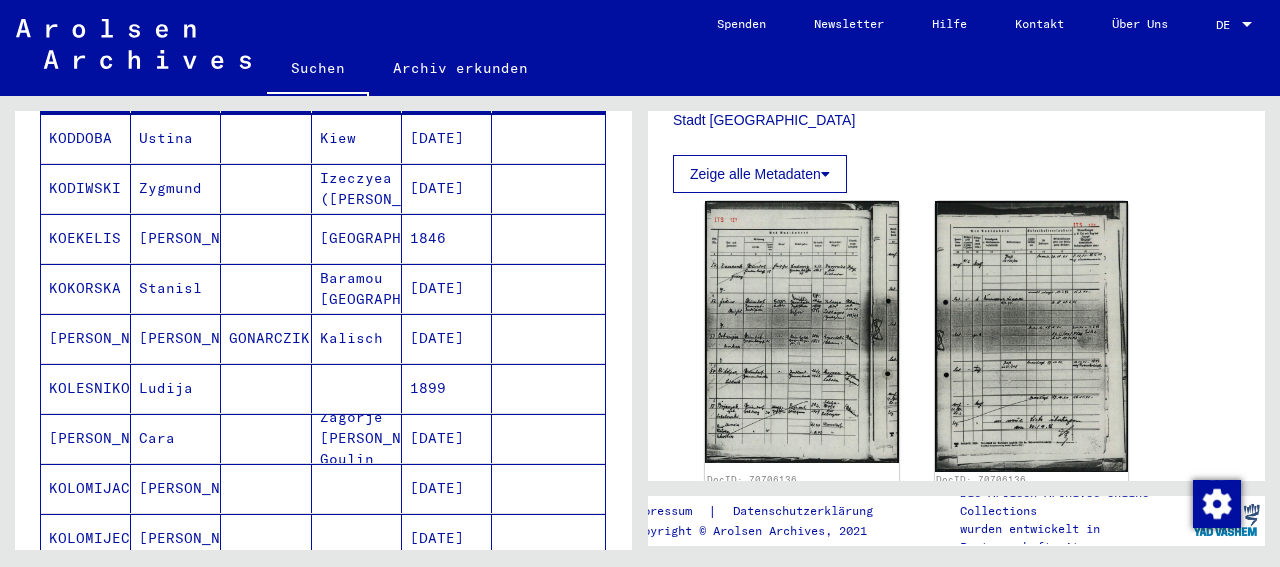 scroll, scrollTop: 0, scrollLeft: 0, axis: both 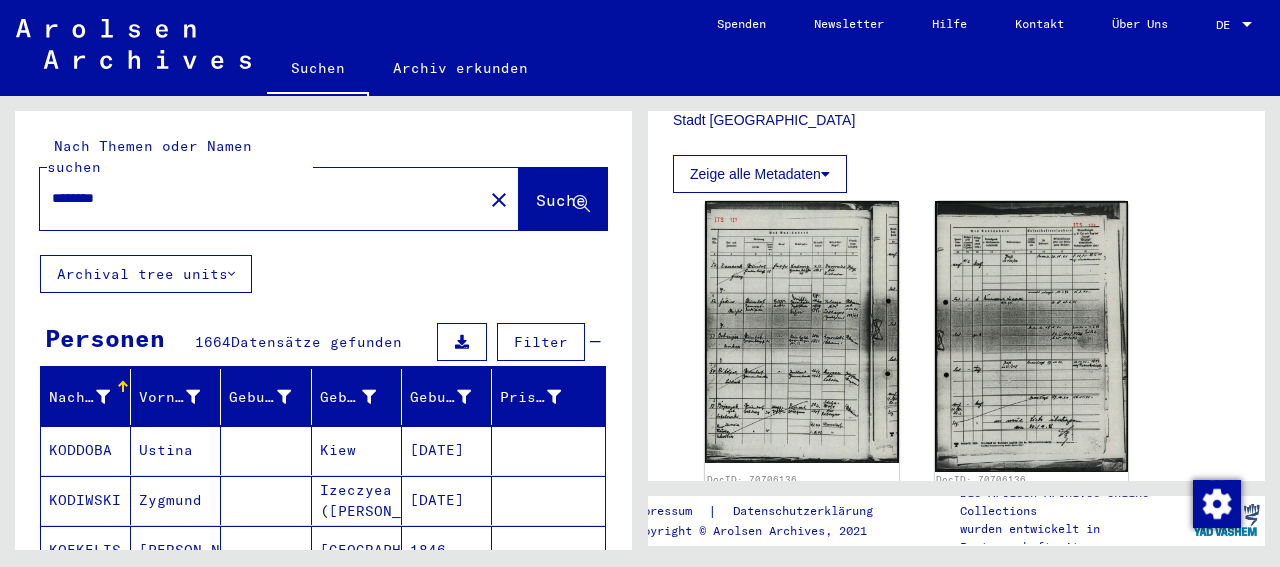 click on "********" at bounding box center [261, 198] 